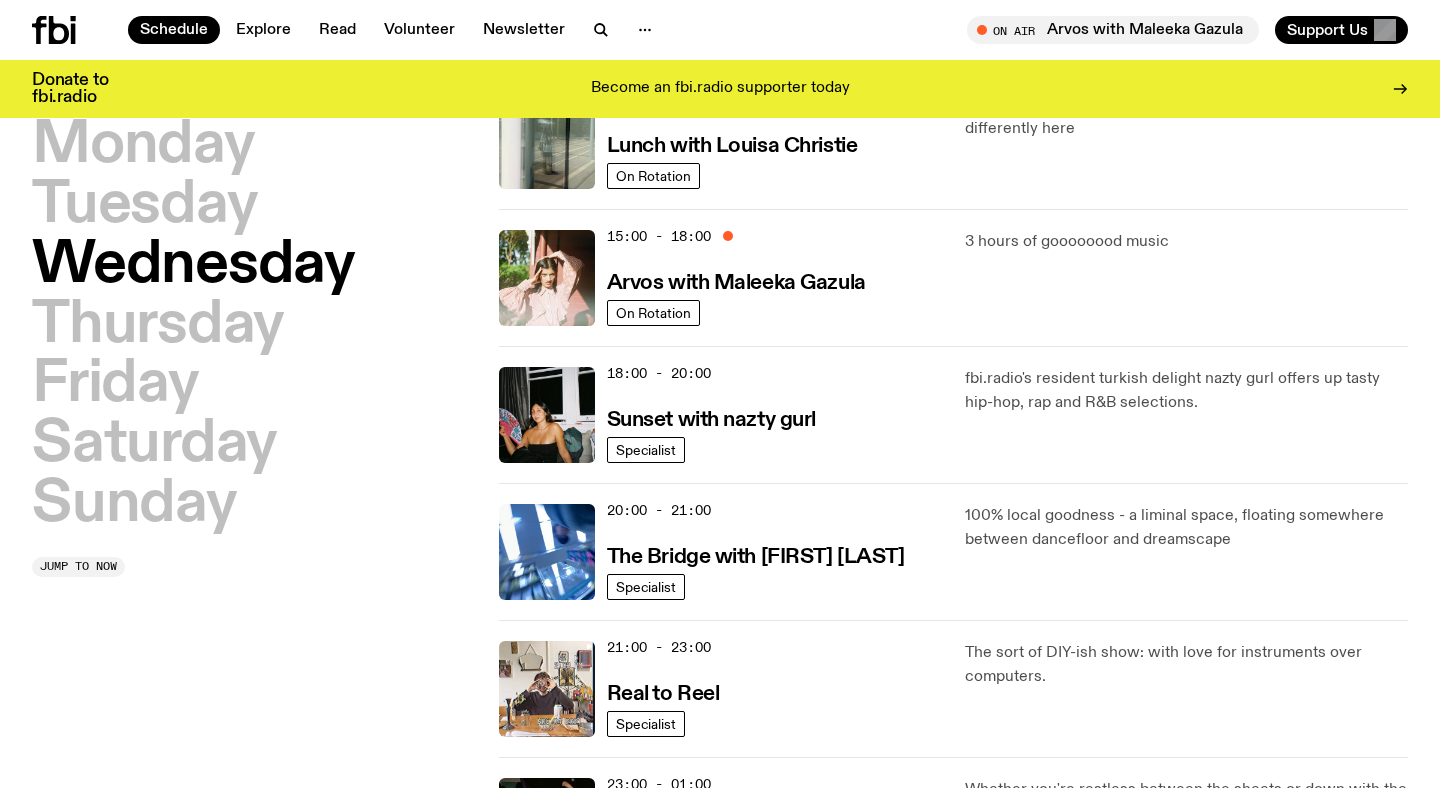 scroll, scrollTop: 695, scrollLeft: 0, axis: vertical 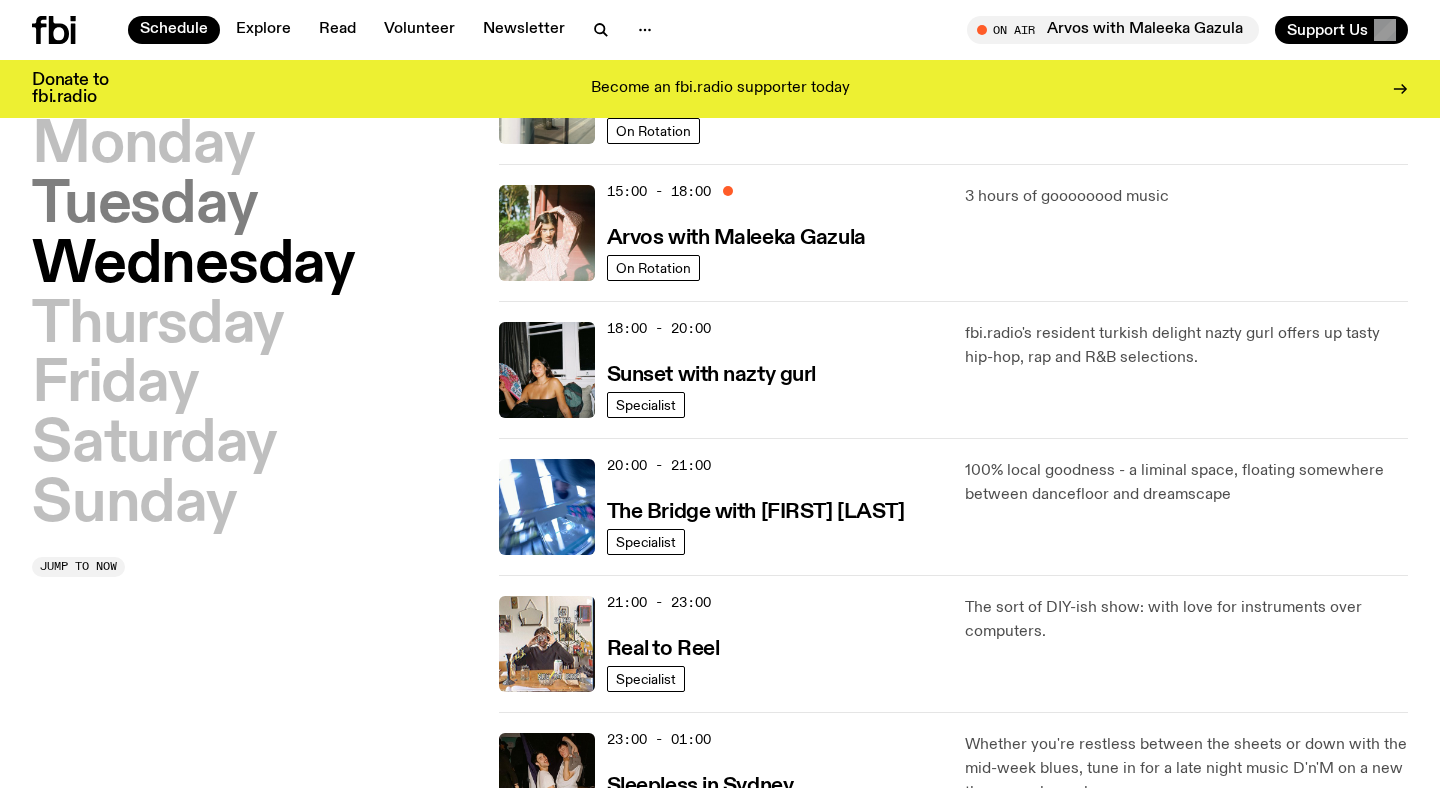 click on "Tuesday" at bounding box center [144, 206] 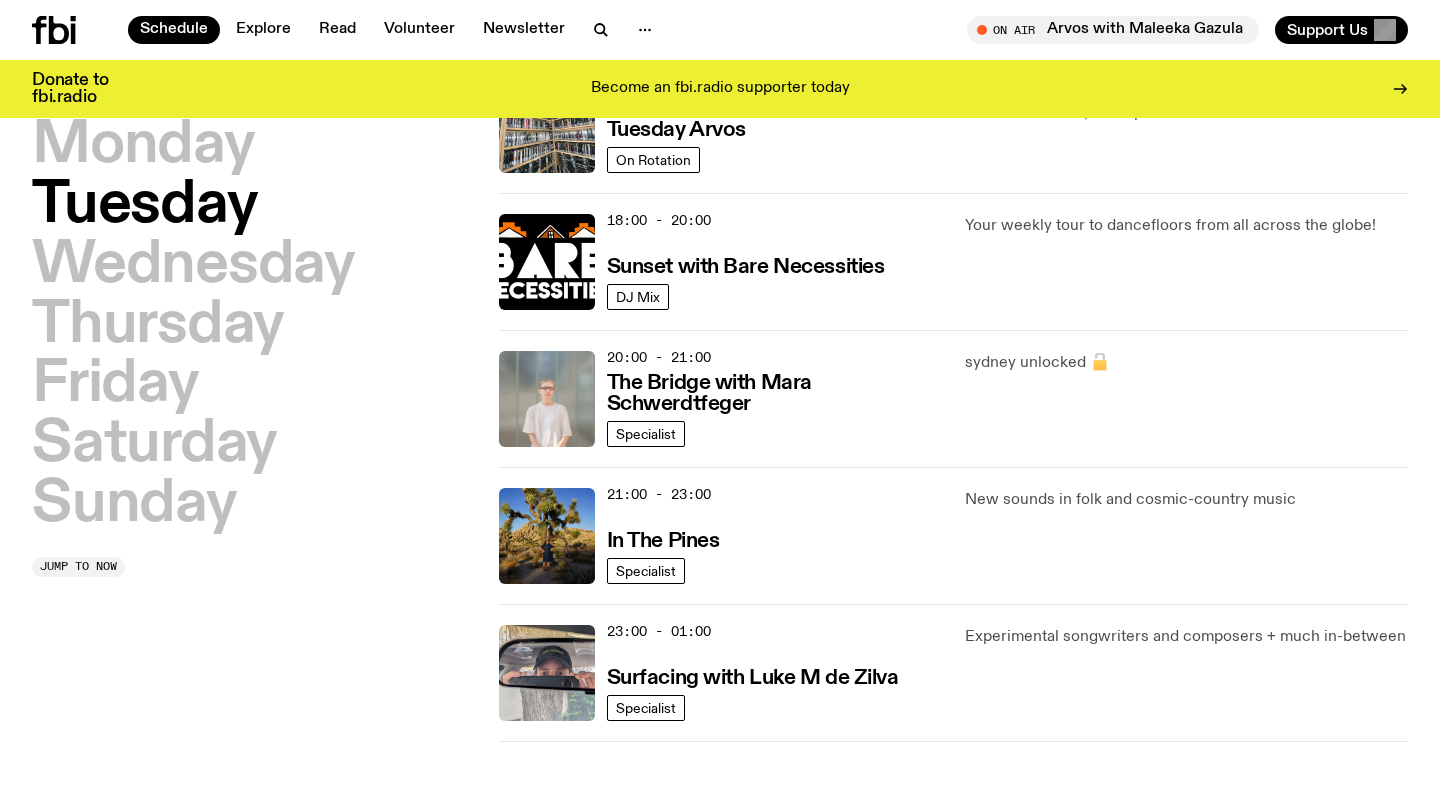 scroll, scrollTop: 801, scrollLeft: 0, axis: vertical 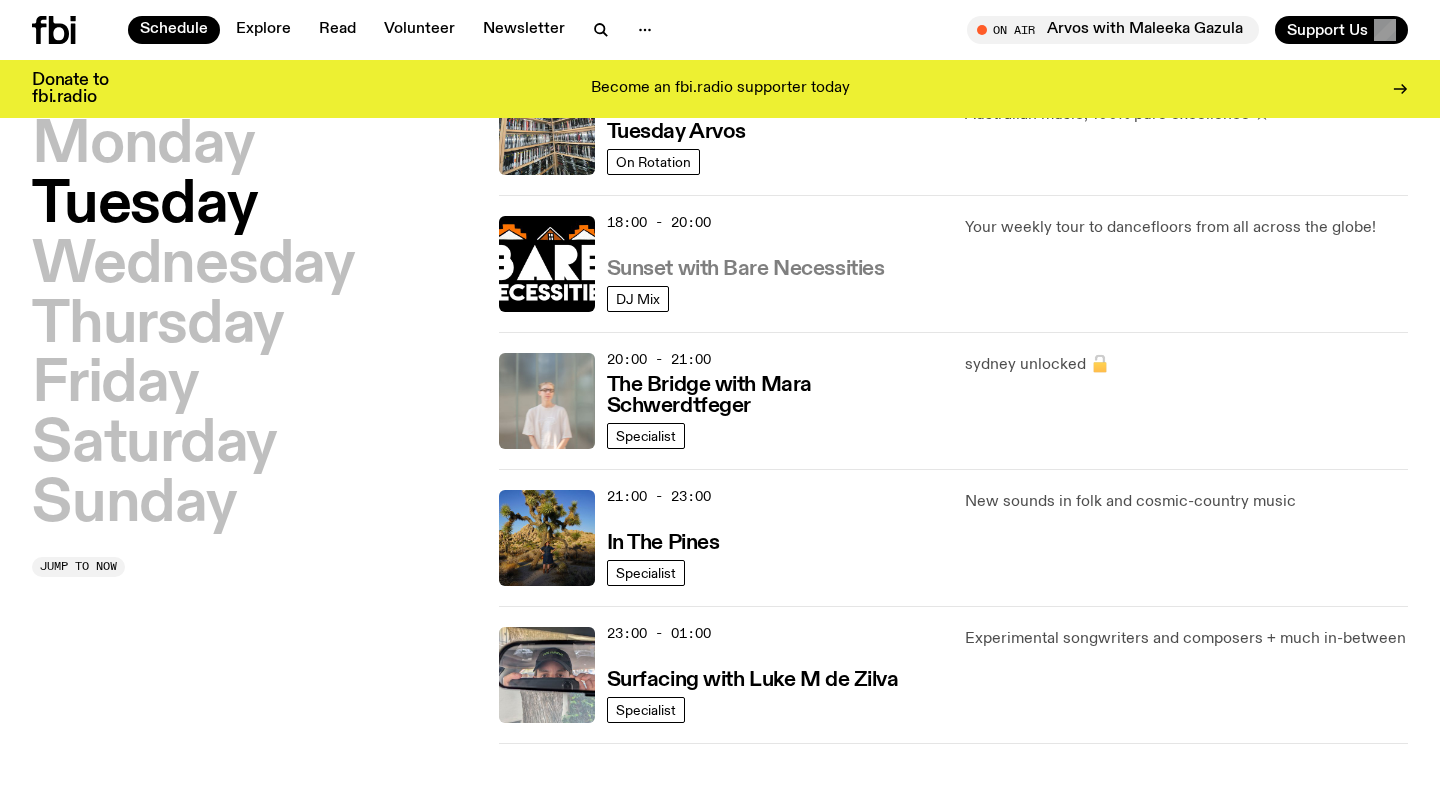 click on "Sunset with Bare Necessities" at bounding box center [746, 269] 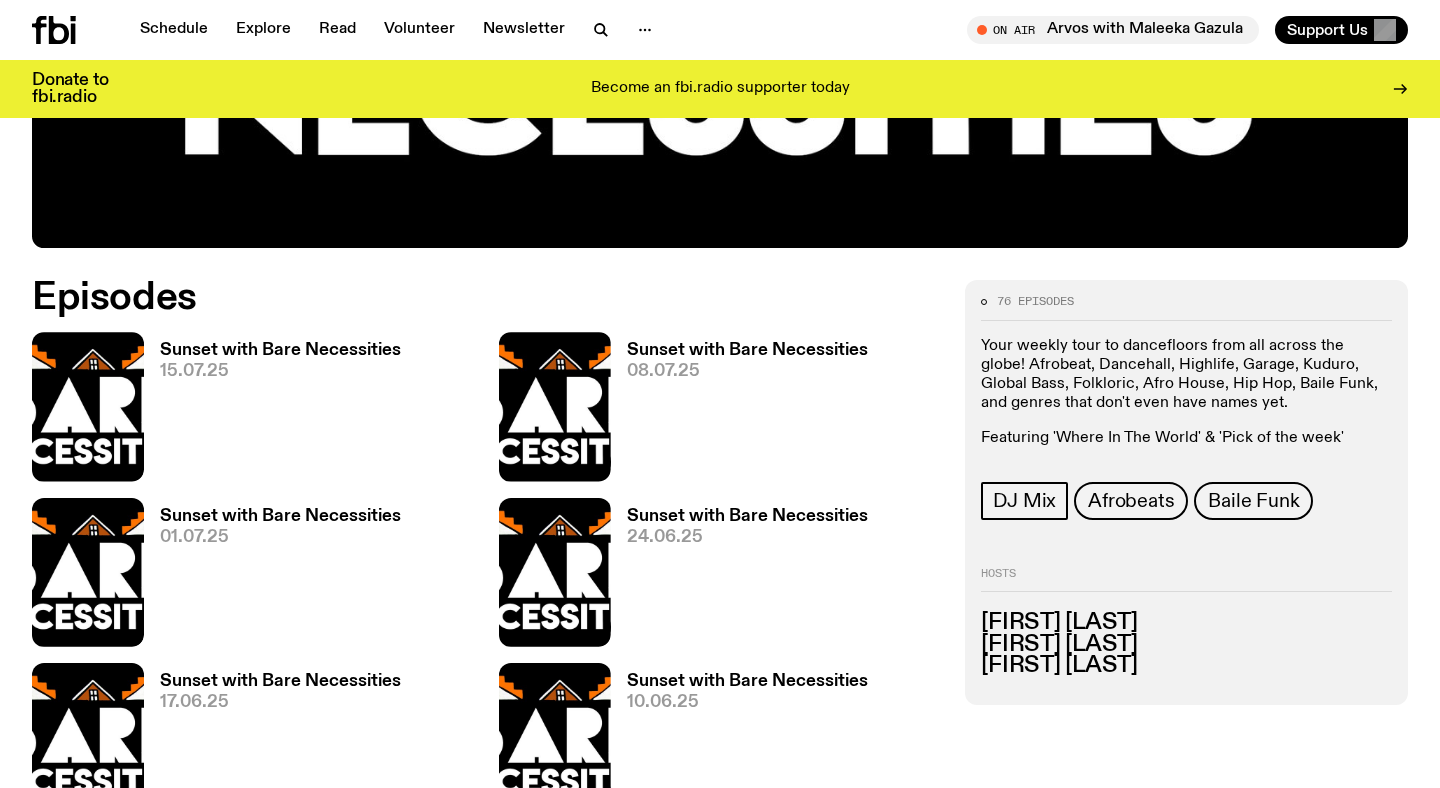 scroll, scrollTop: 802, scrollLeft: 0, axis: vertical 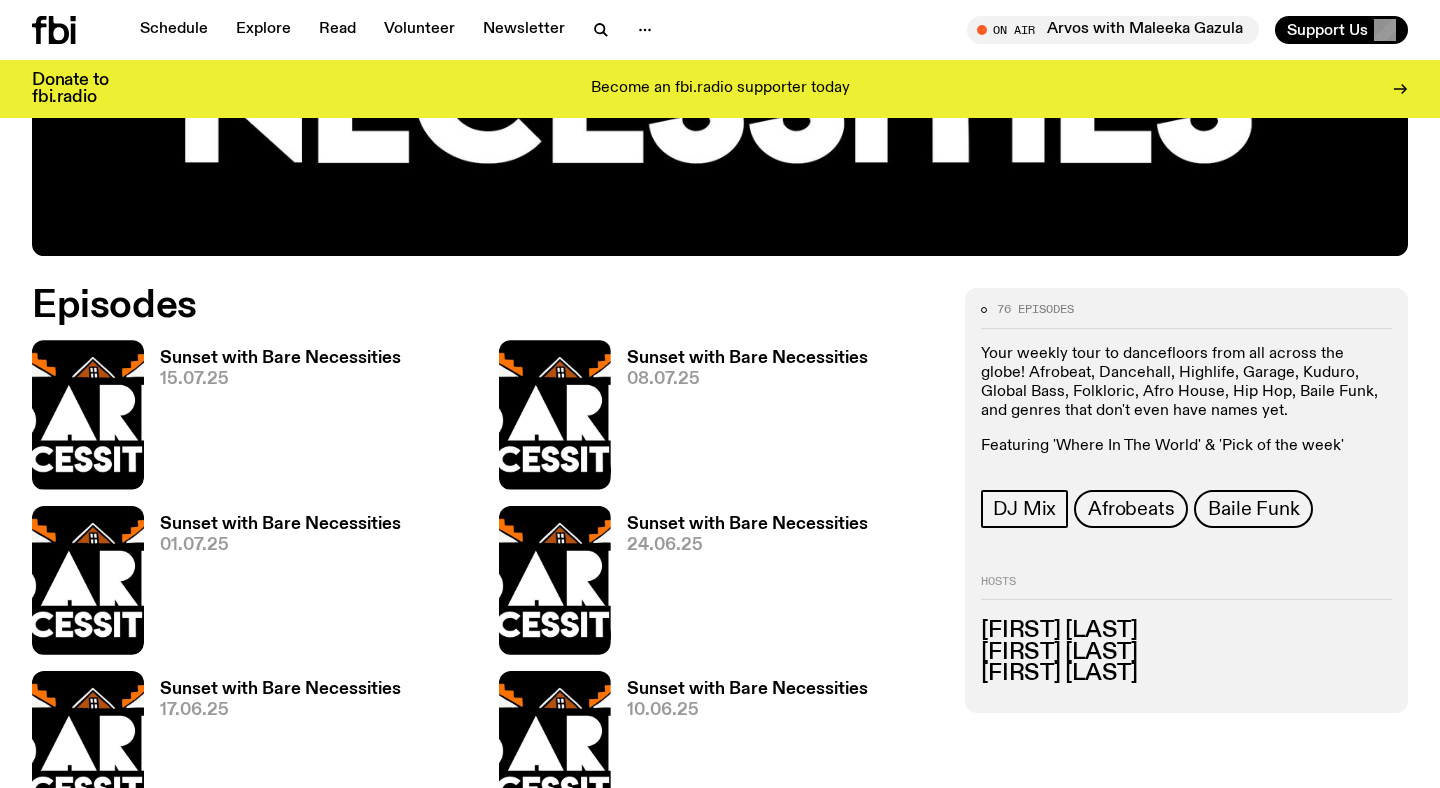 click on "15.07.25" at bounding box center (280, 379) 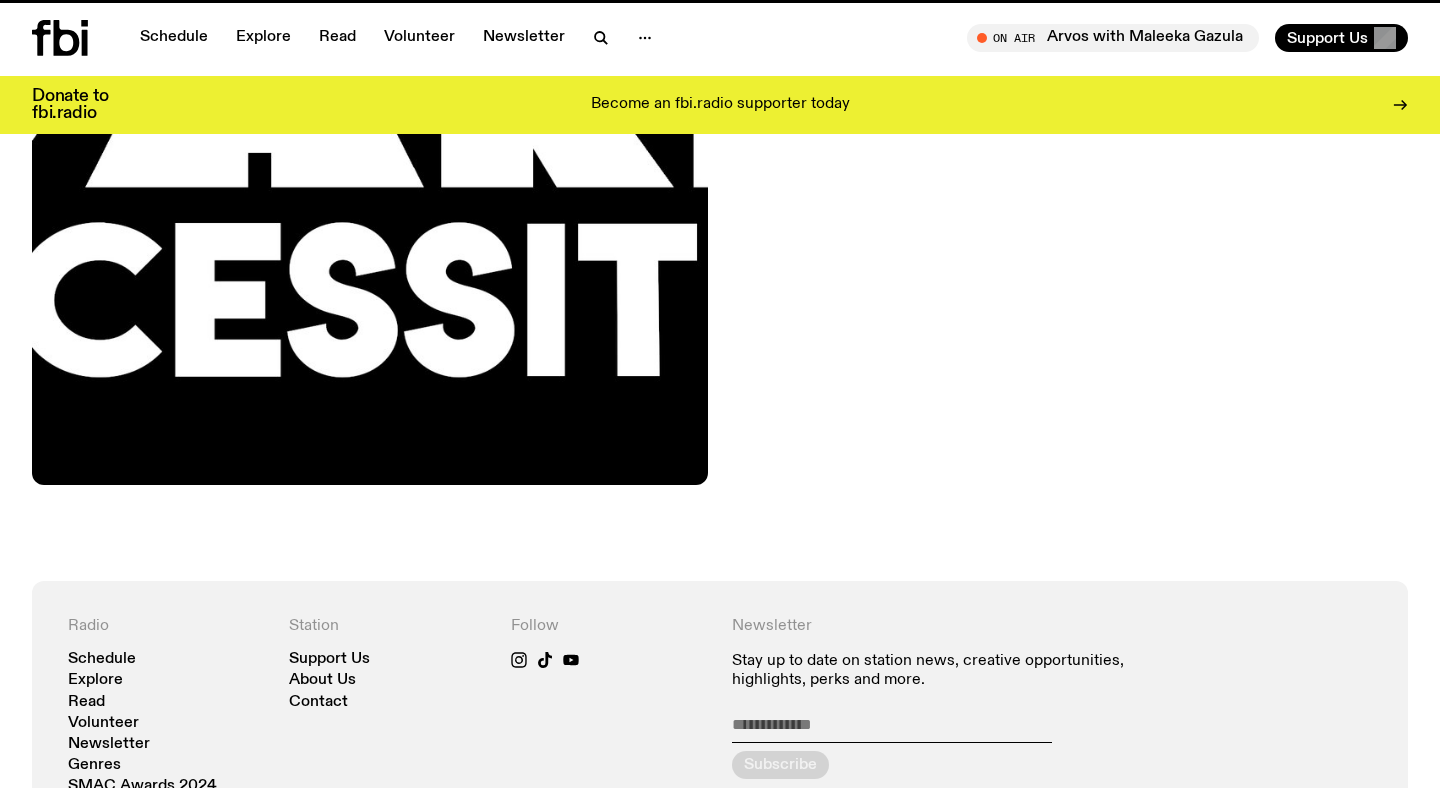 scroll, scrollTop: 0, scrollLeft: 0, axis: both 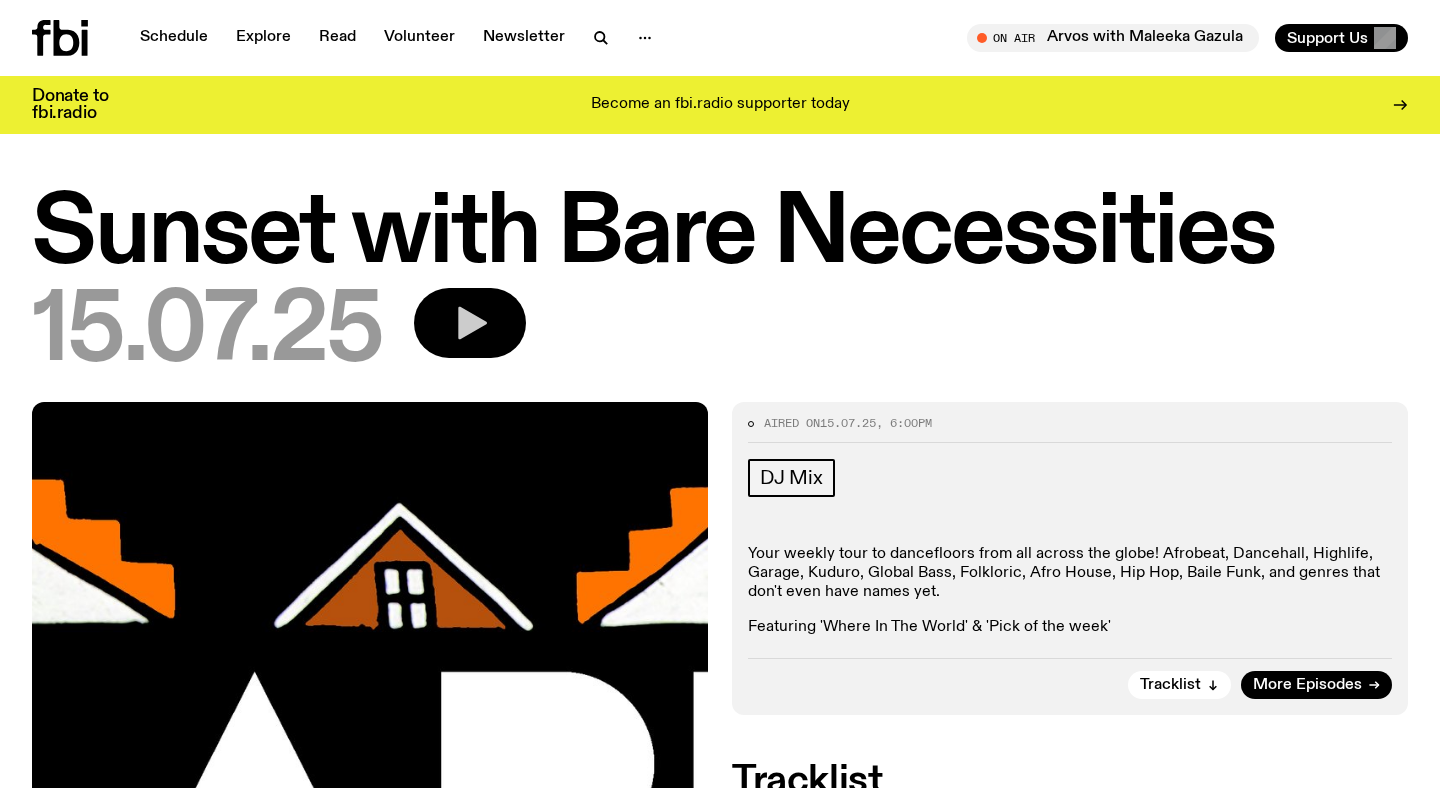 click 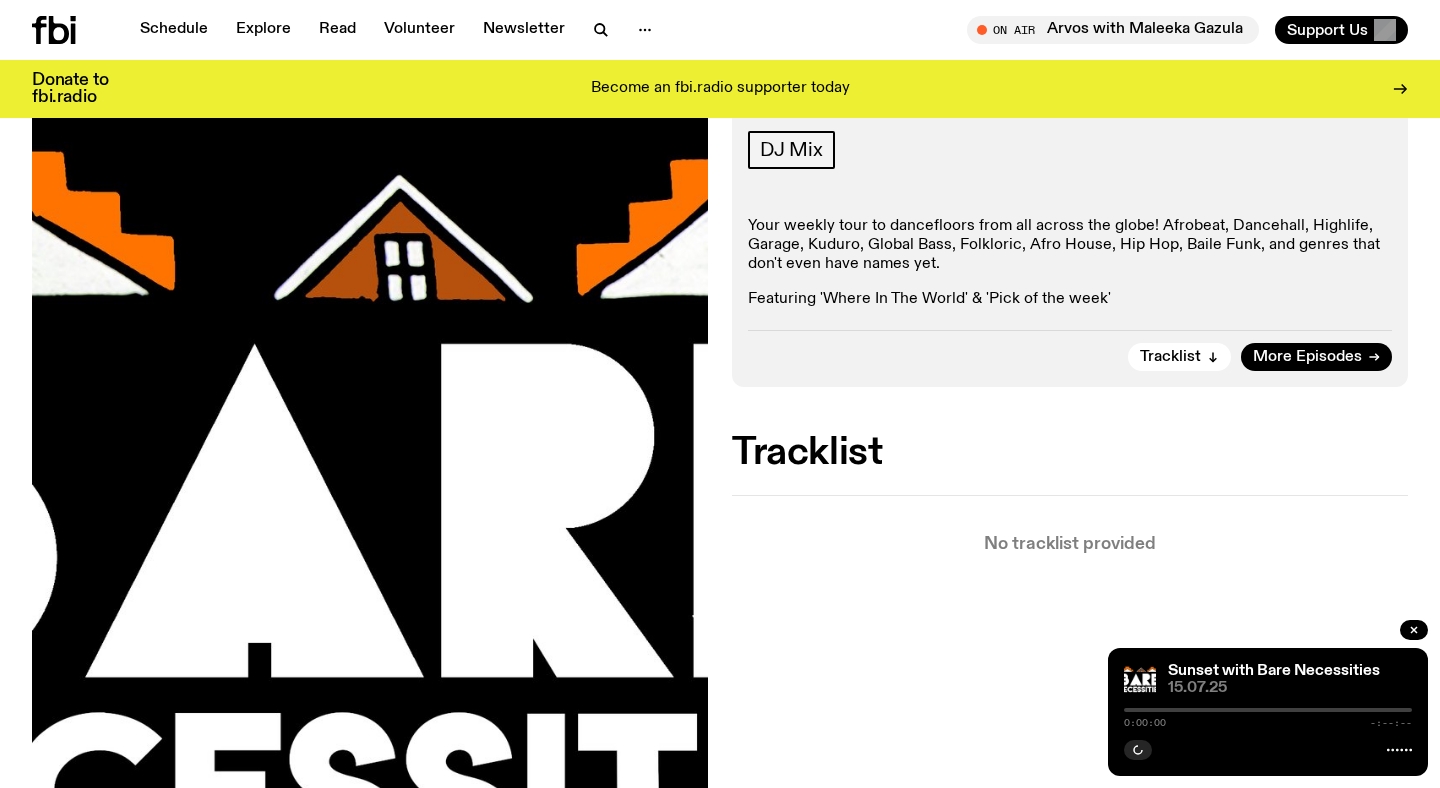 scroll, scrollTop: 311, scrollLeft: 0, axis: vertical 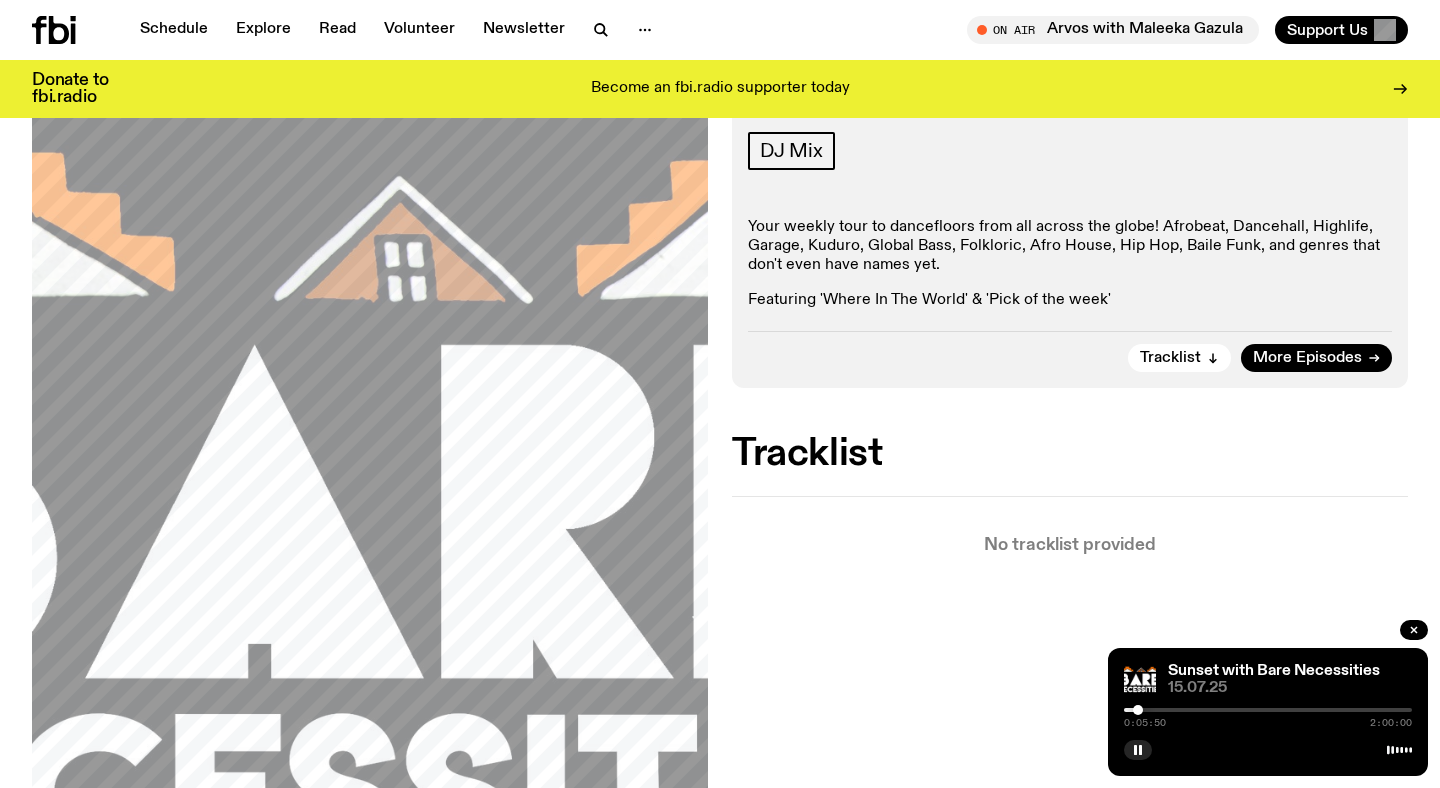 drag, startPoint x: 1126, startPoint y: 707, endPoint x: 1139, endPoint y: 710, distance: 13.341664 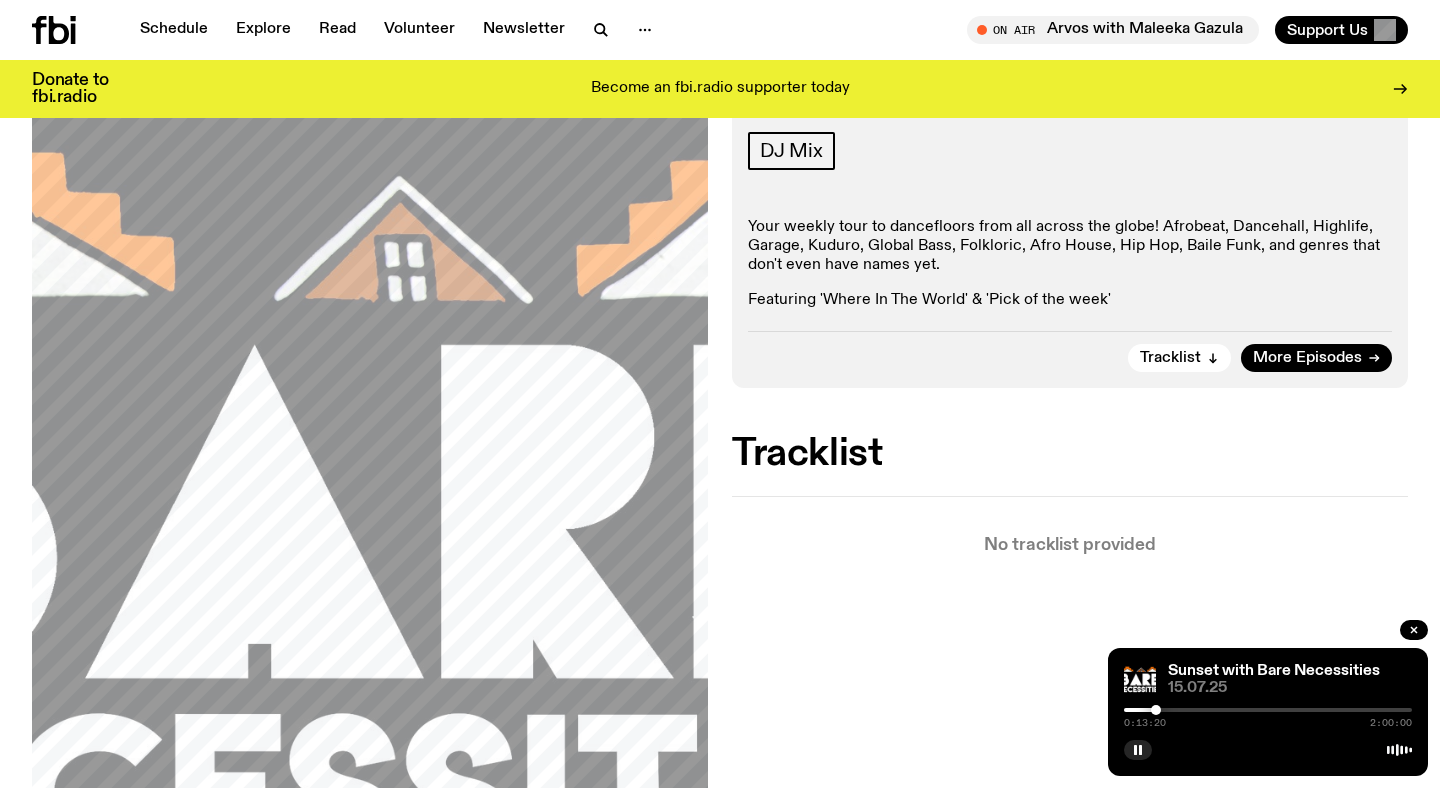 drag, startPoint x: 1139, startPoint y: 710, endPoint x: 1158, endPoint y: 718, distance: 20.615528 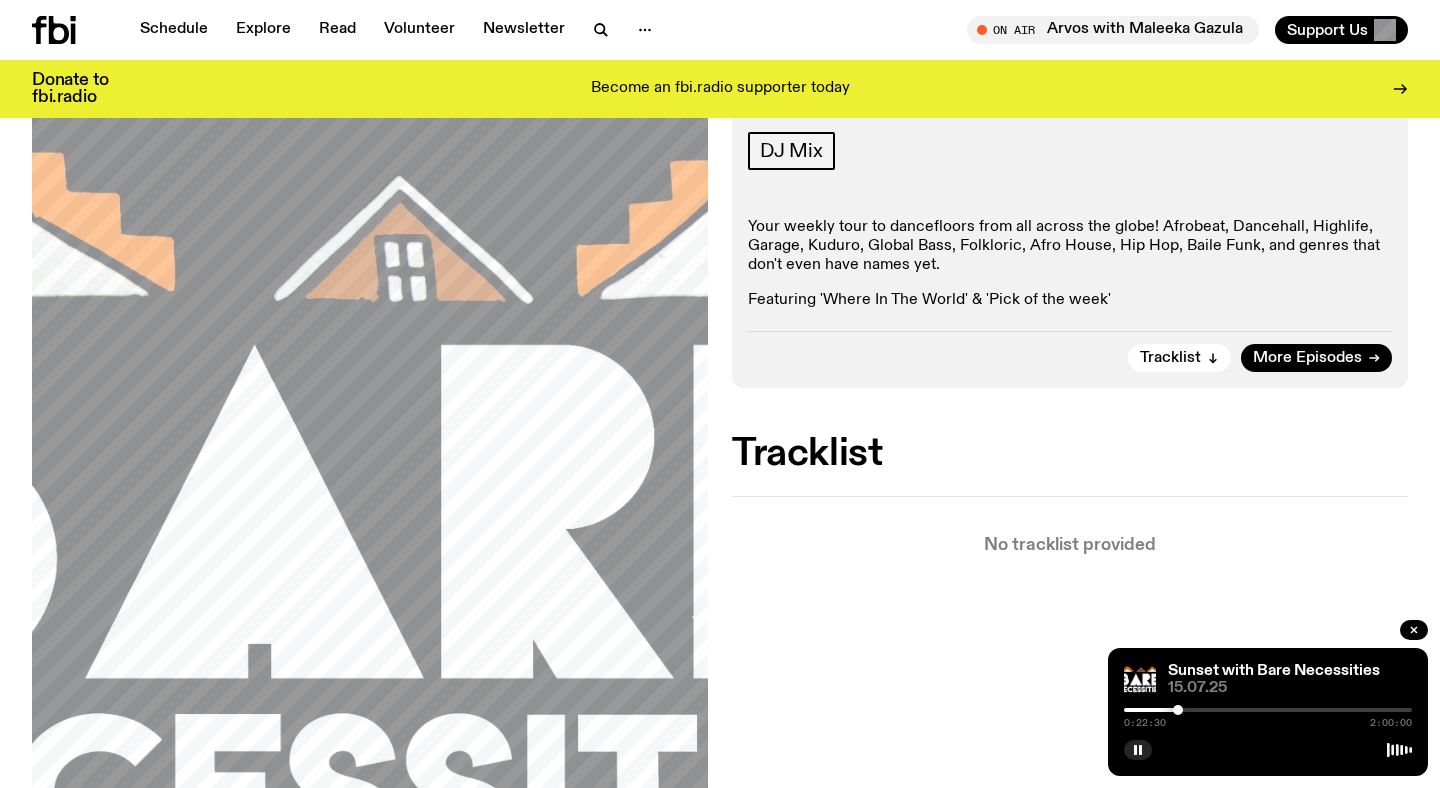 drag, startPoint x: 1160, startPoint y: 711, endPoint x: 1178, endPoint y: 715, distance: 18.439089 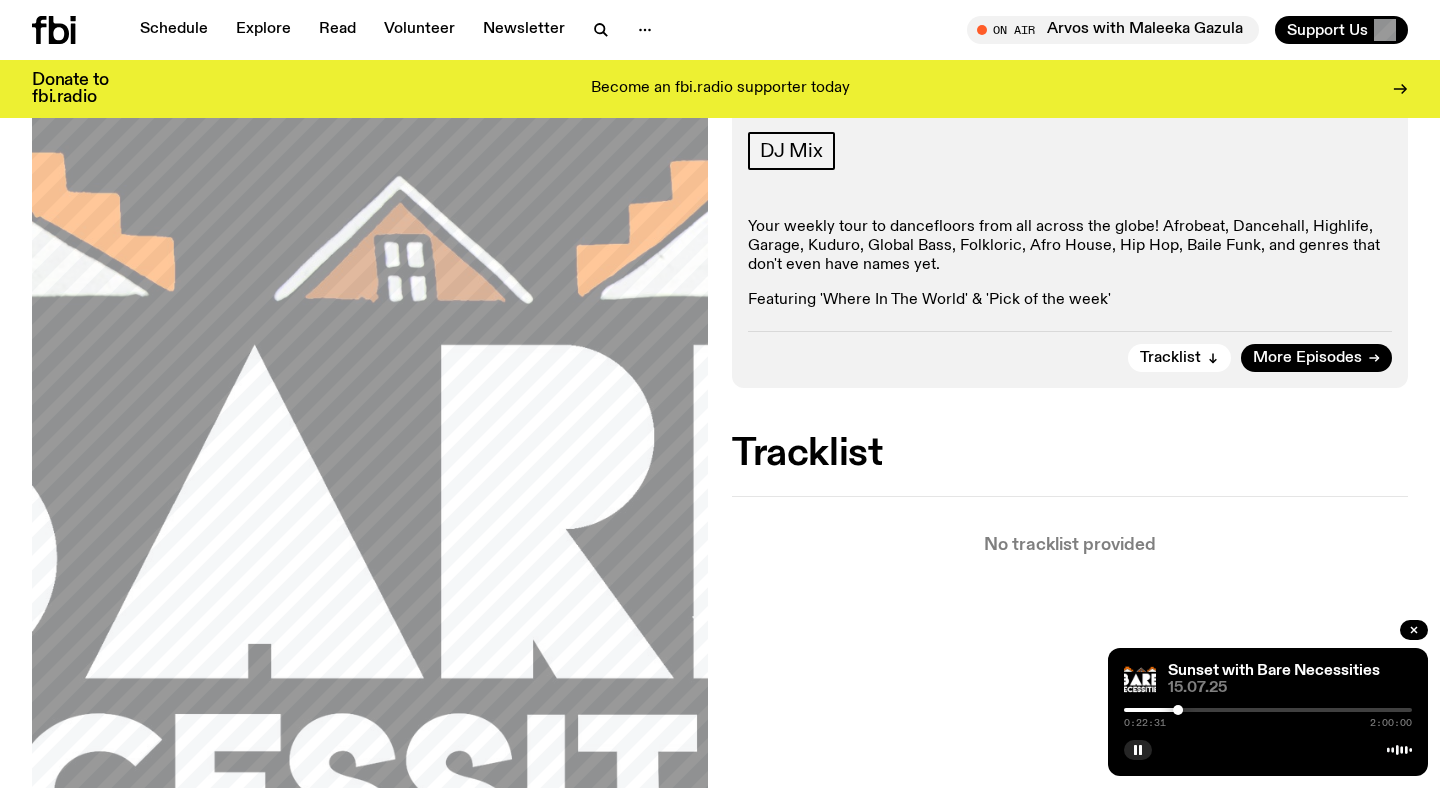 click on "[TIME] [TIME]" at bounding box center [1268, 716] 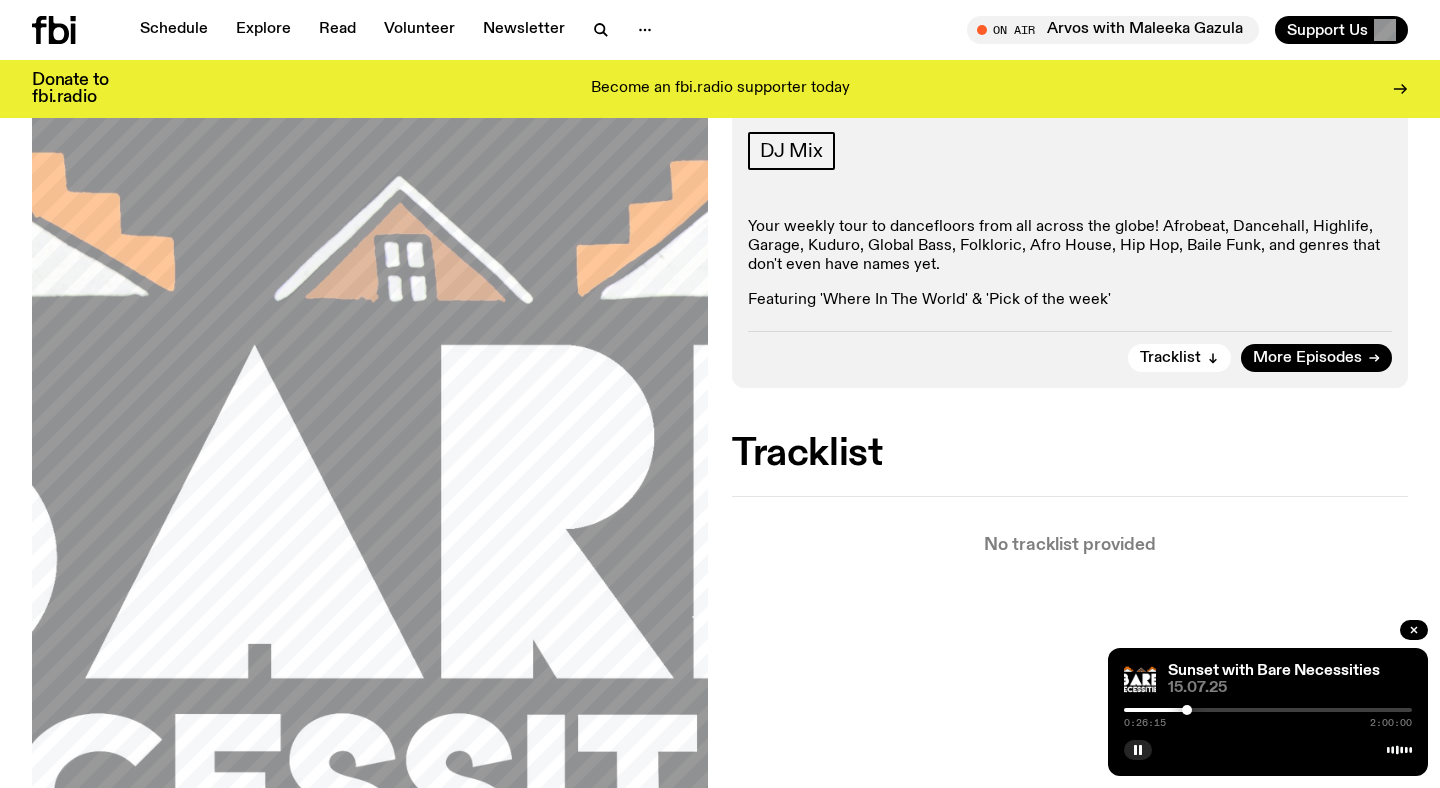 drag, startPoint x: 1179, startPoint y: 709, endPoint x: 1189, endPoint y: 712, distance: 10.440307 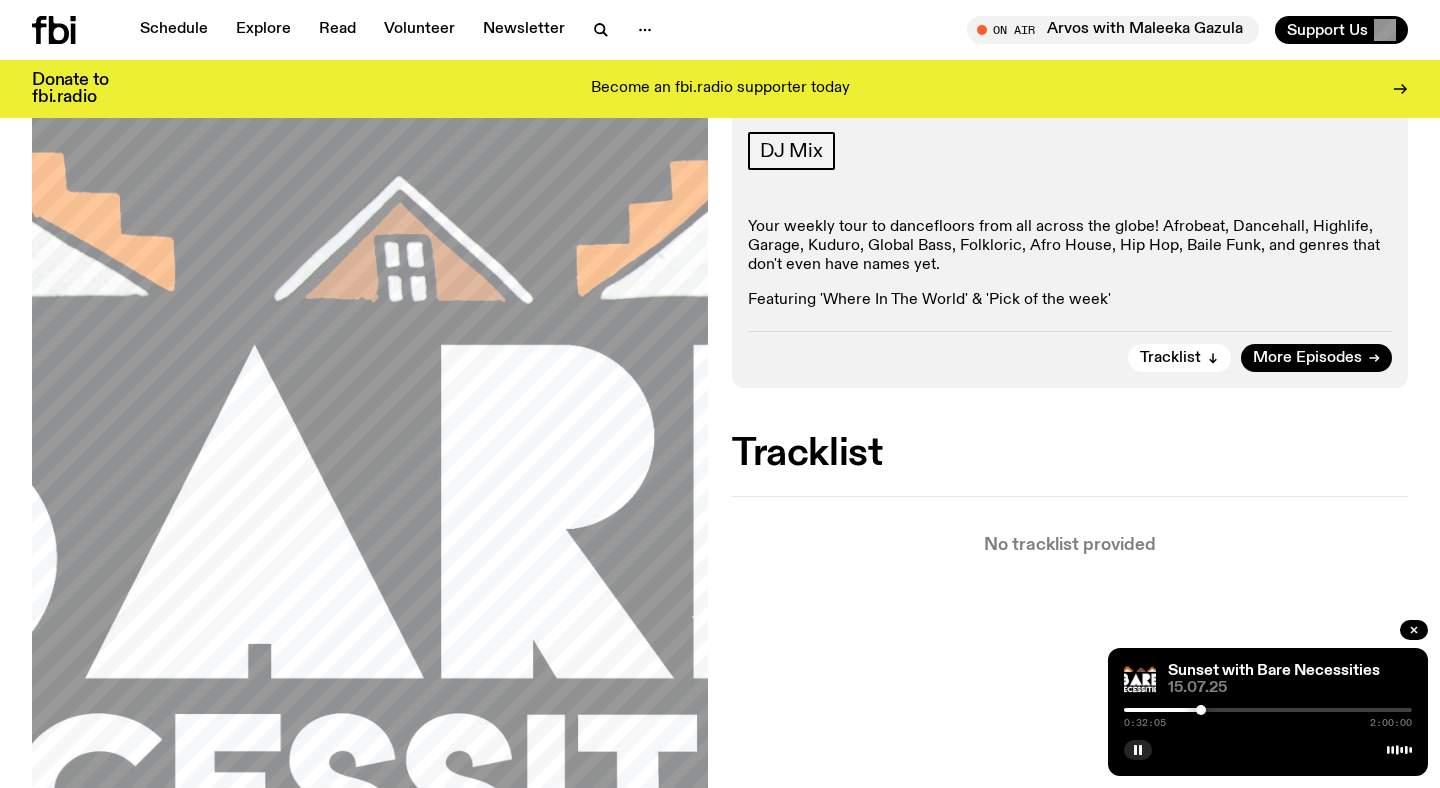 click at bounding box center [1201, 710] 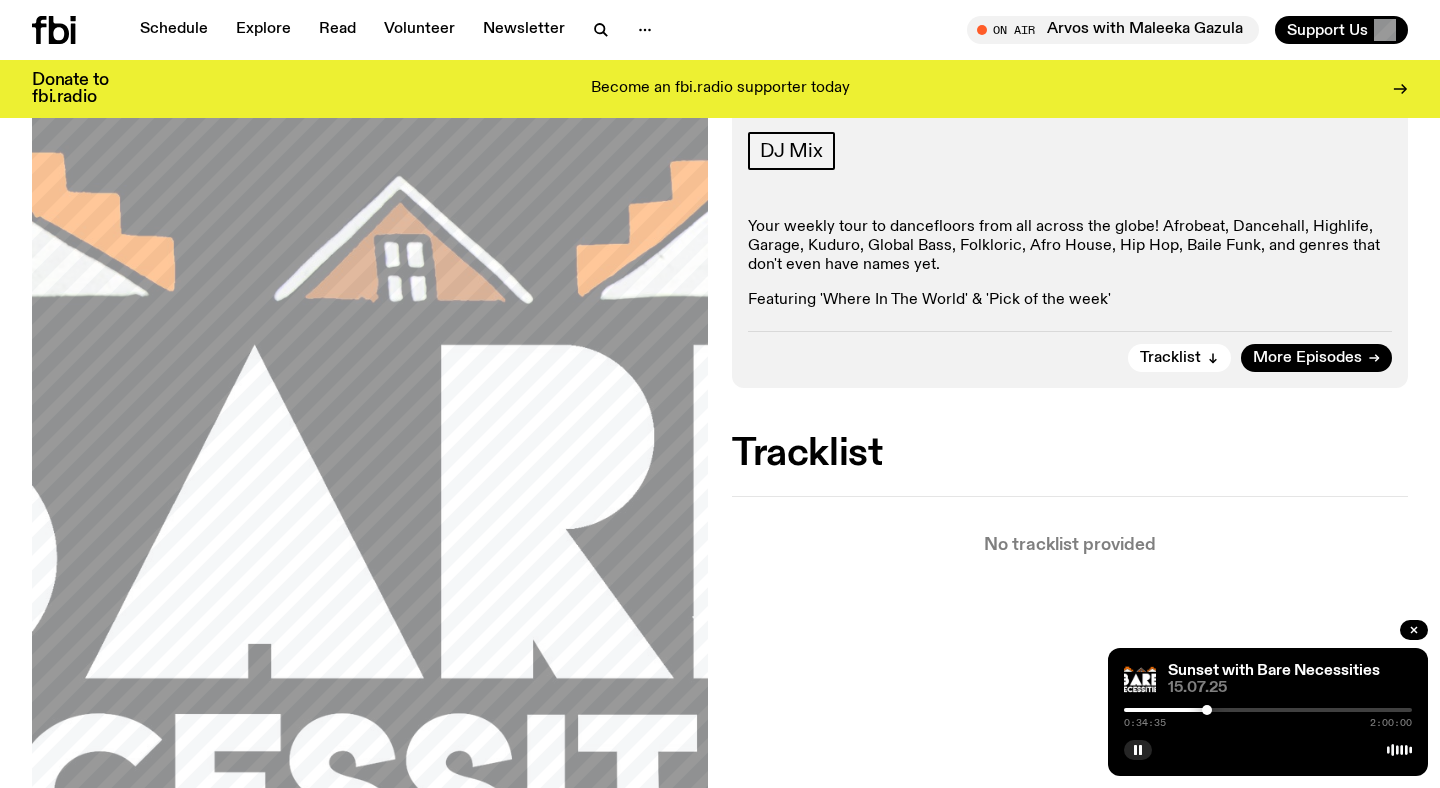 click at bounding box center [1207, 710] 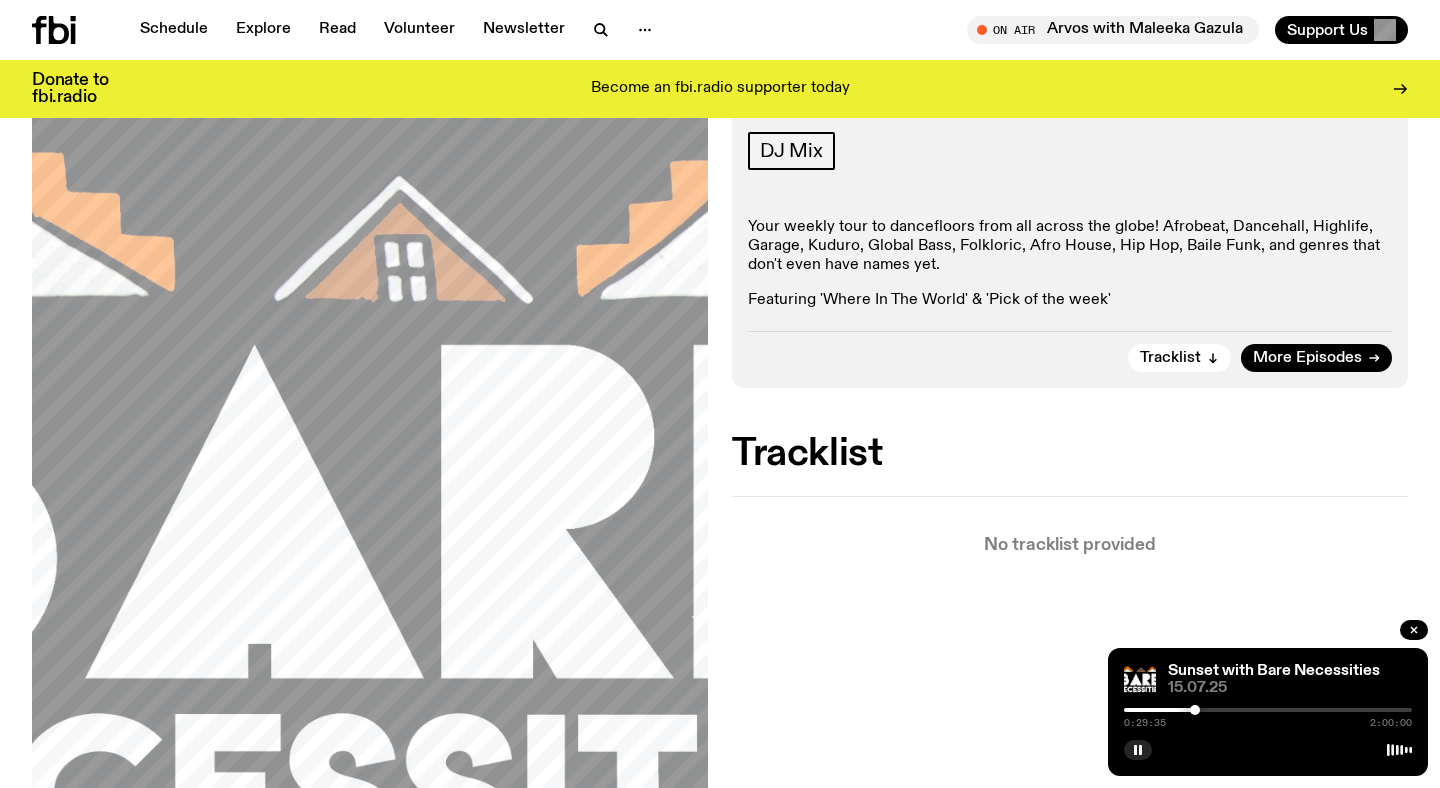 drag, startPoint x: 1208, startPoint y: 714, endPoint x: 1195, endPoint y: 715, distance: 13.038404 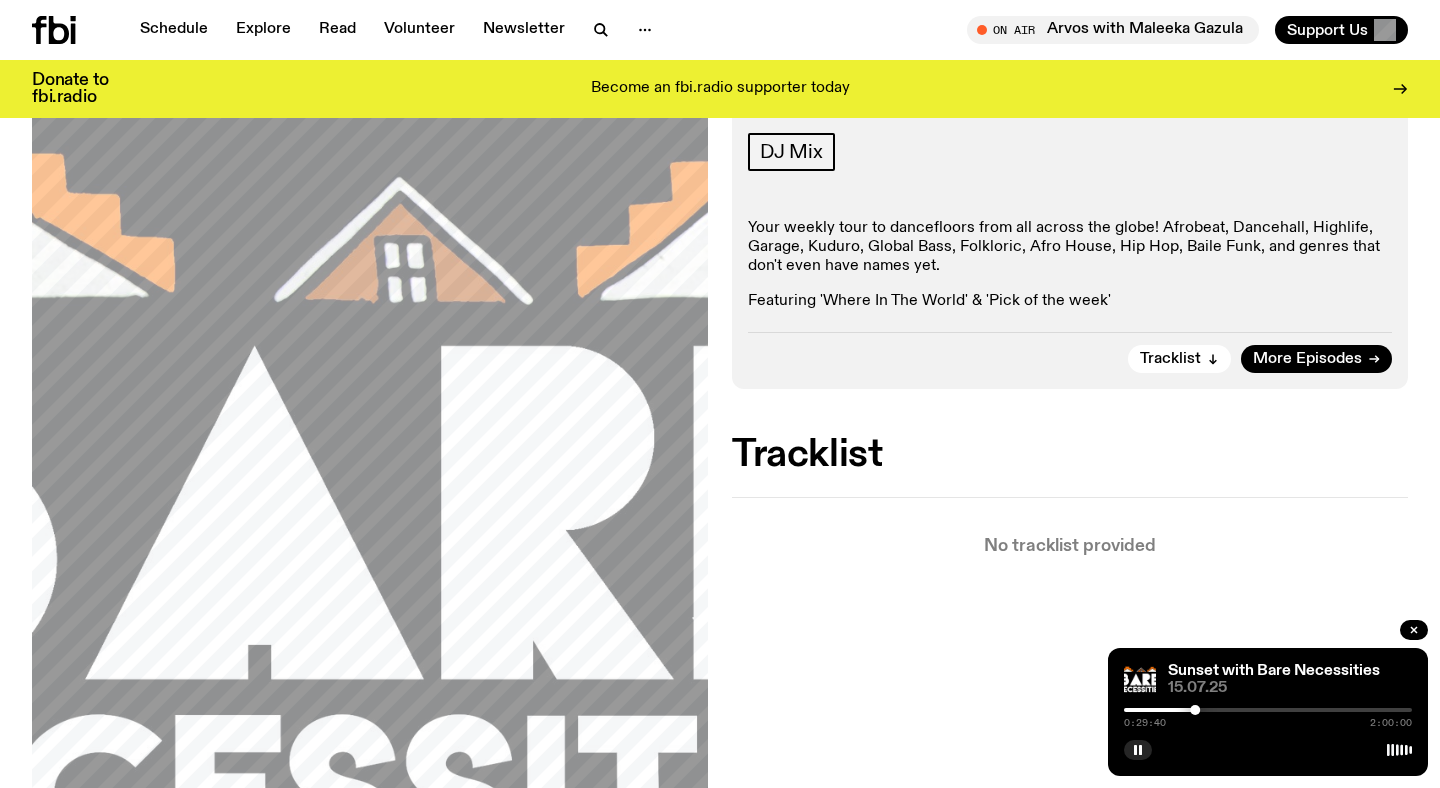 scroll, scrollTop: 306, scrollLeft: 0, axis: vertical 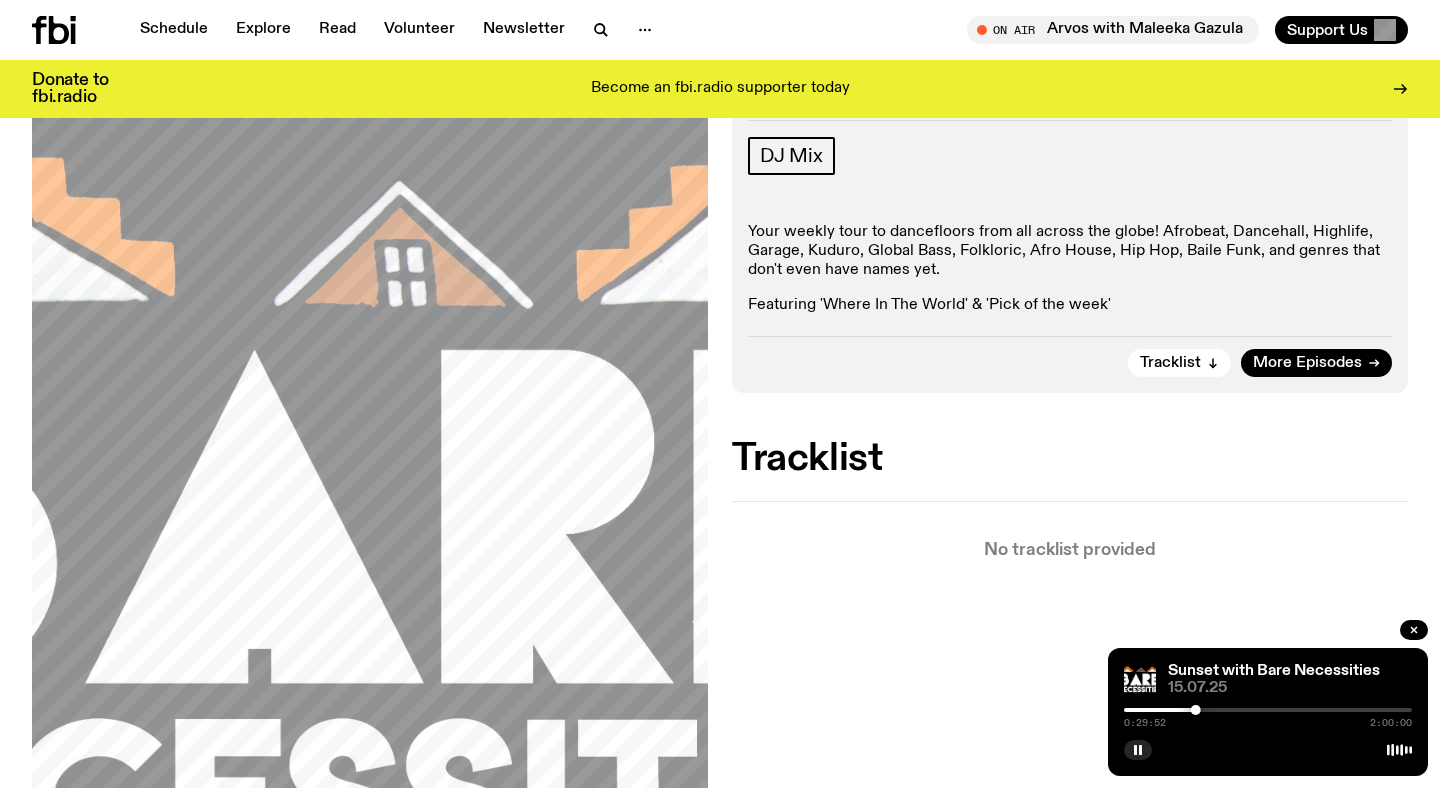 click on "[TIME] [TIME]" at bounding box center [1268, 716] 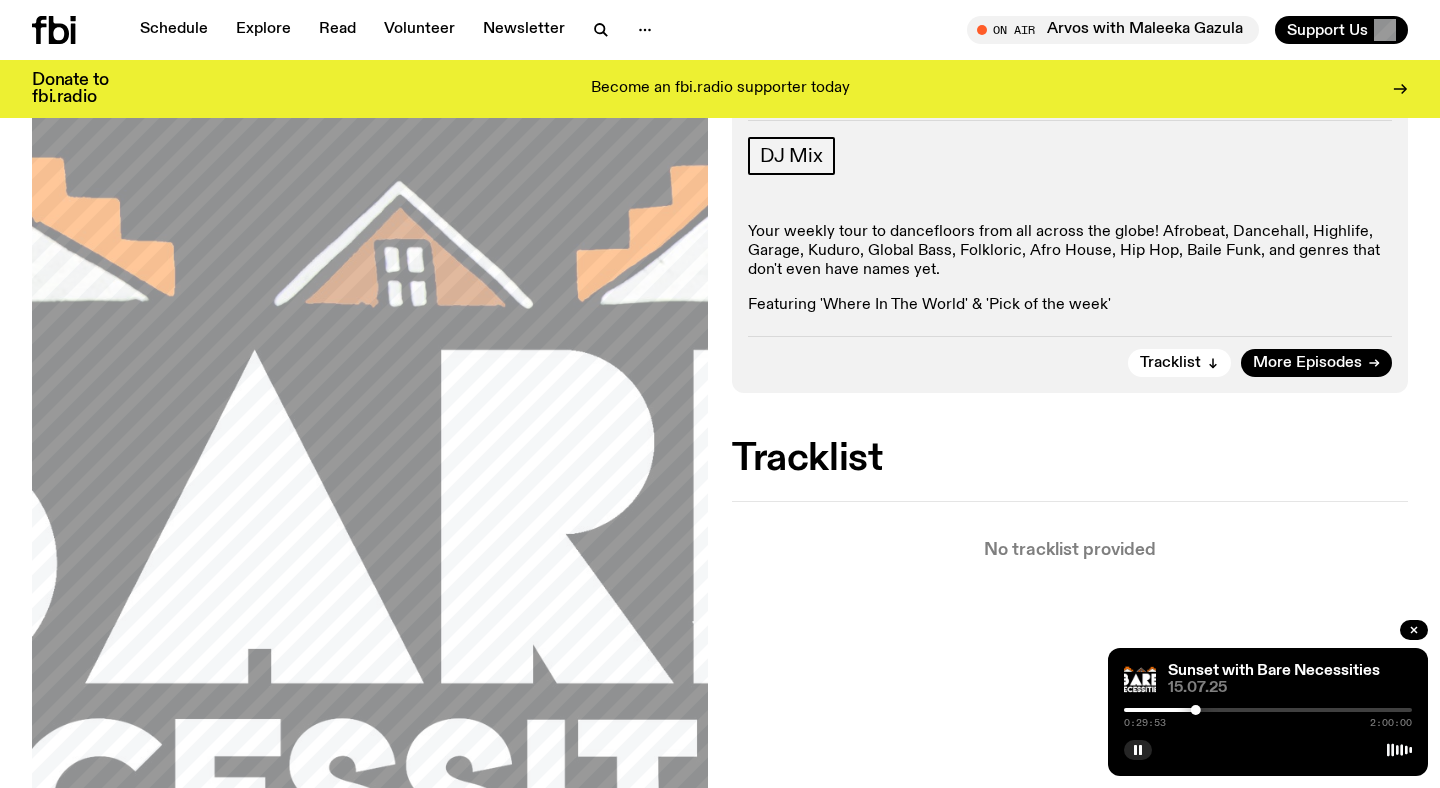 click on "[TIME] [TIME]" at bounding box center (1268, 716) 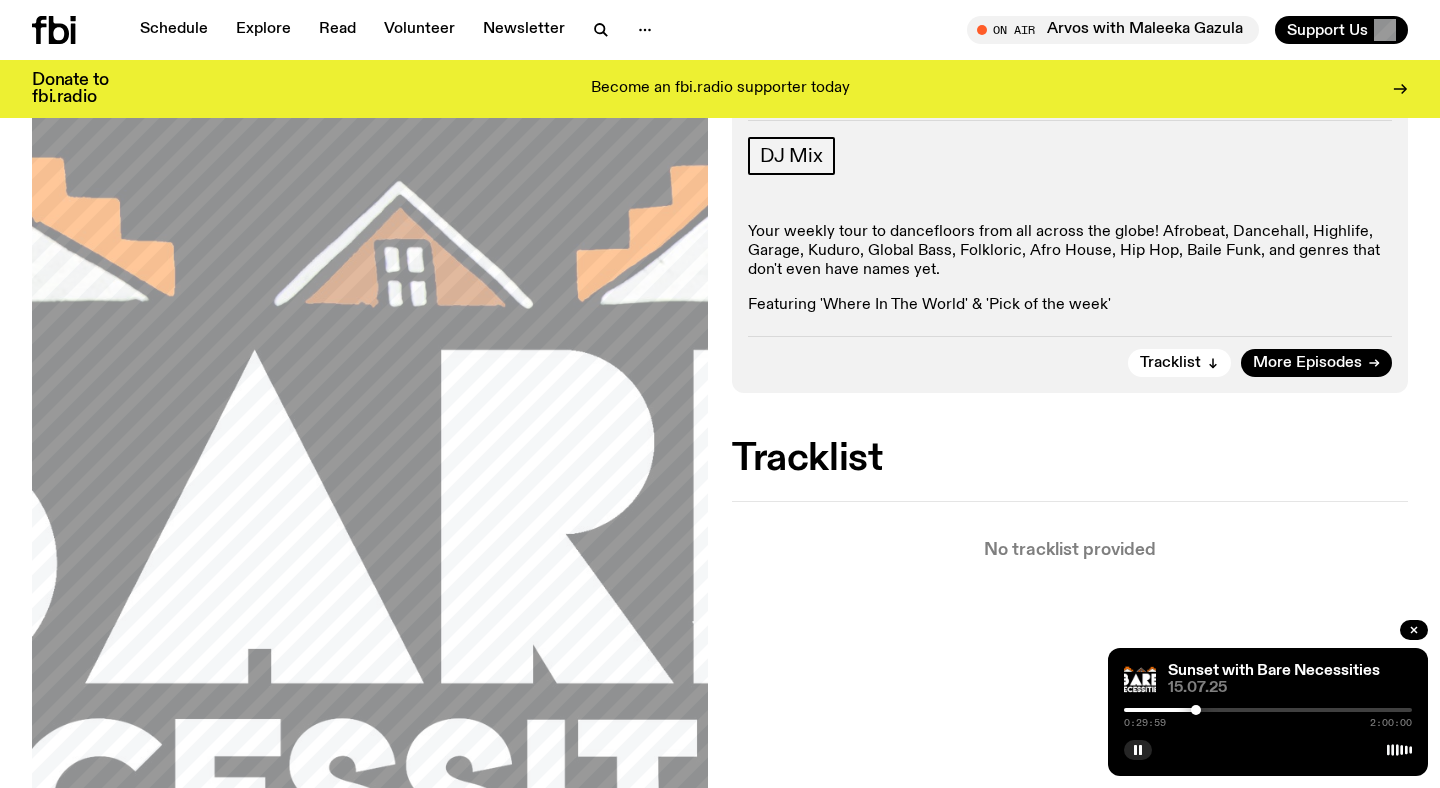click on "[TIME] [TIME]" at bounding box center (1268, 716) 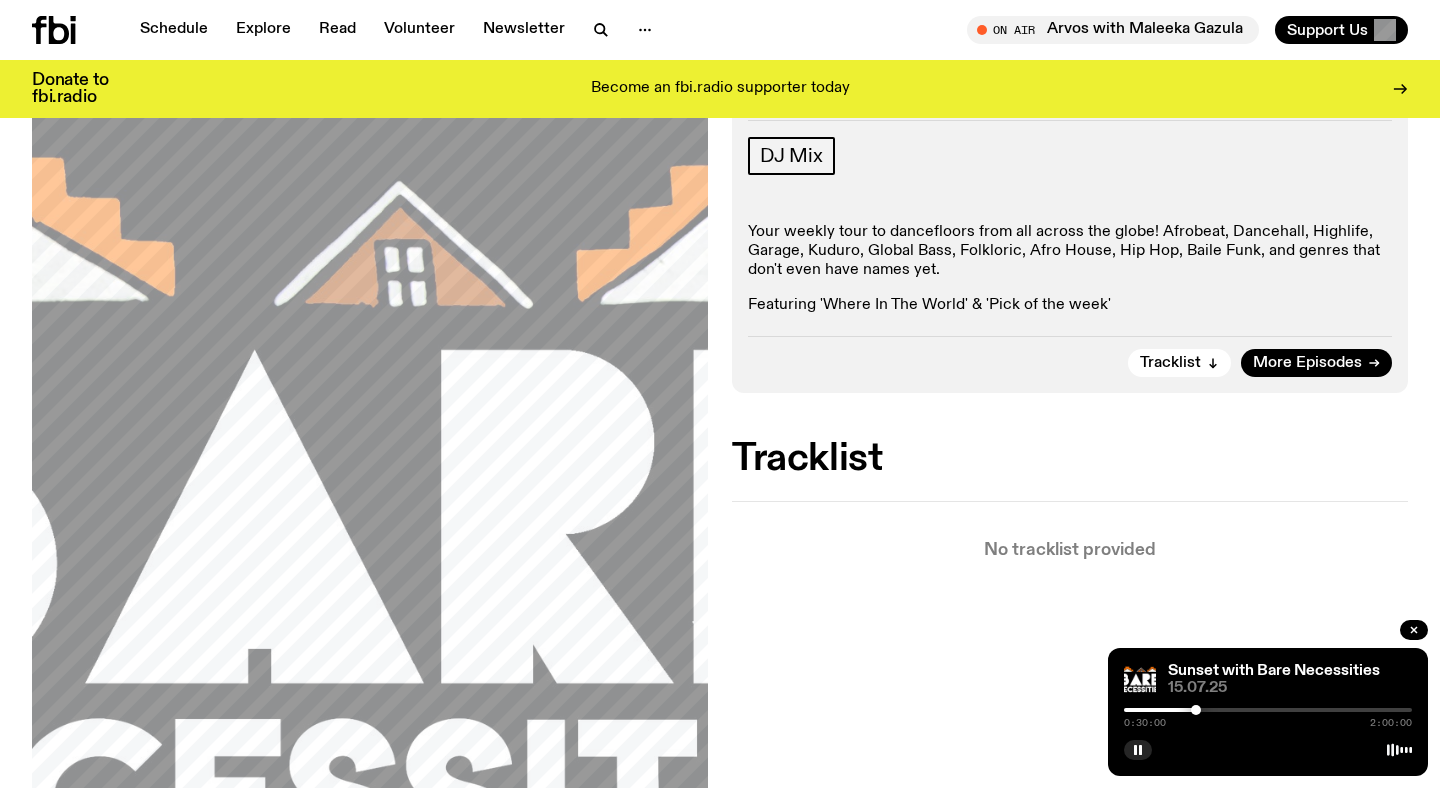 click at bounding box center (1268, 710) 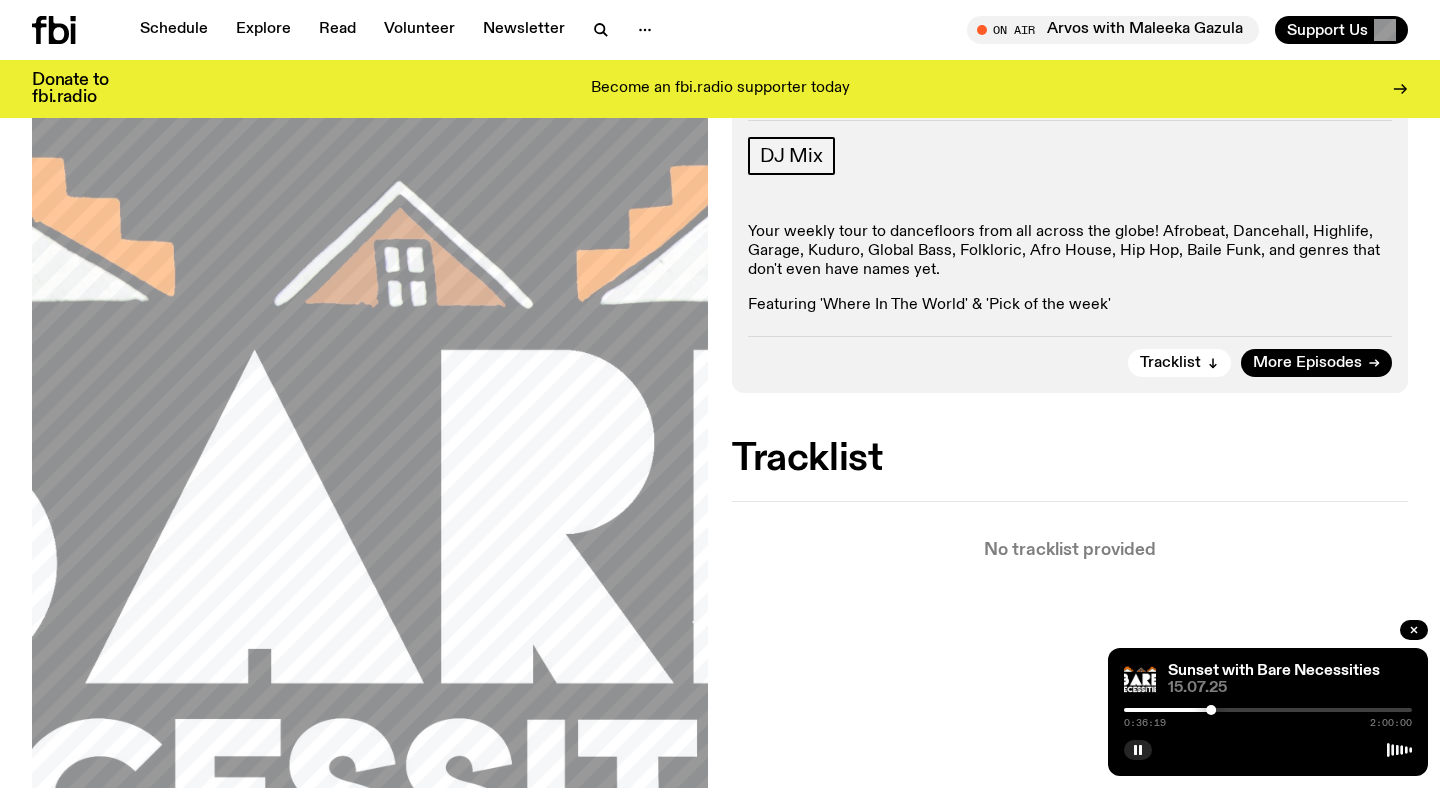 click at bounding box center [1268, 710] 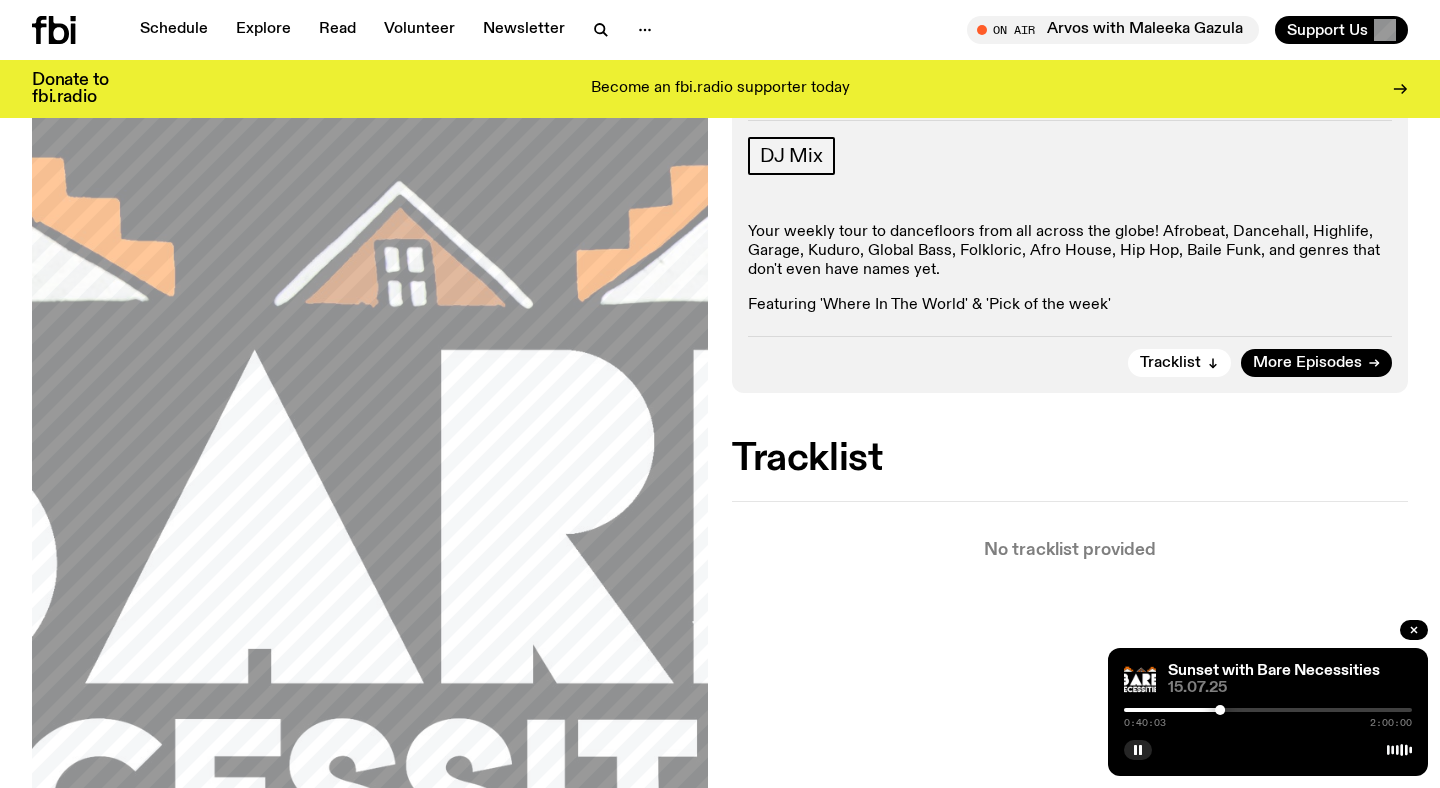 click at bounding box center [1268, 710] 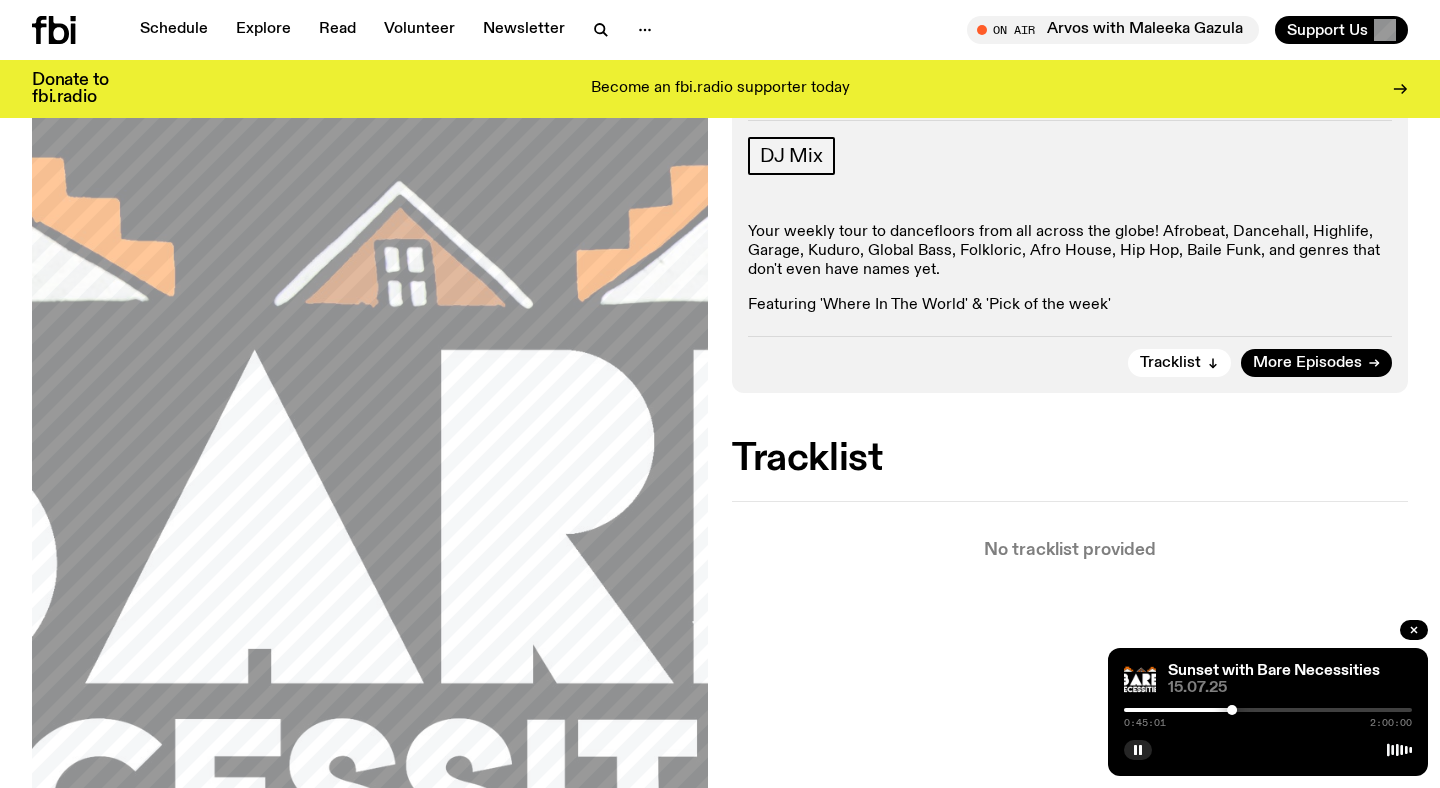 click at bounding box center [1268, 710] 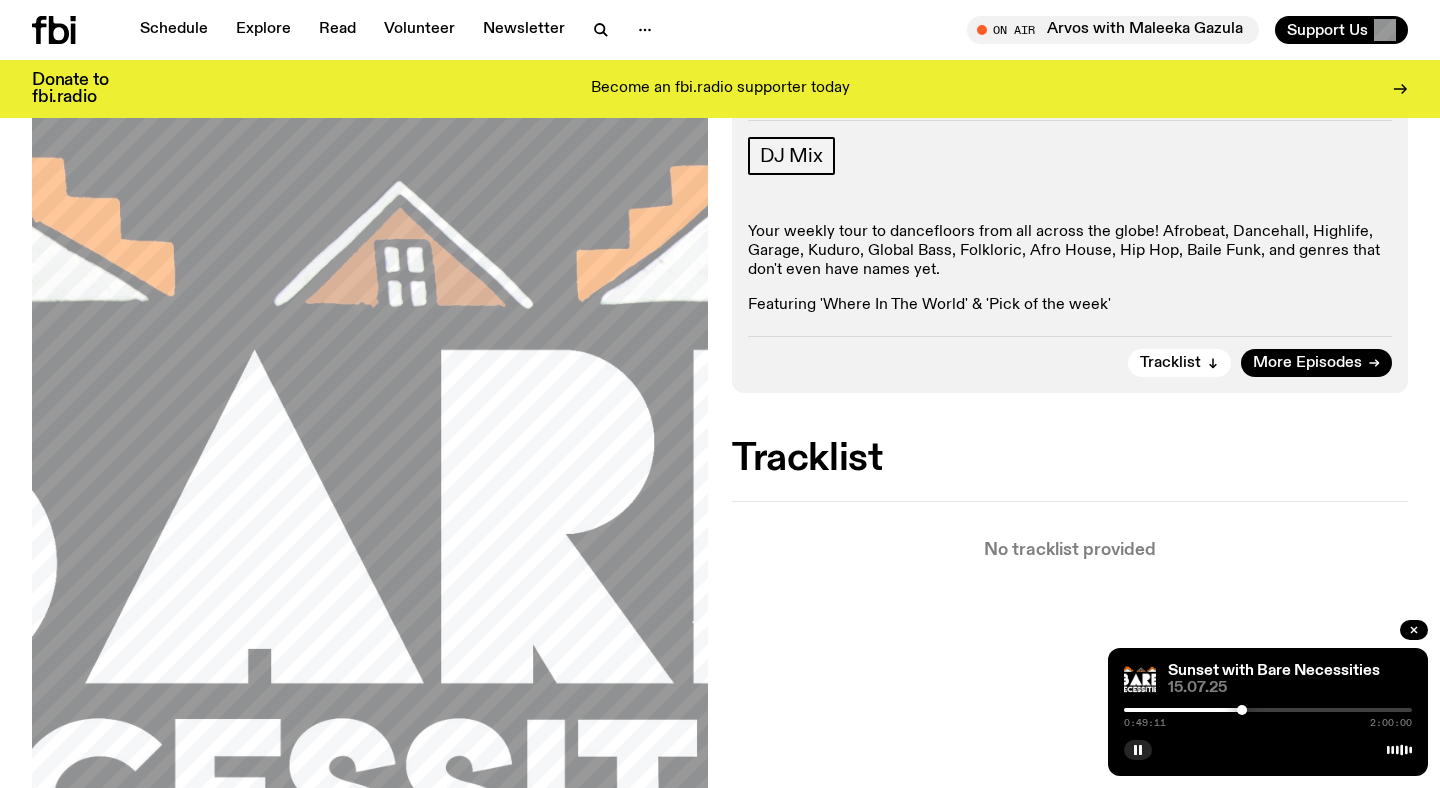 click at bounding box center [1268, 710] 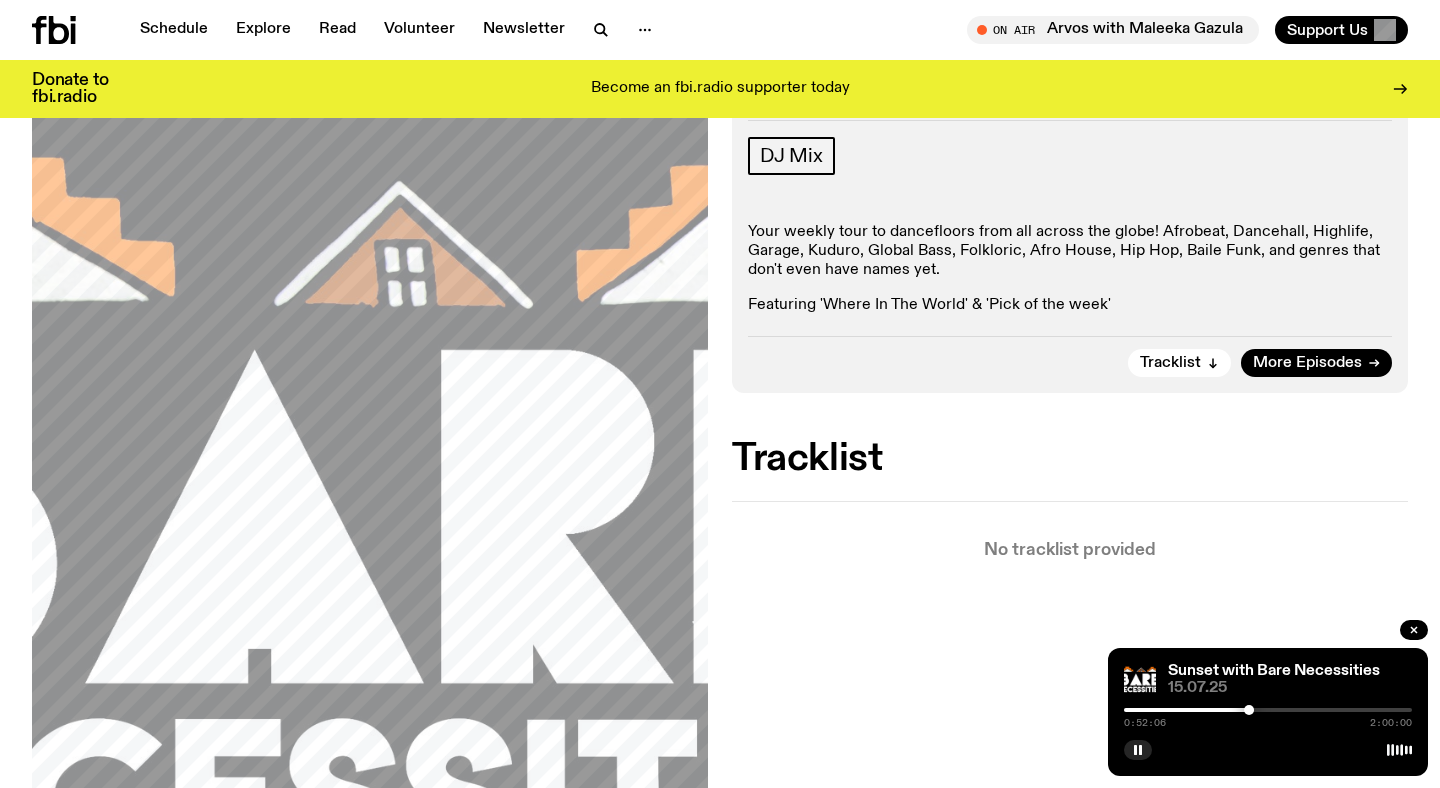click at bounding box center [1268, 710] 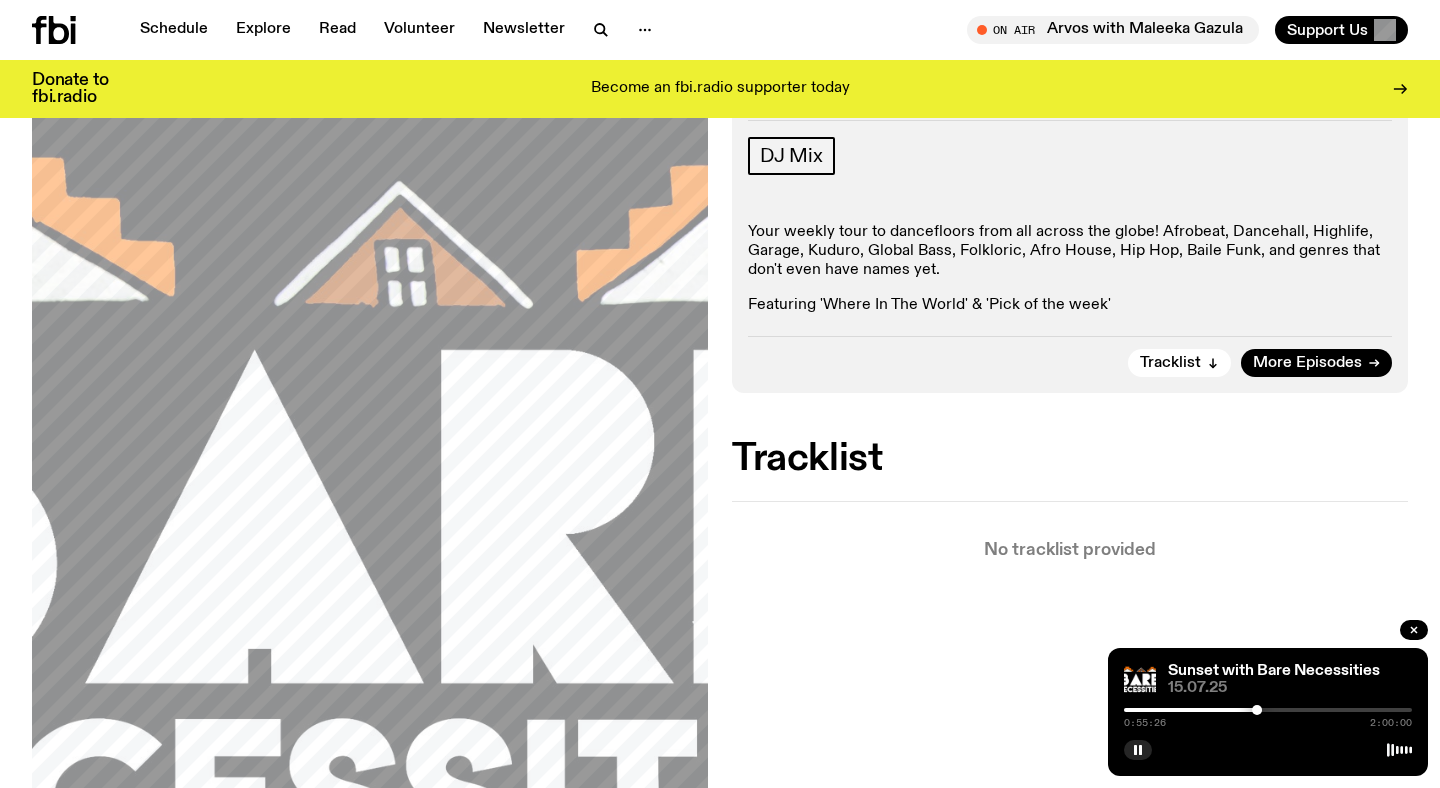 click at bounding box center [1268, 710] 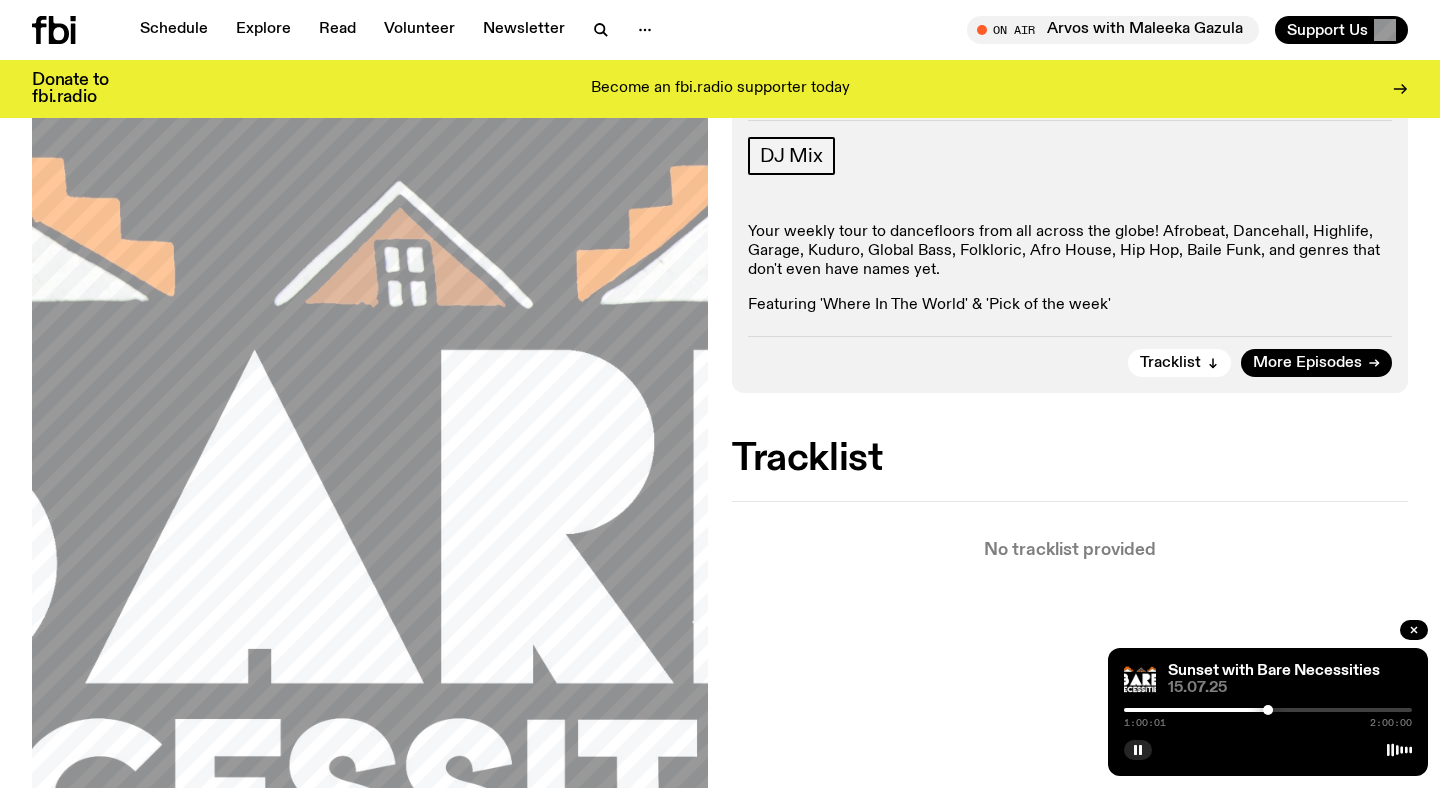 click at bounding box center (1268, 710) 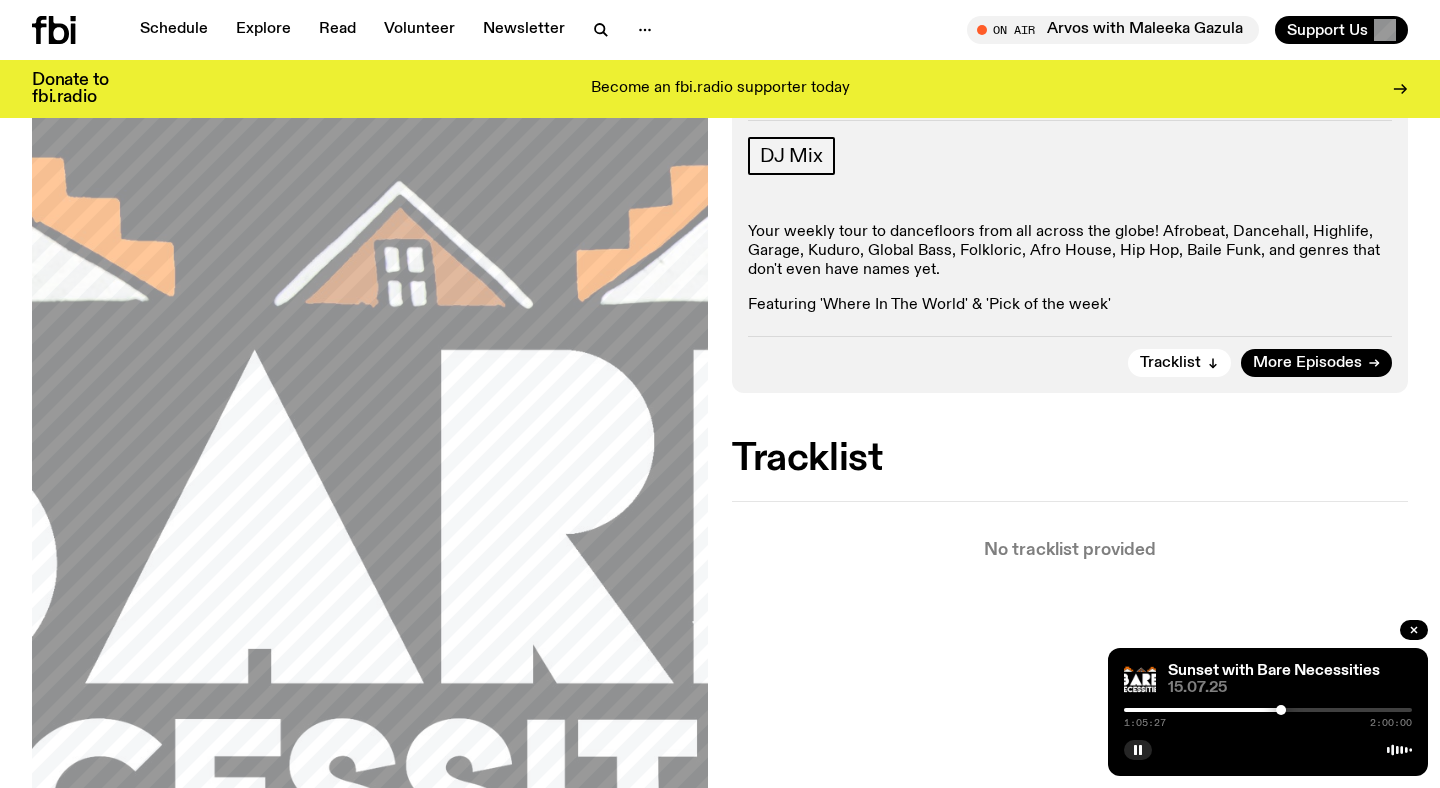 click at bounding box center (1268, 710) 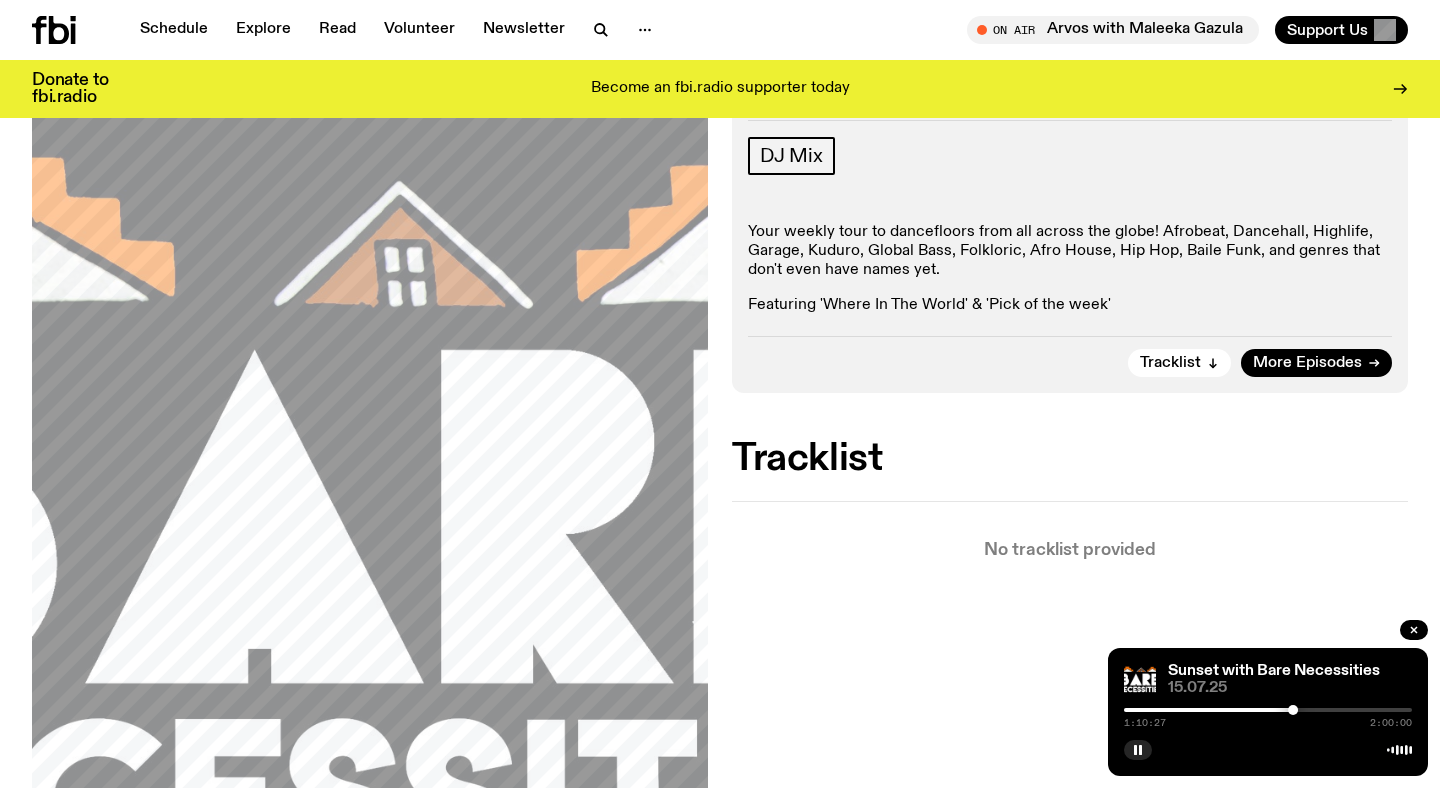 click at bounding box center (1268, 710) 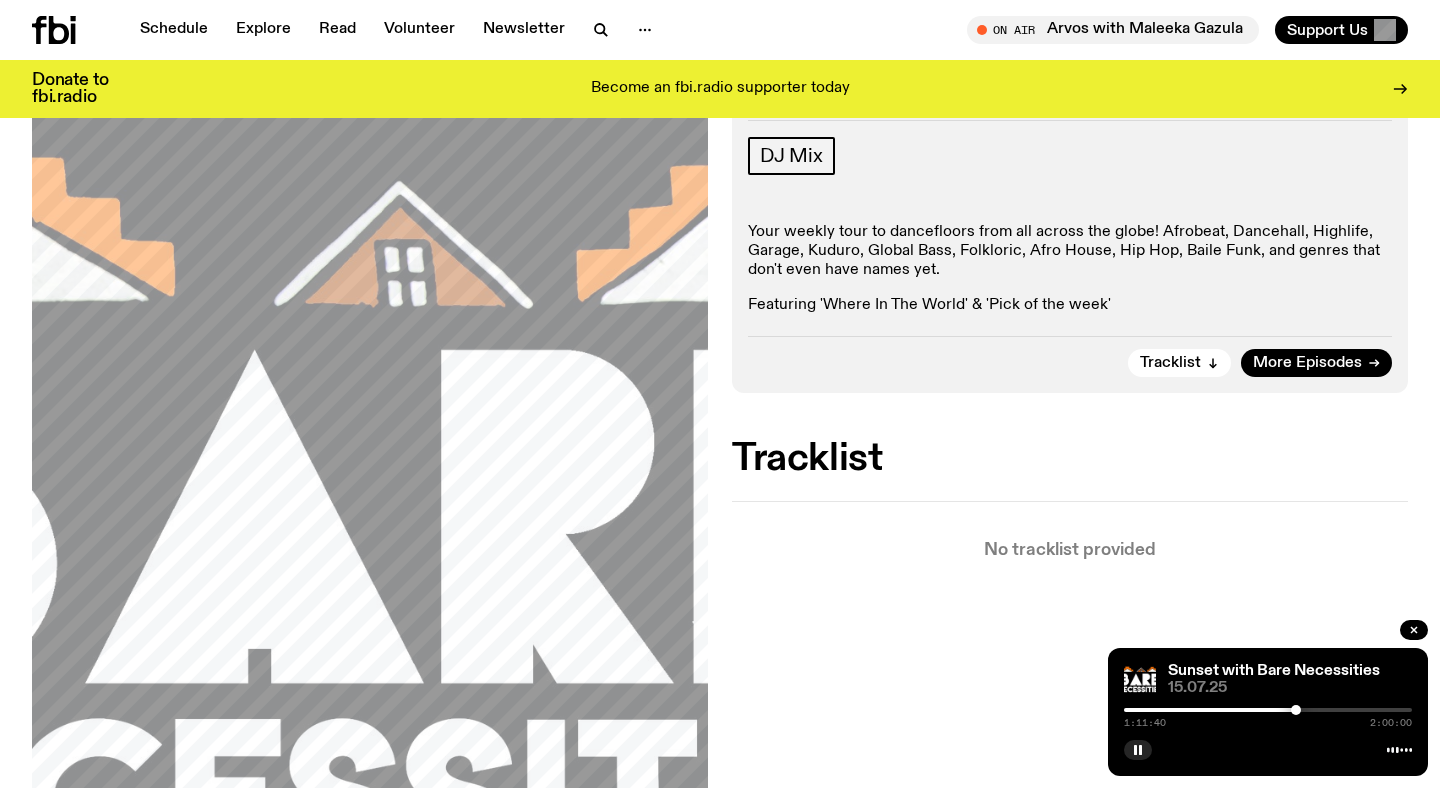 click at bounding box center [1296, 710] 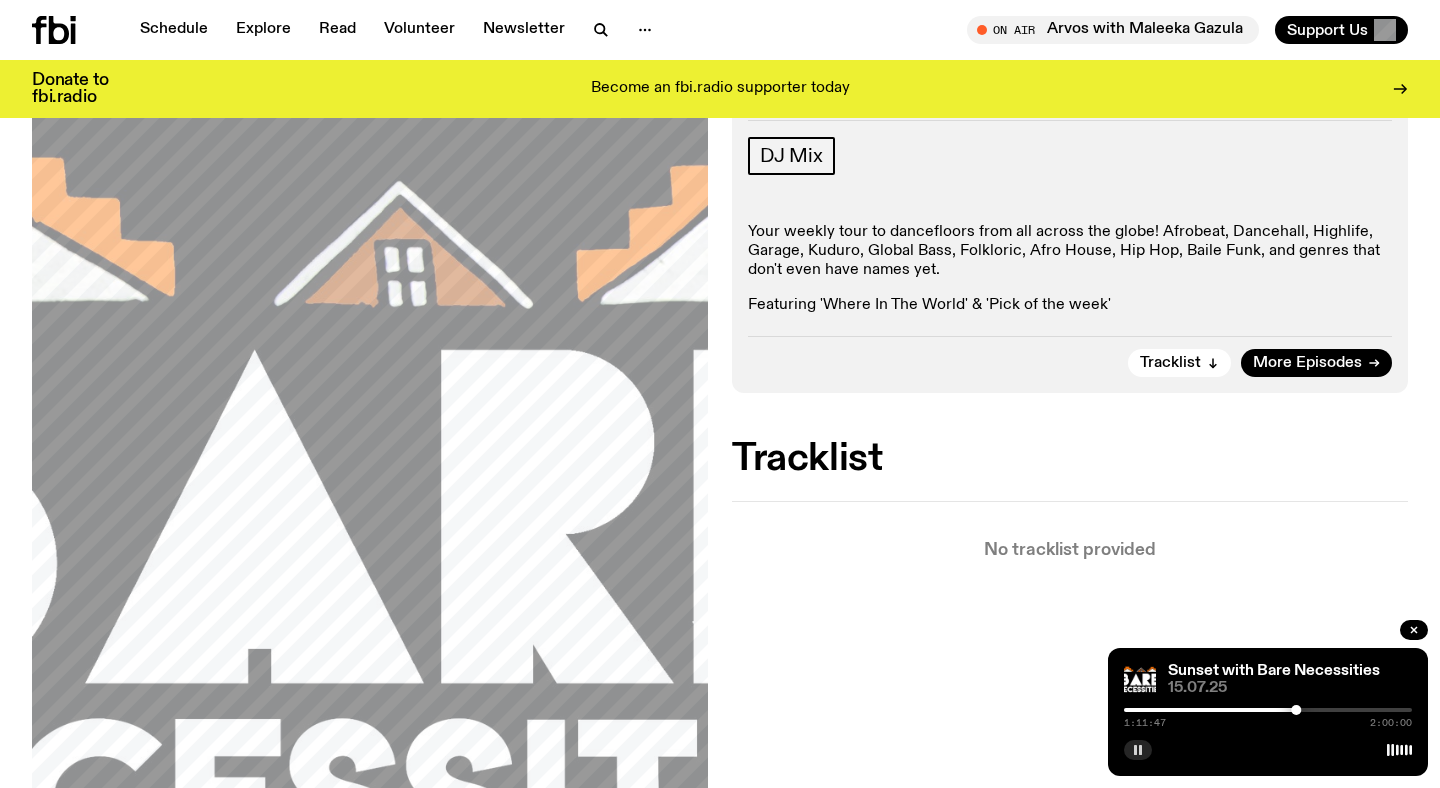 click 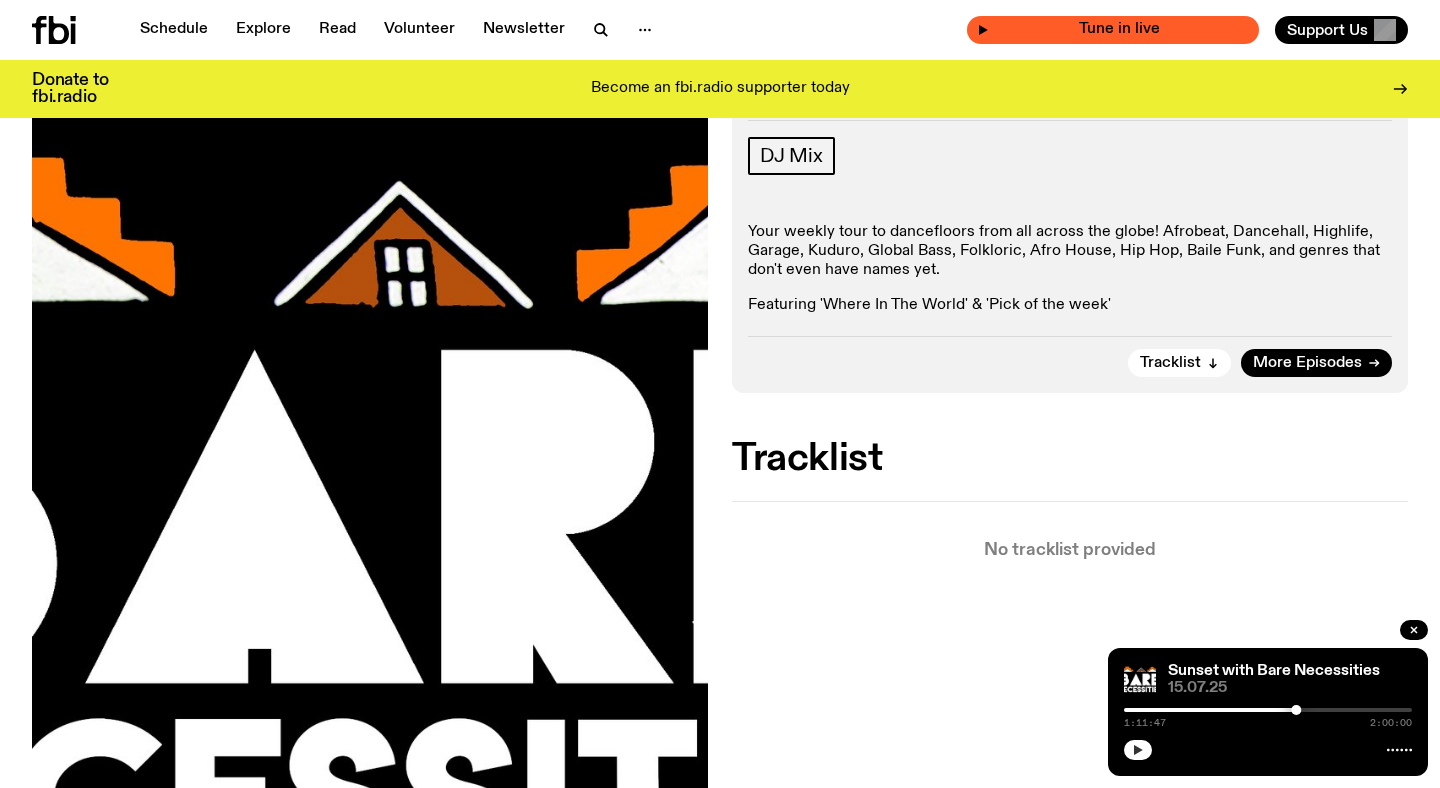 click on "Tune in live" at bounding box center (1119, 29) 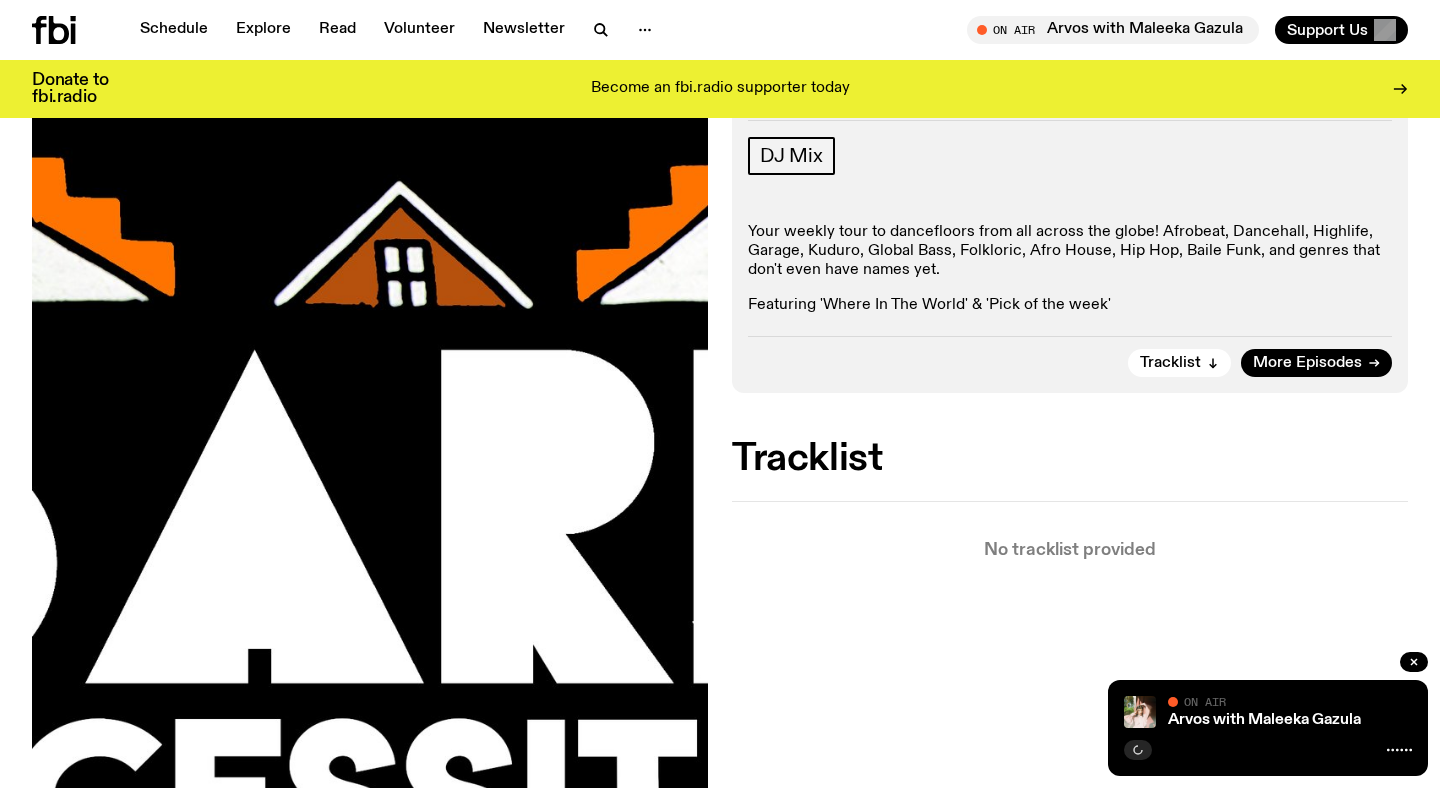 click on "On Air" at bounding box center [1205, 701] 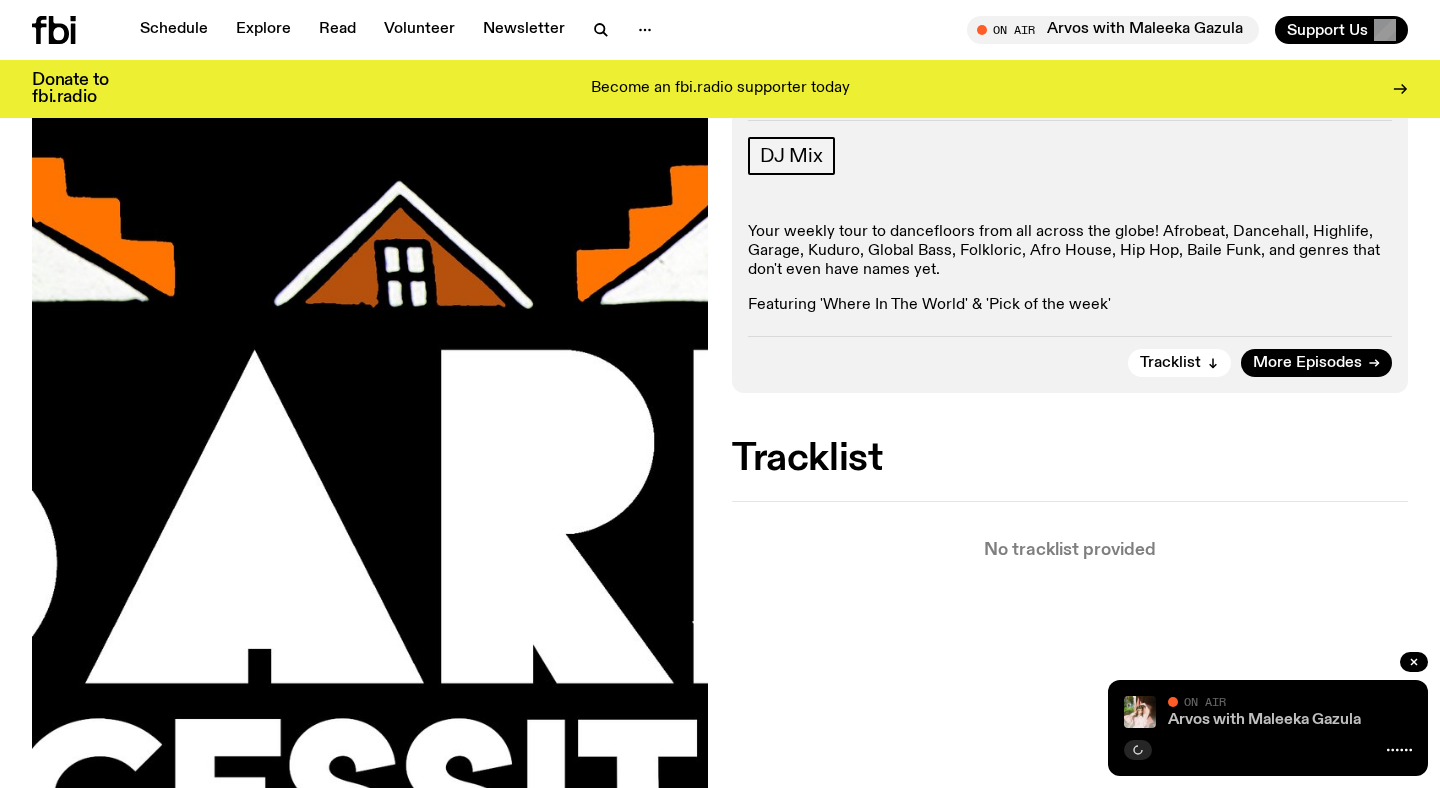 click on "Arvos with Maleeka Gazula" 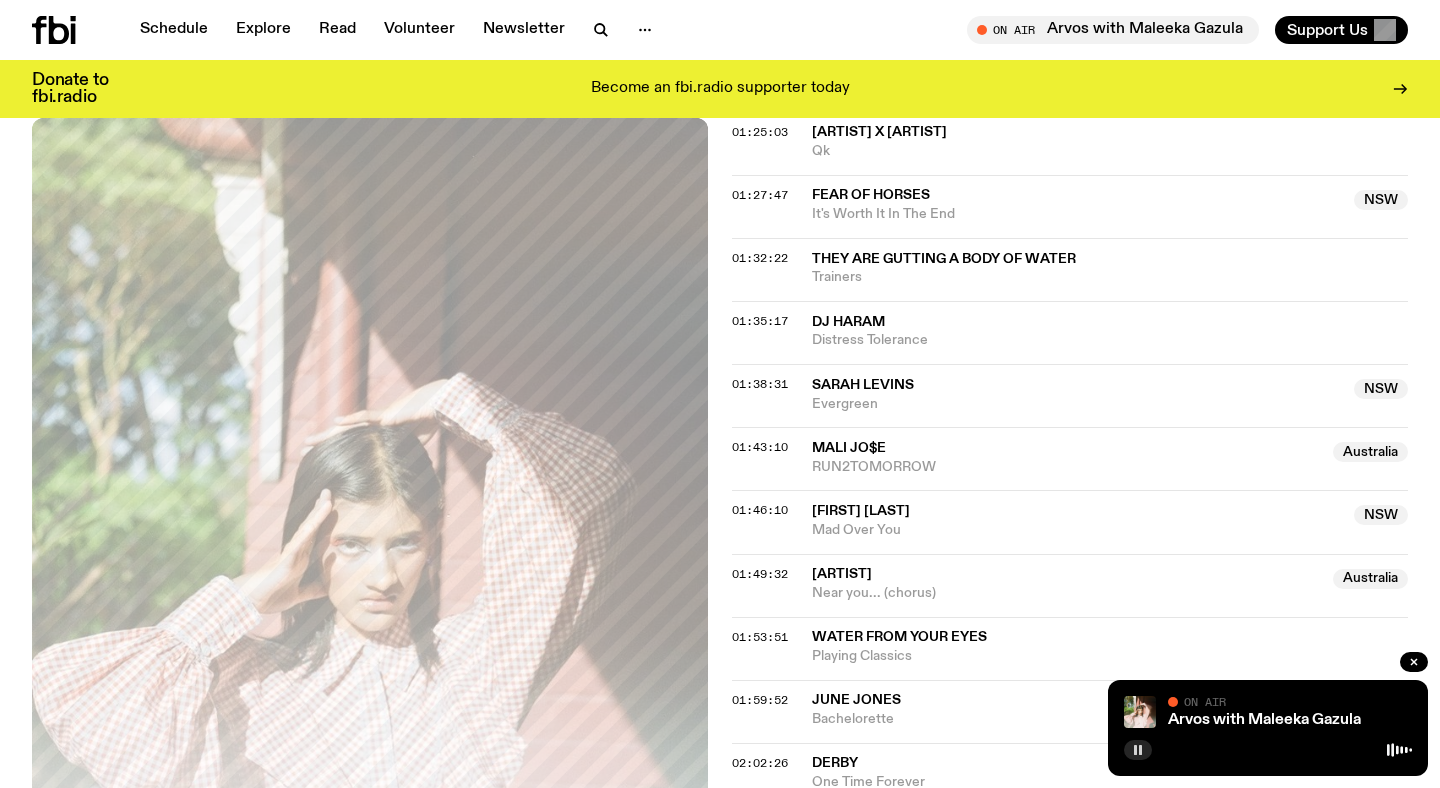 scroll, scrollTop: 1093, scrollLeft: 0, axis: vertical 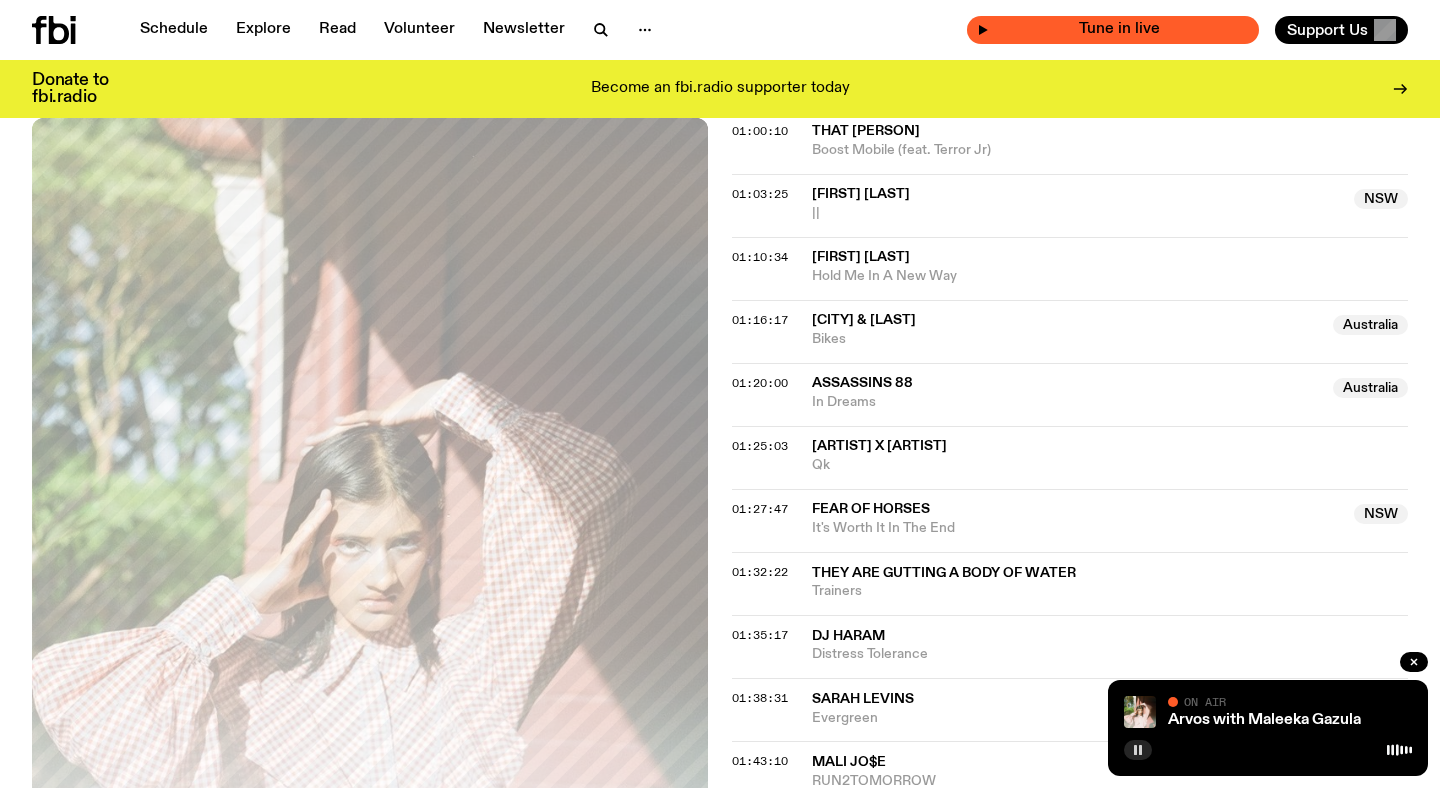 click on "Tune in live" 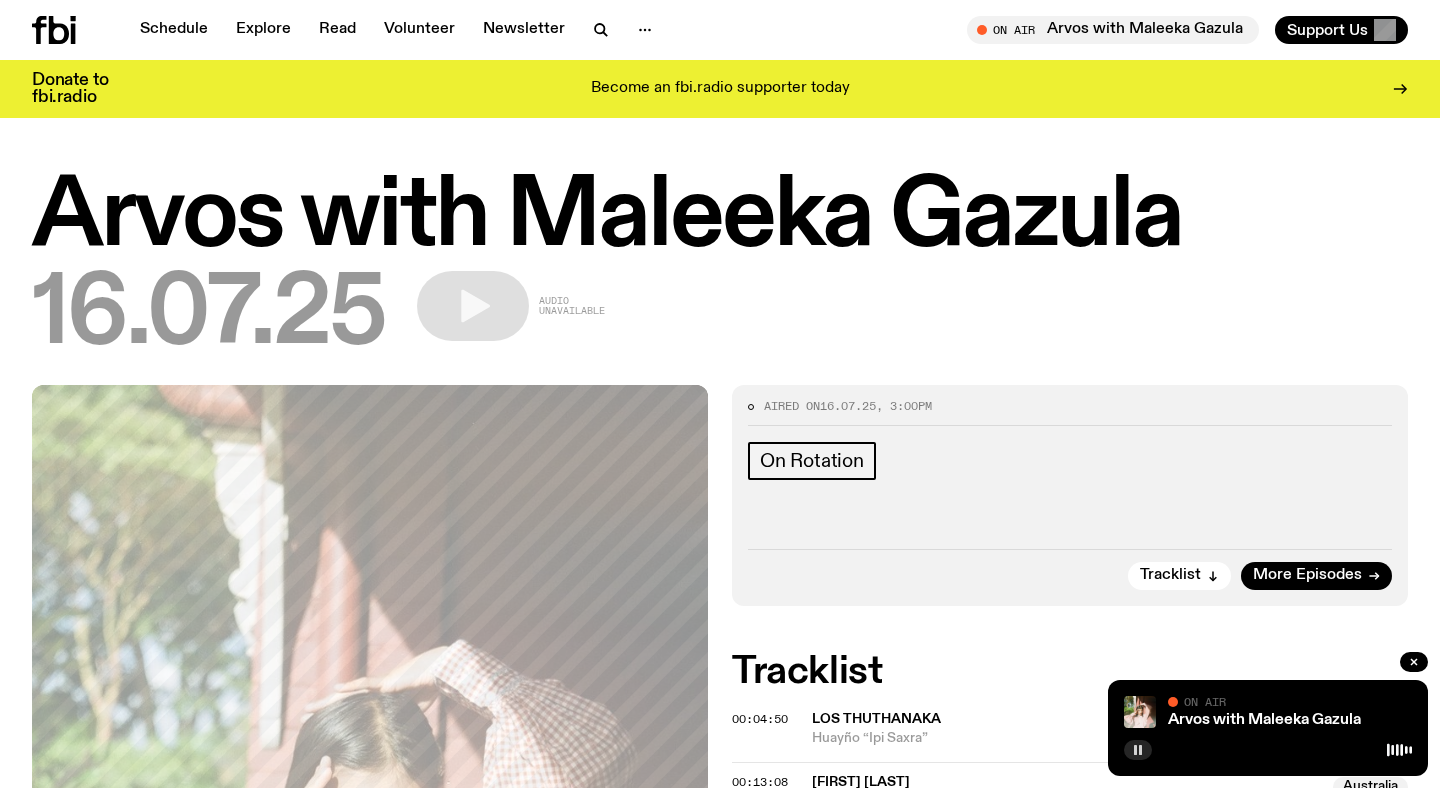 scroll, scrollTop: 0, scrollLeft: 0, axis: both 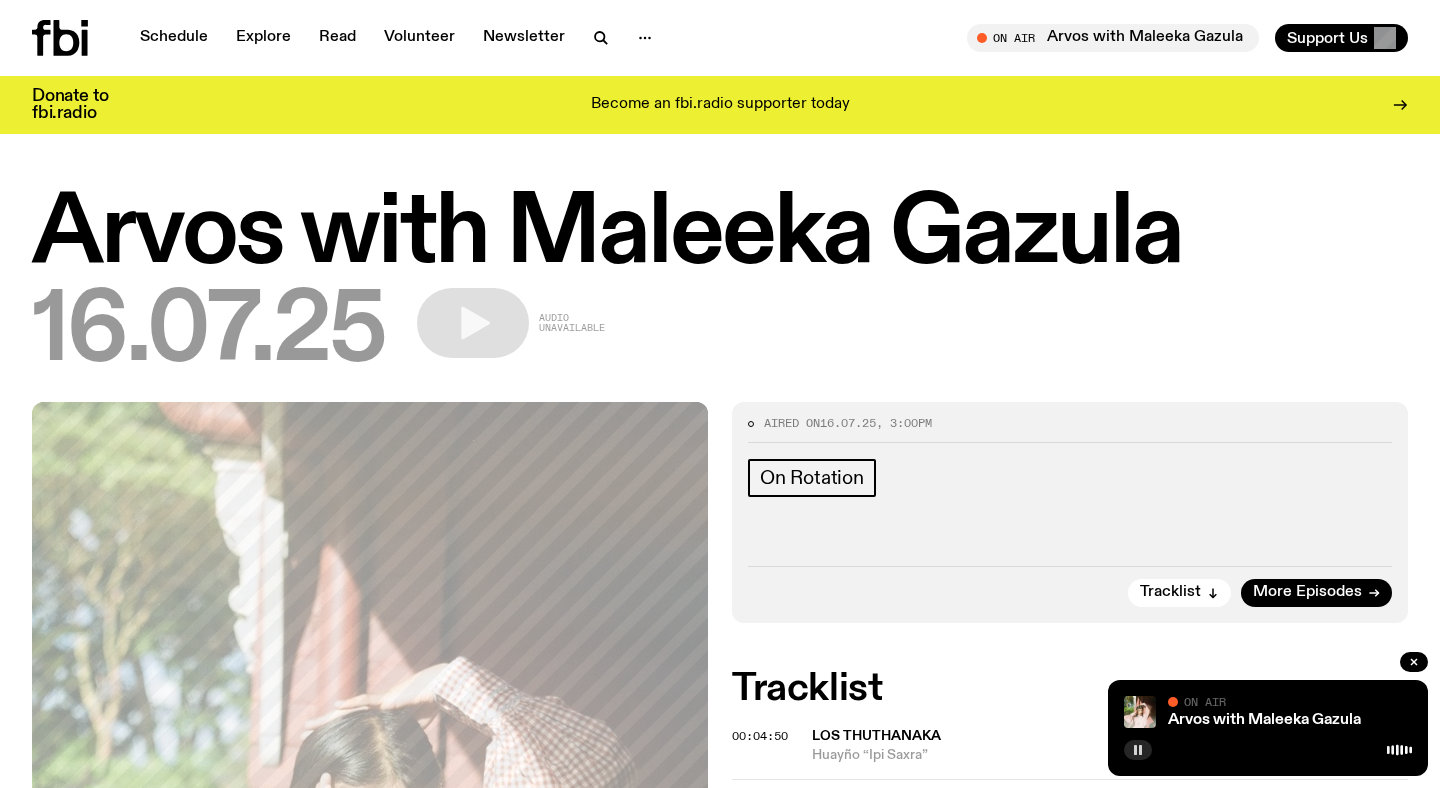 click 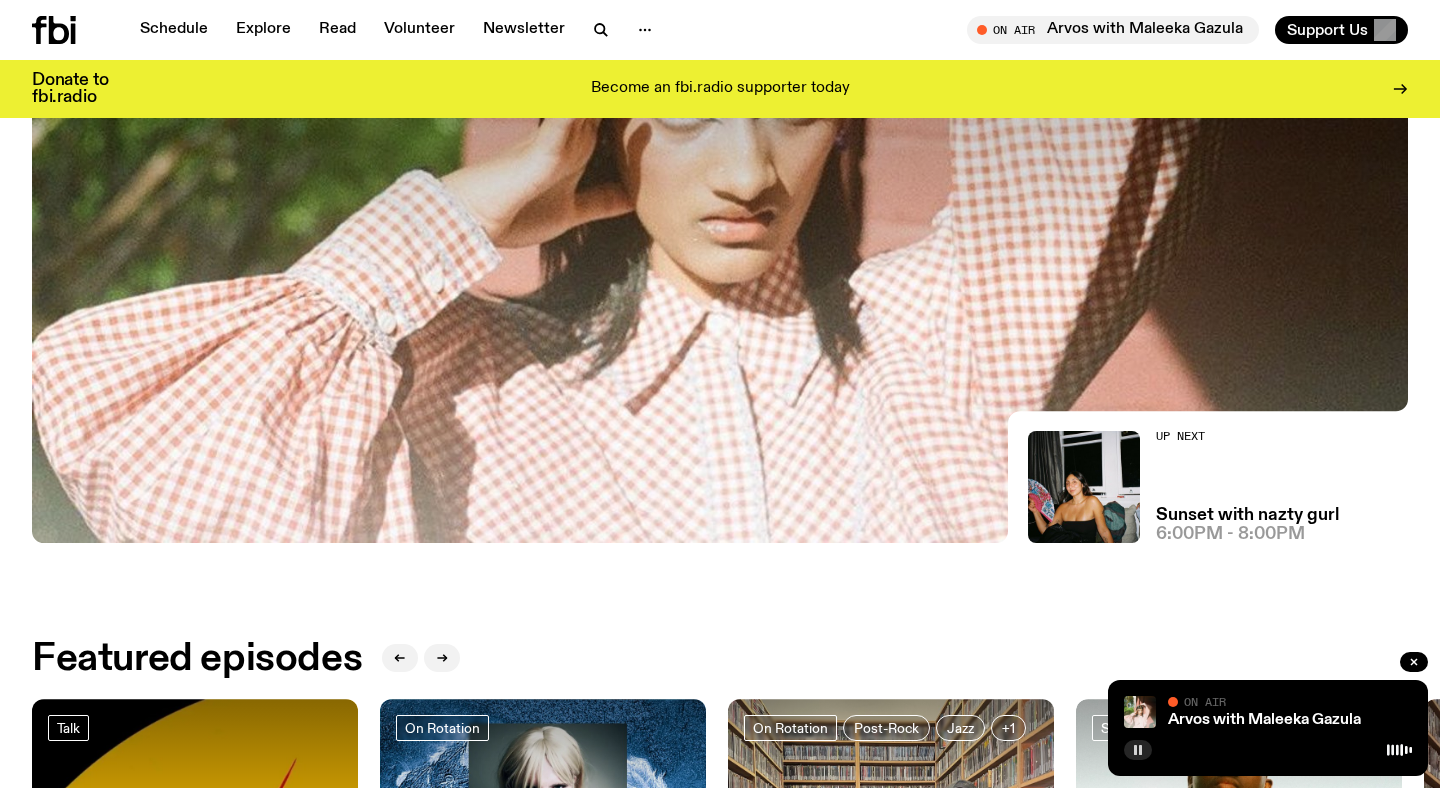 scroll, scrollTop: 576, scrollLeft: 0, axis: vertical 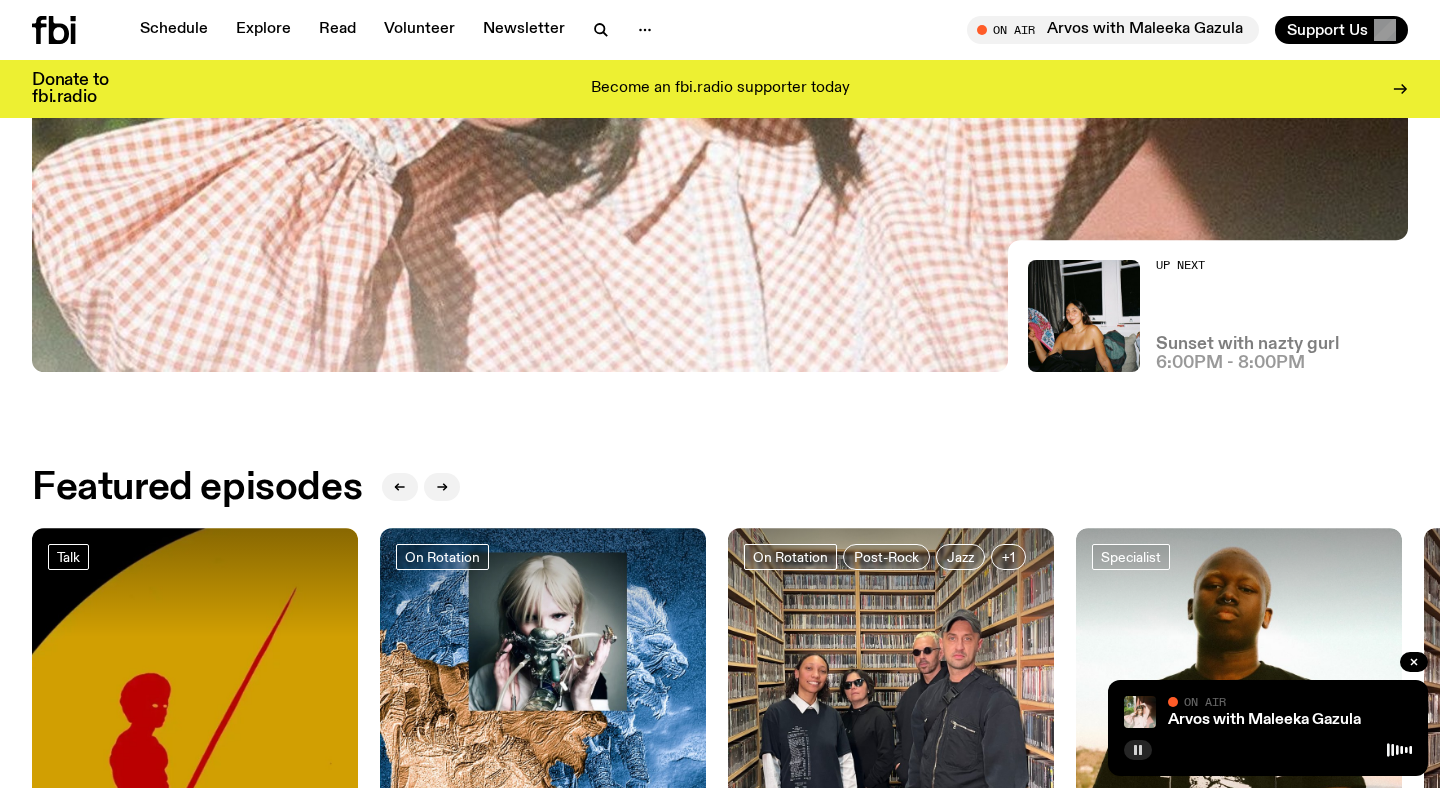 click on "Sunset with nazty gurl" at bounding box center (1247, 344) 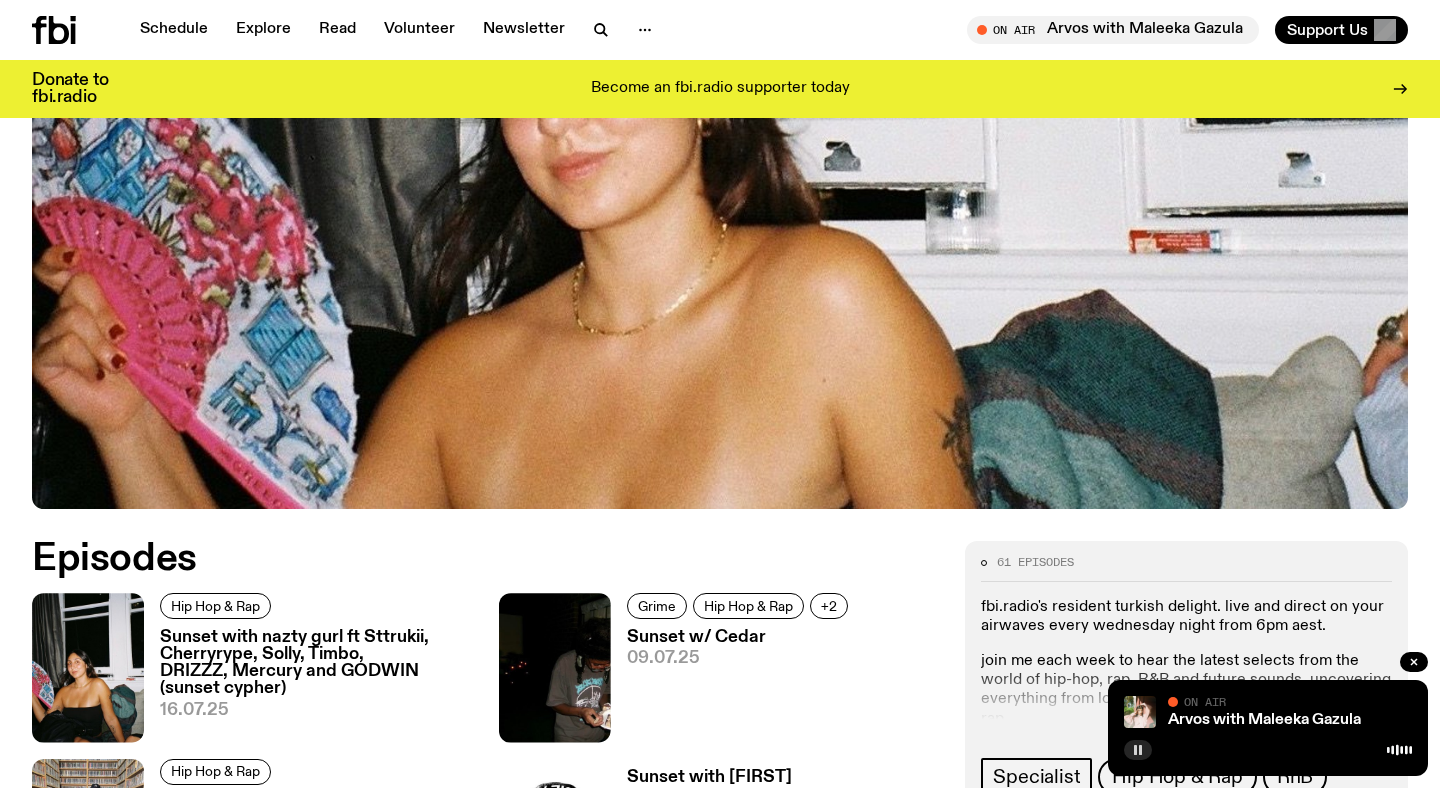 scroll, scrollTop: 778, scrollLeft: 0, axis: vertical 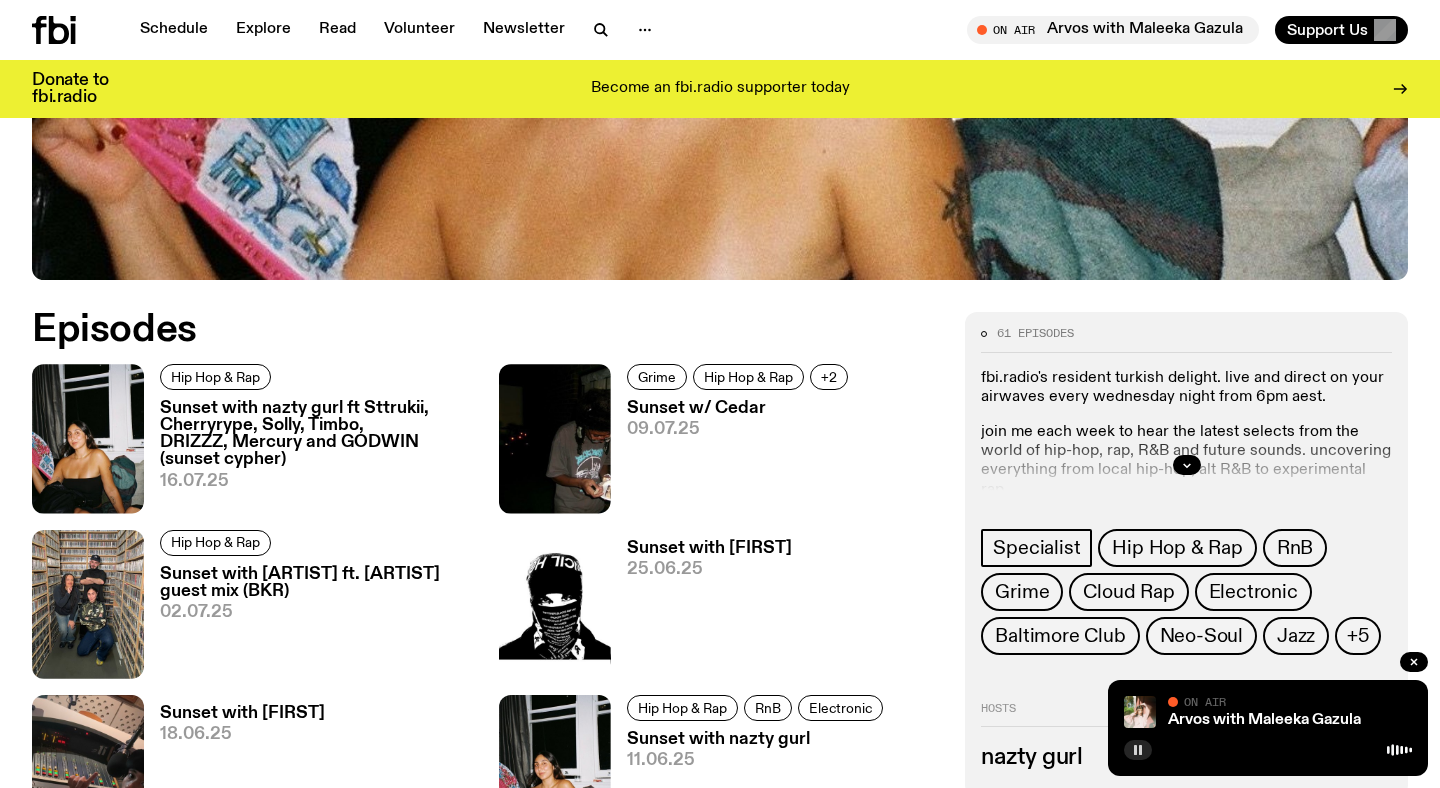 click on "Sunset with nazty gurl ft Sttrukii, Cherryrype, Solly, Timbo, DRIZZZ, Mercury and GODWIN (sunset cypher)" at bounding box center (317, 434) 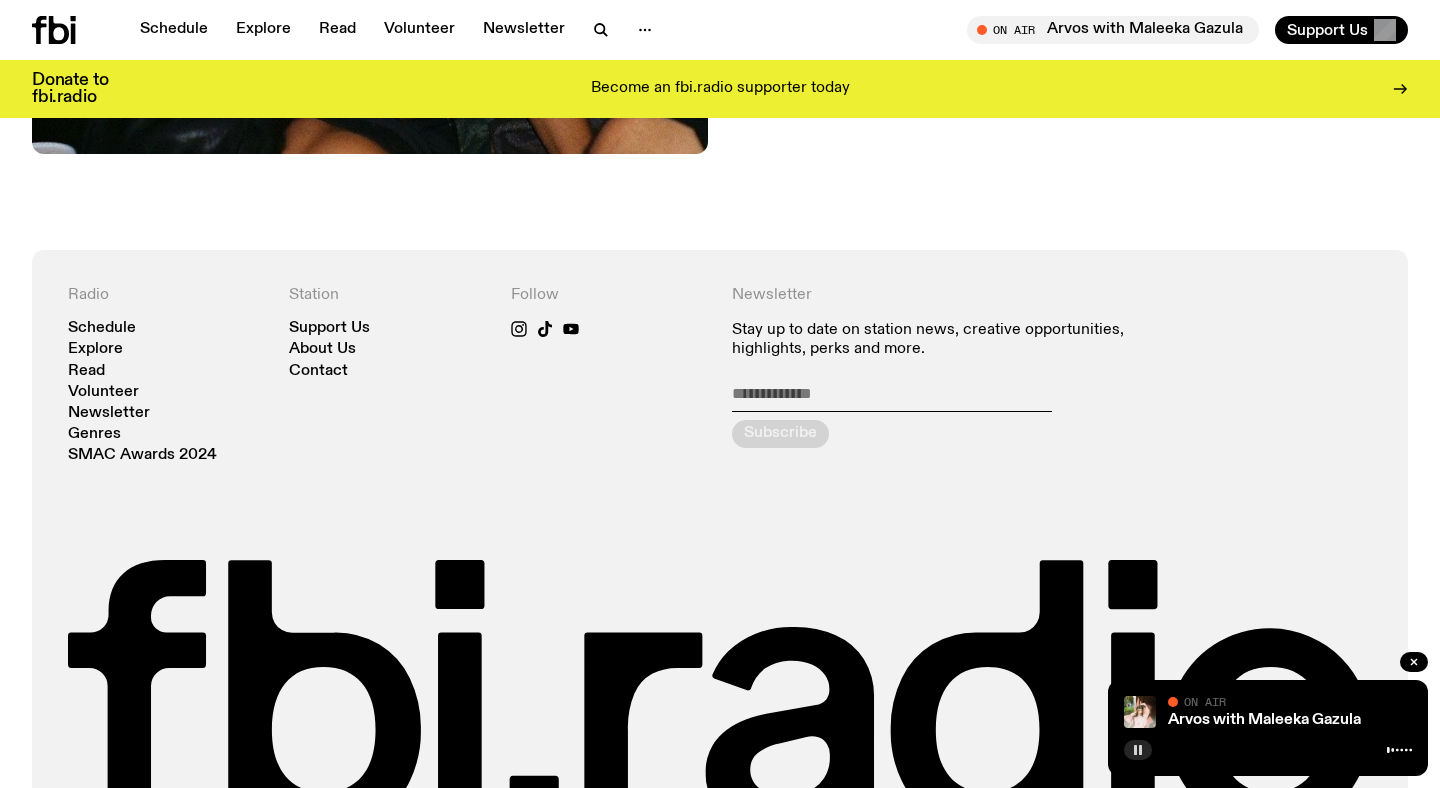 scroll, scrollTop: 1574, scrollLeft: 0, axis: vertical 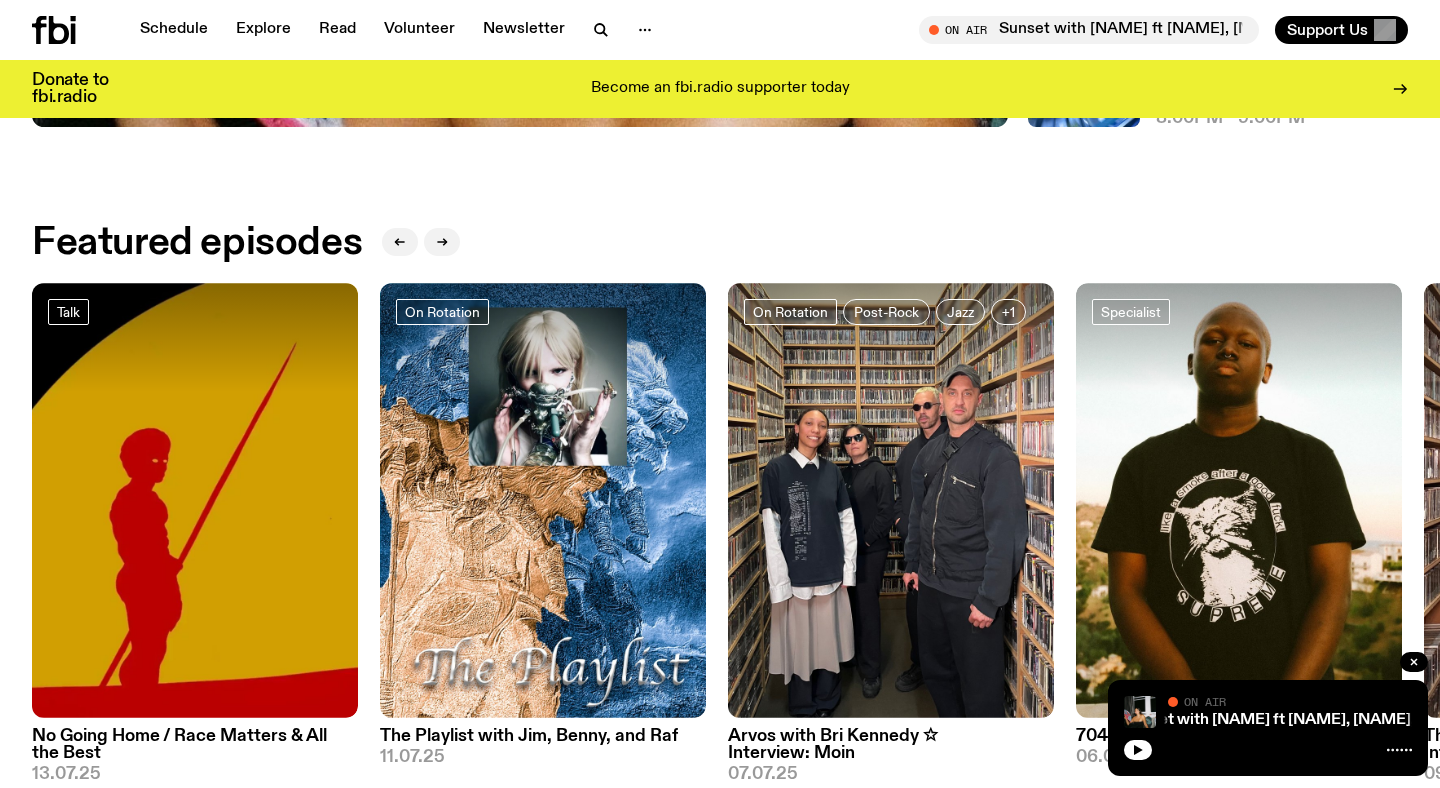 click on "On Air" at bounding box center (1290, 703) 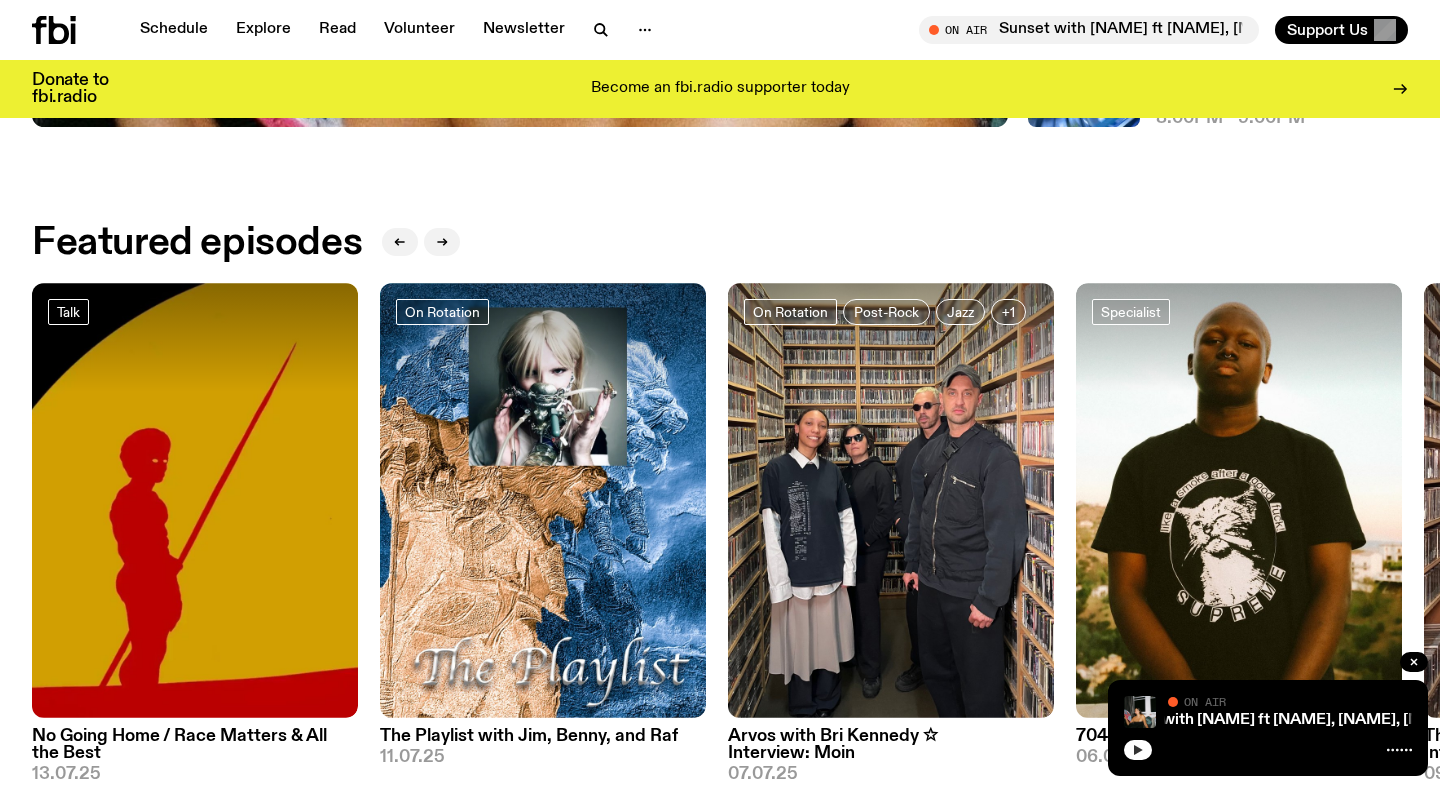 click 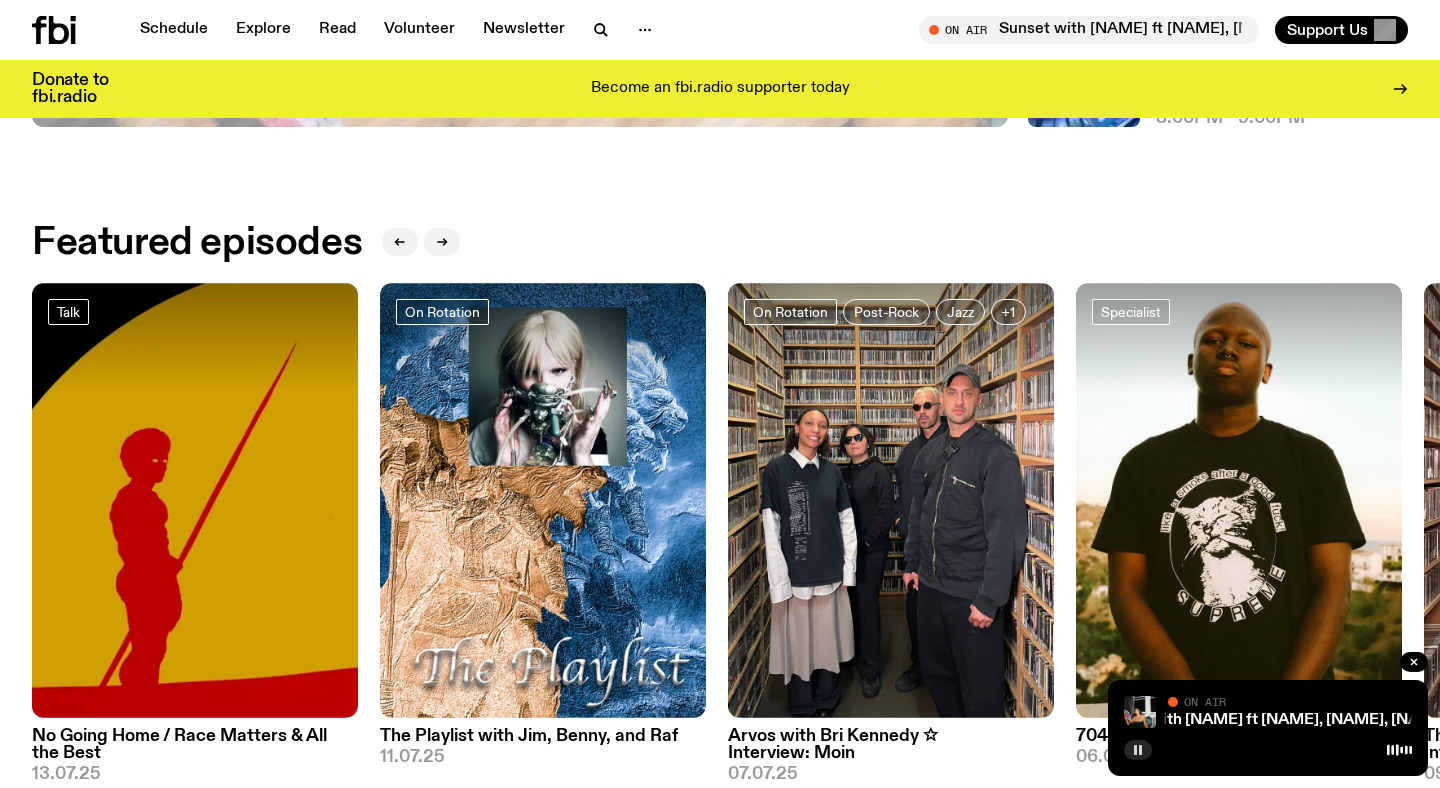 click at bounding box center (1268, 748) 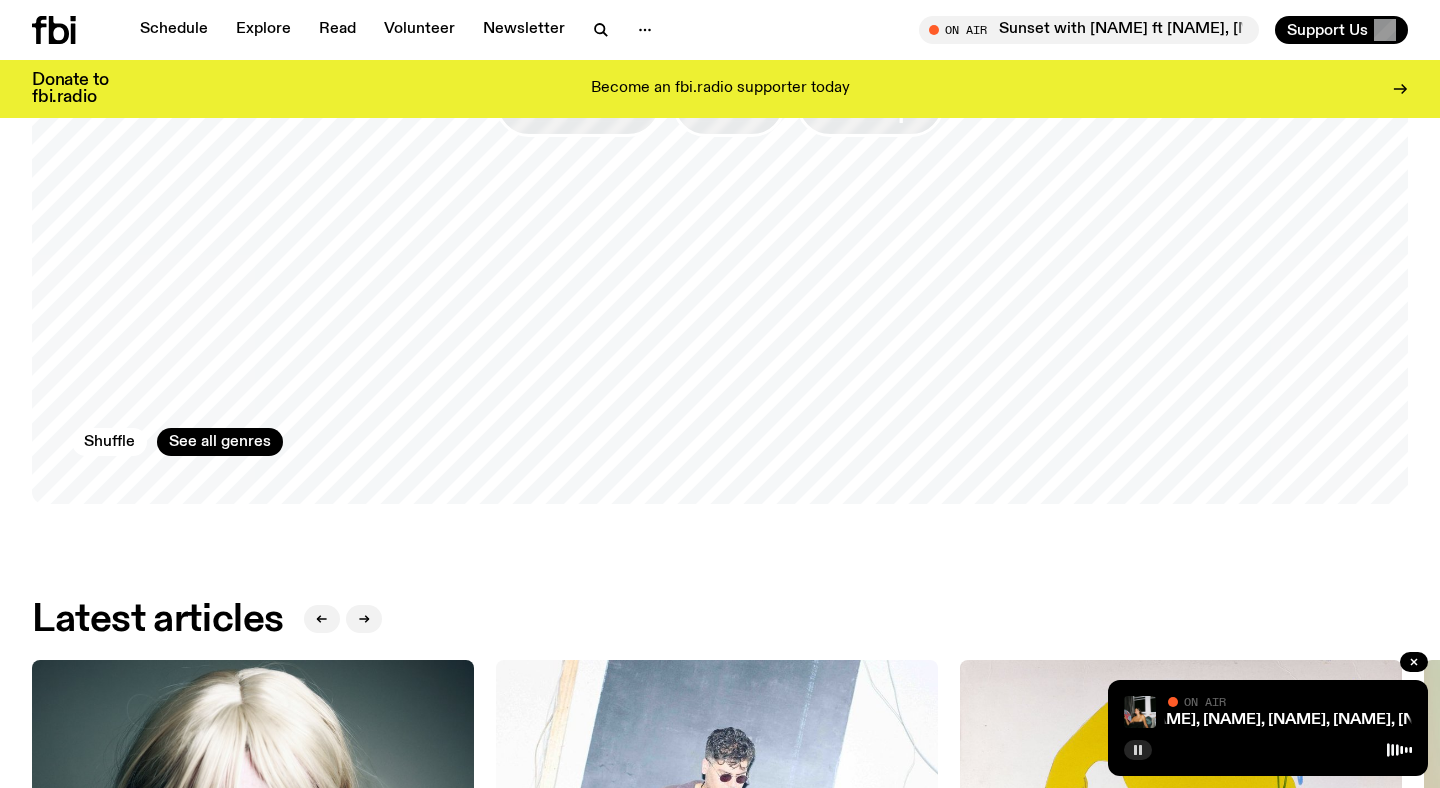 scroll, scrollTop: 854, scrollLeft: 0, axis: vertical 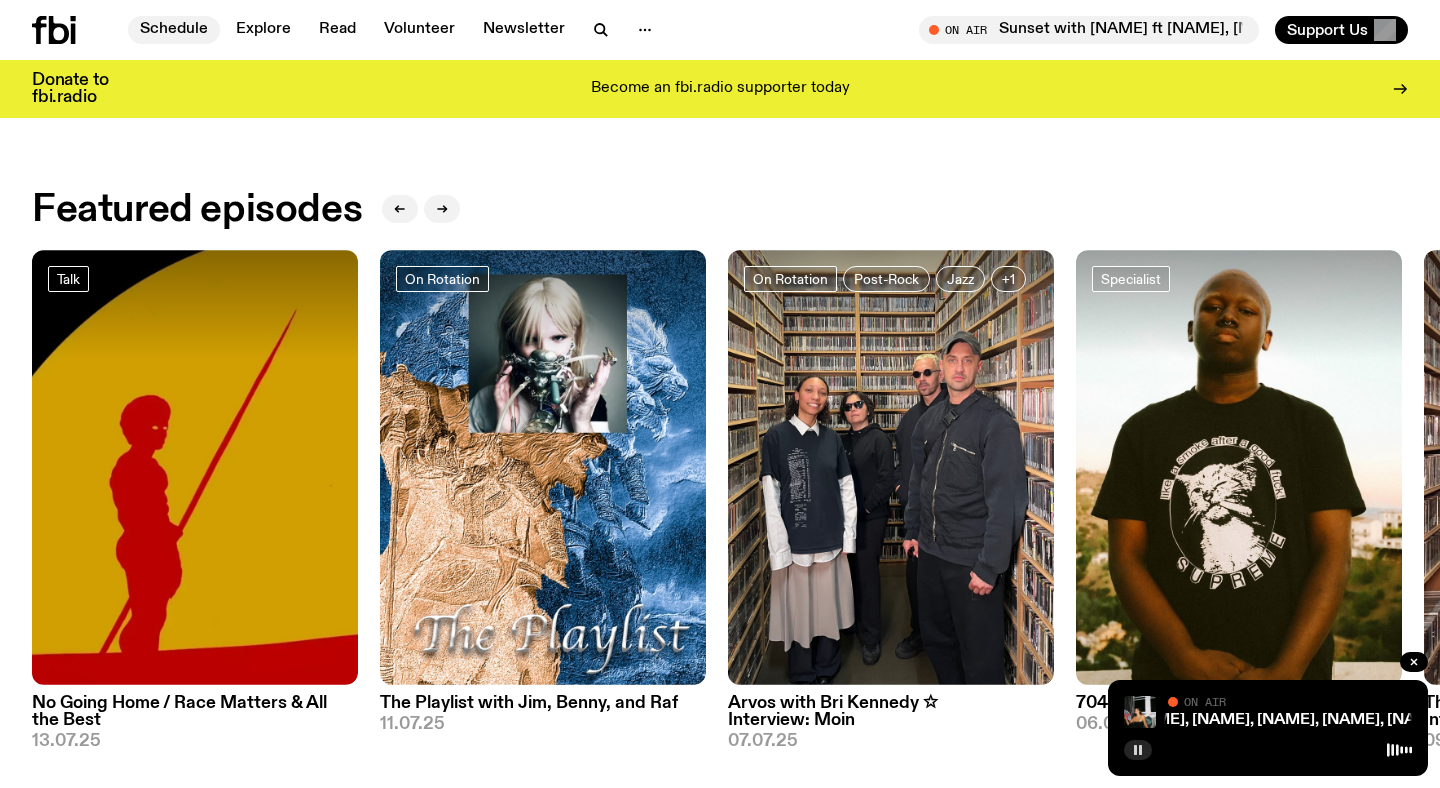 click on "Schedule" at bounding box center [174, 30] 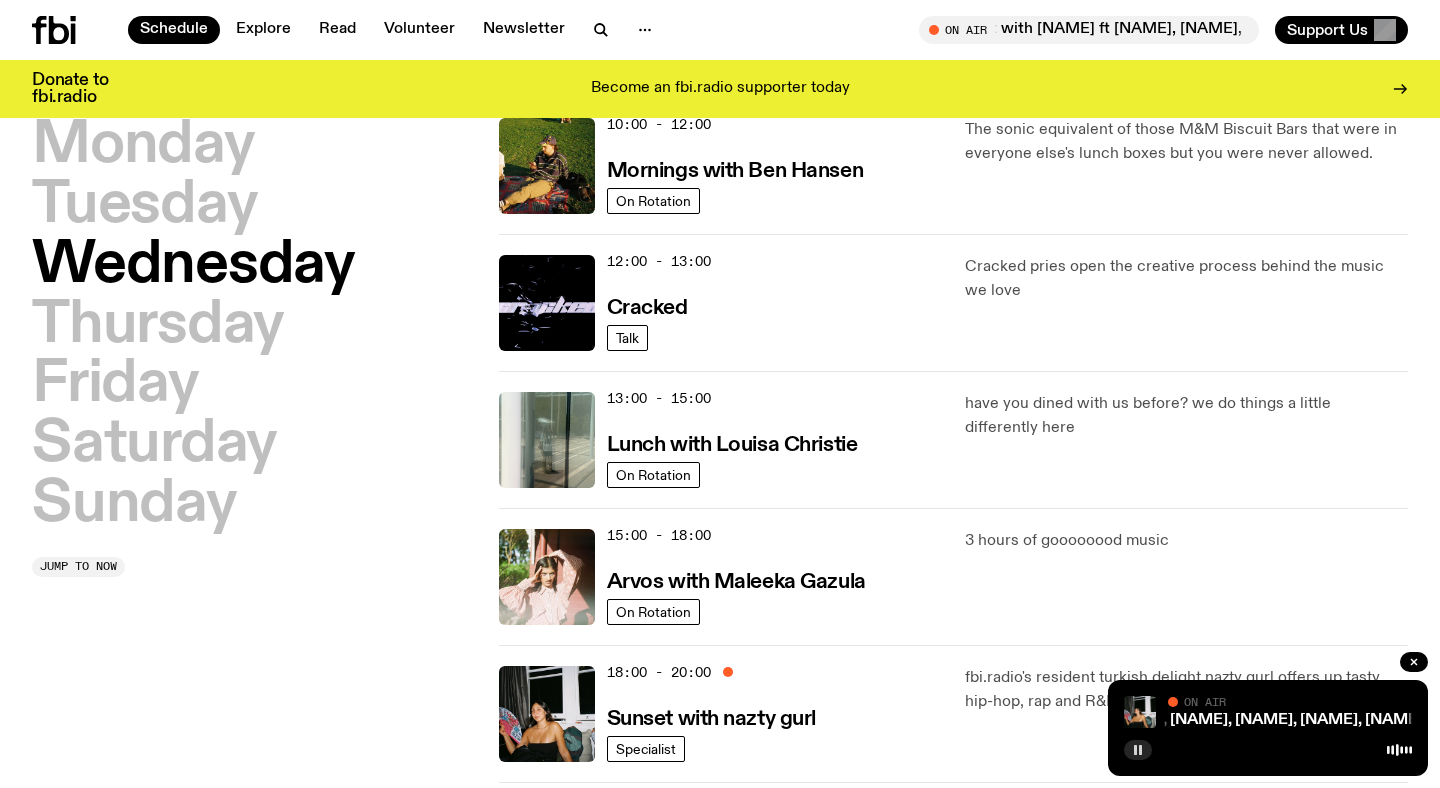 scroll, scrollTop: 0, scrollLeft: 0, axis: both 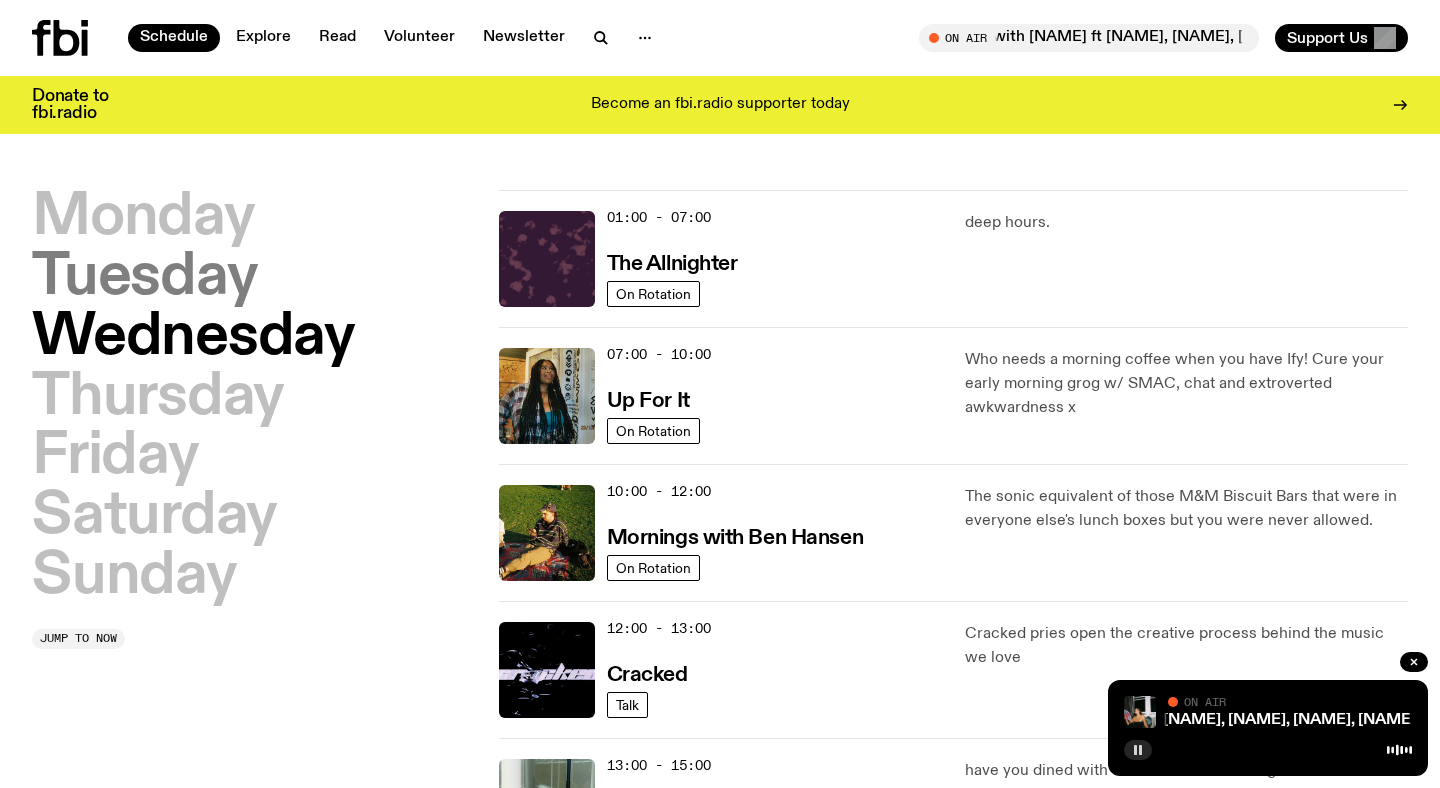 click on "Tuesday" at bounding box center (144, 278) 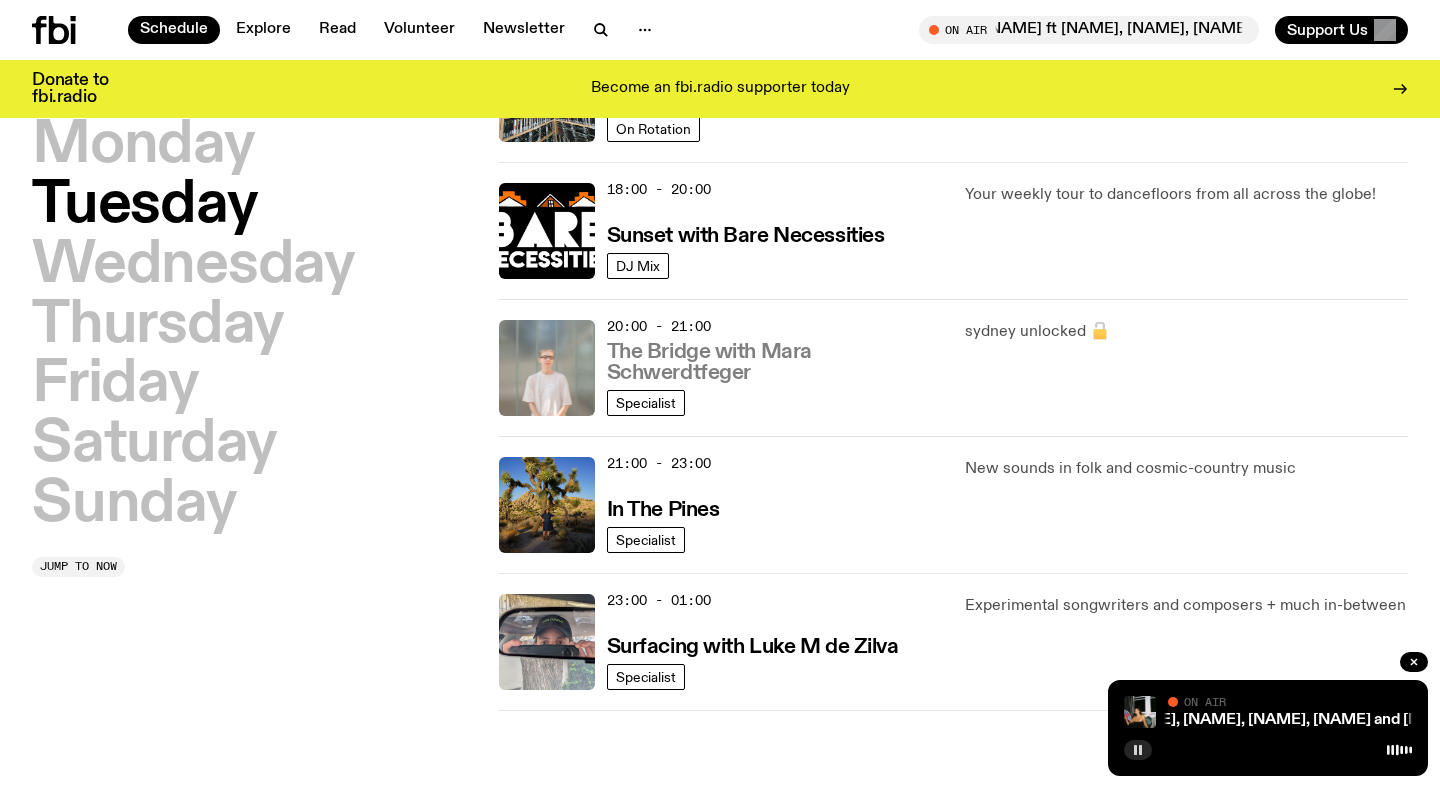 scroll, scrollTop: 676, scrollLeft: 0, axis: vertical 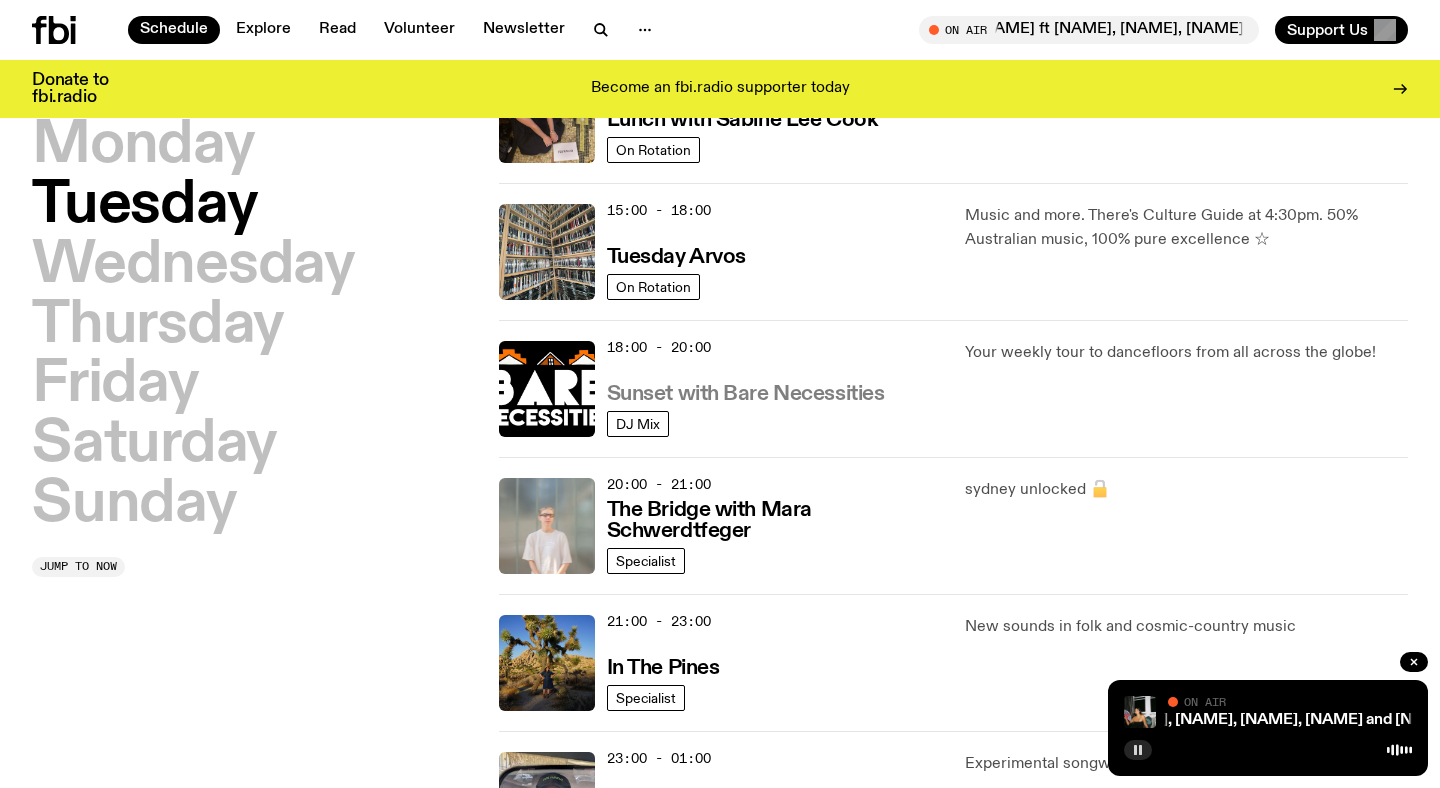 click on "Sunset with Bare Necessities" at bounding box center (746, 394) 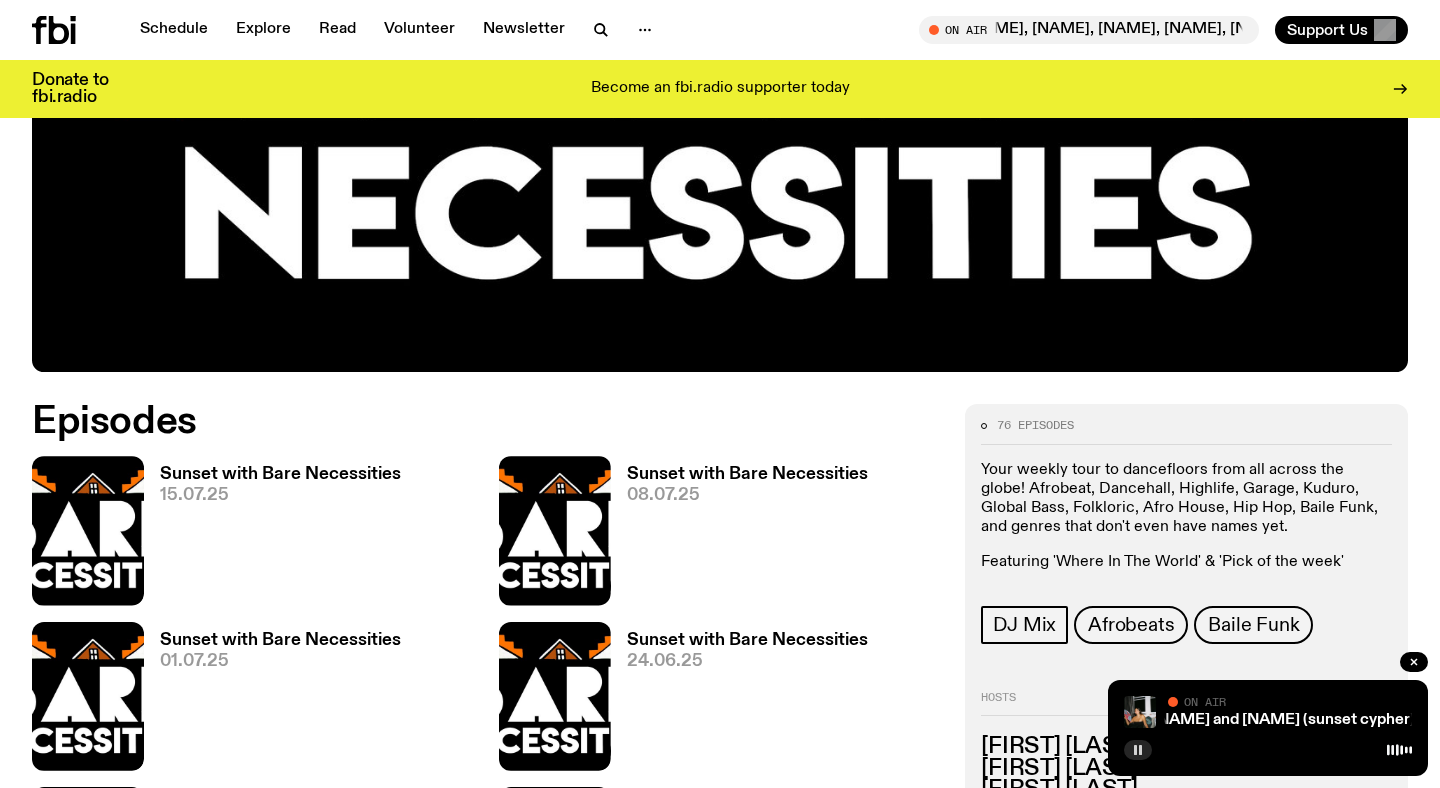 scroll, scrollTop: 817, scrollLeft: 0, axis: vertical 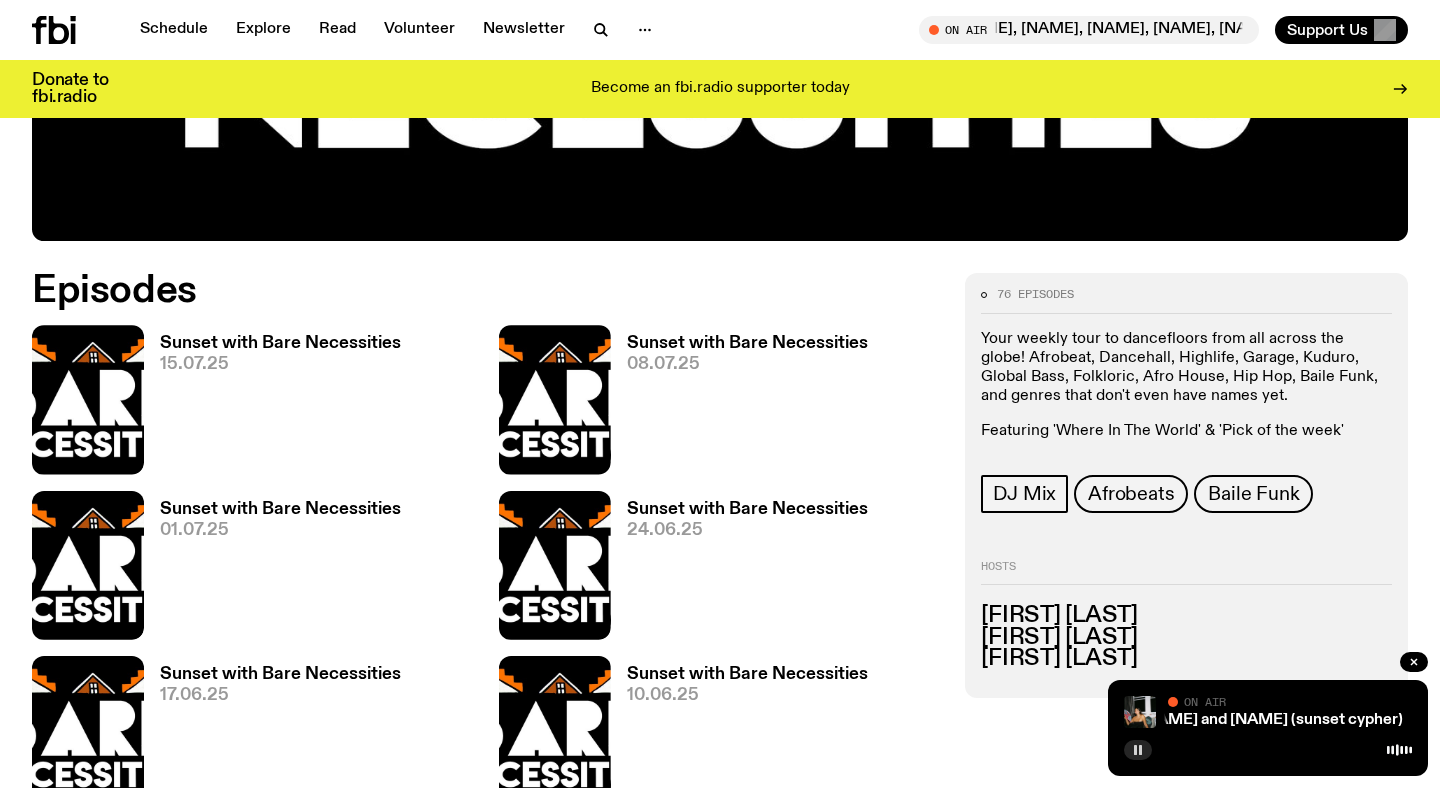 click on "15.07.25" at bounding box center (280, 364) 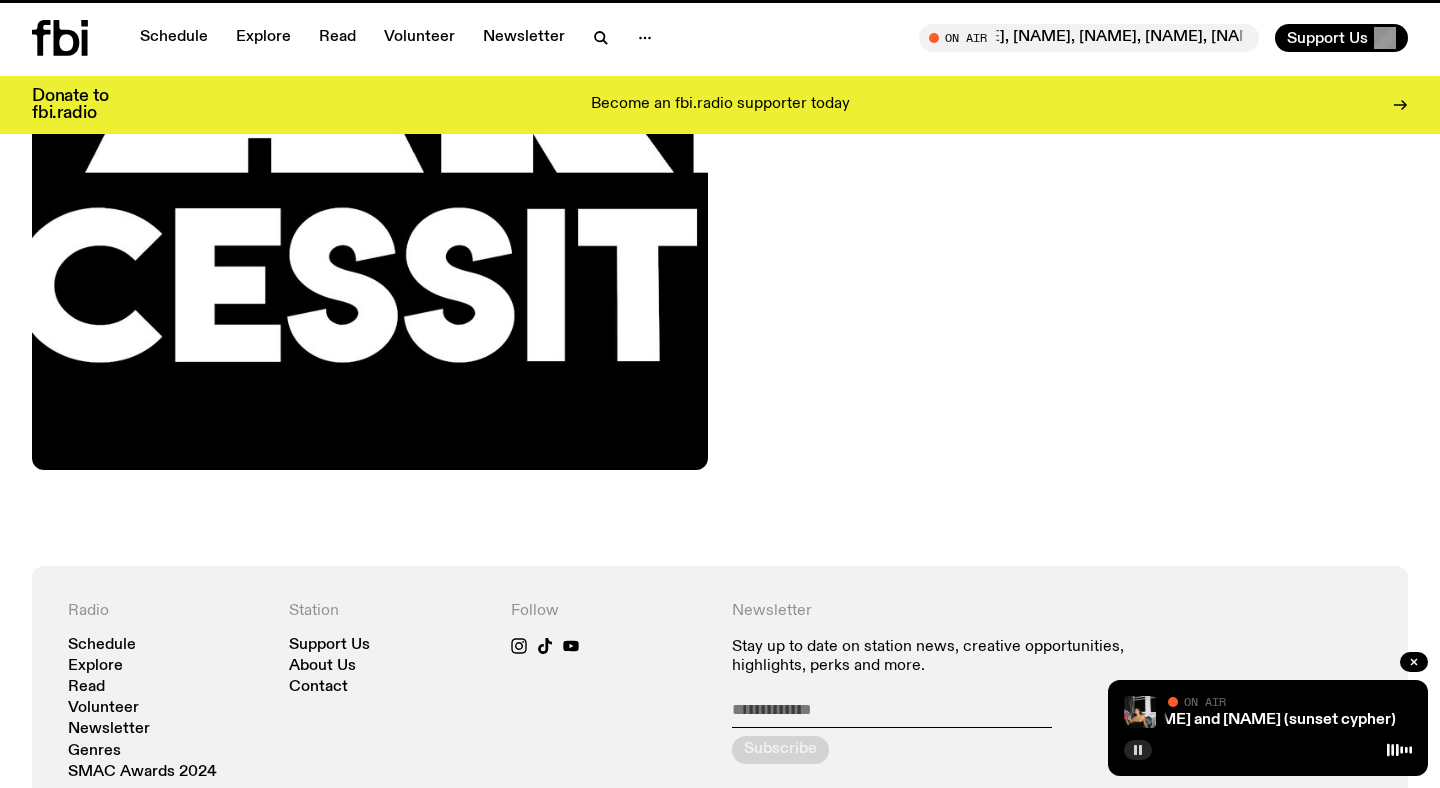 scroll, scrollTop: 0, scrollLeft: 0, axis: both 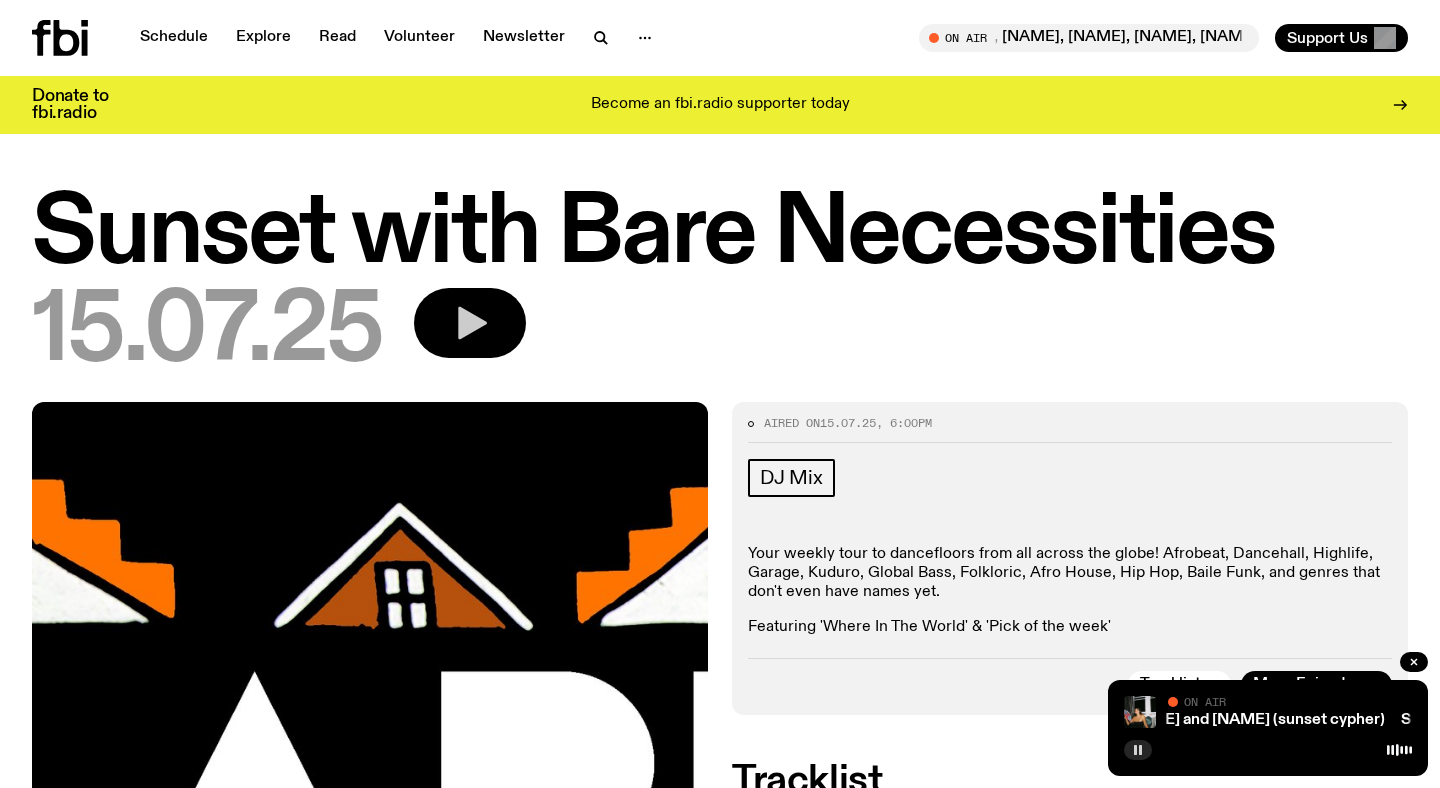 click 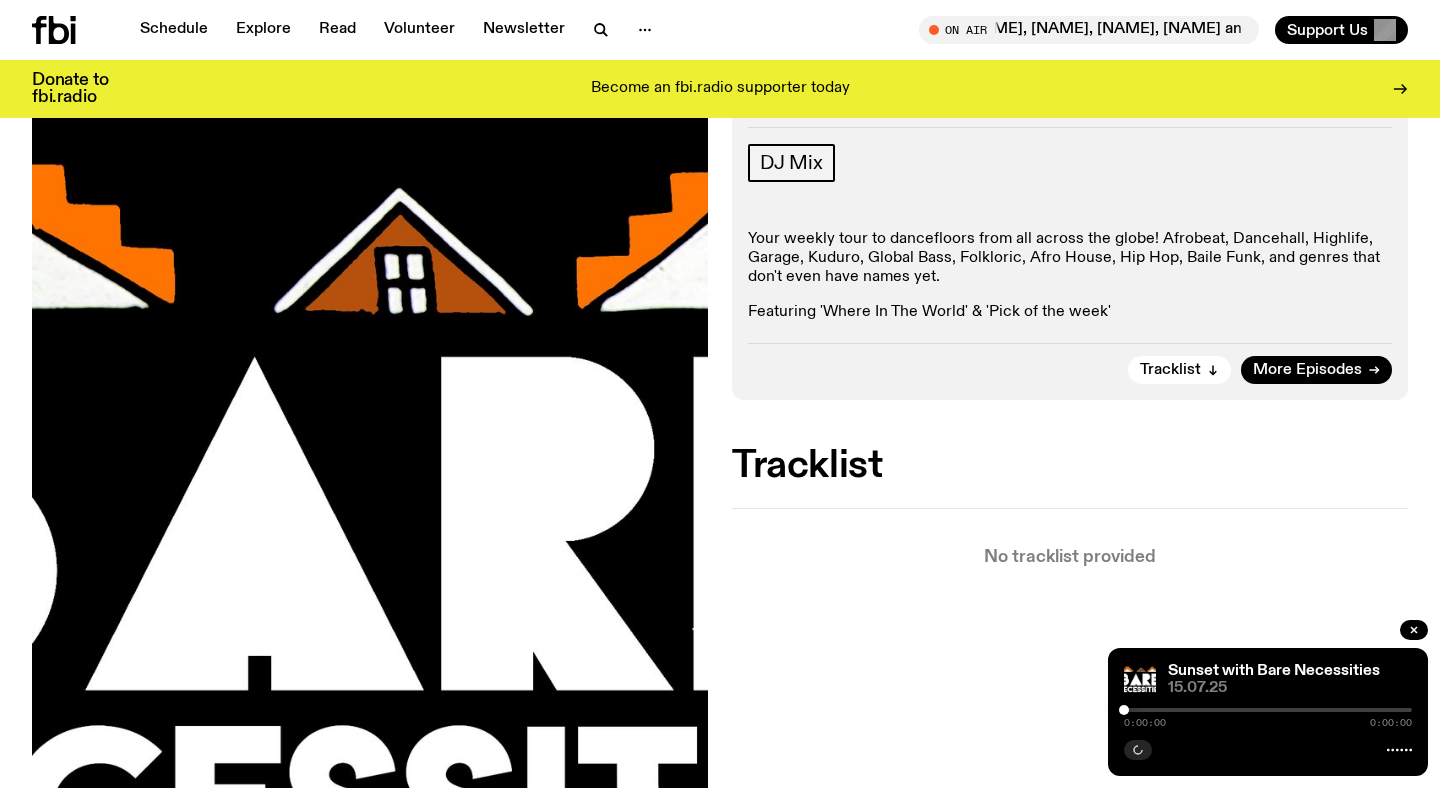 scroll, scrollTop: 293, scrollLeft: 0, axis: vertical 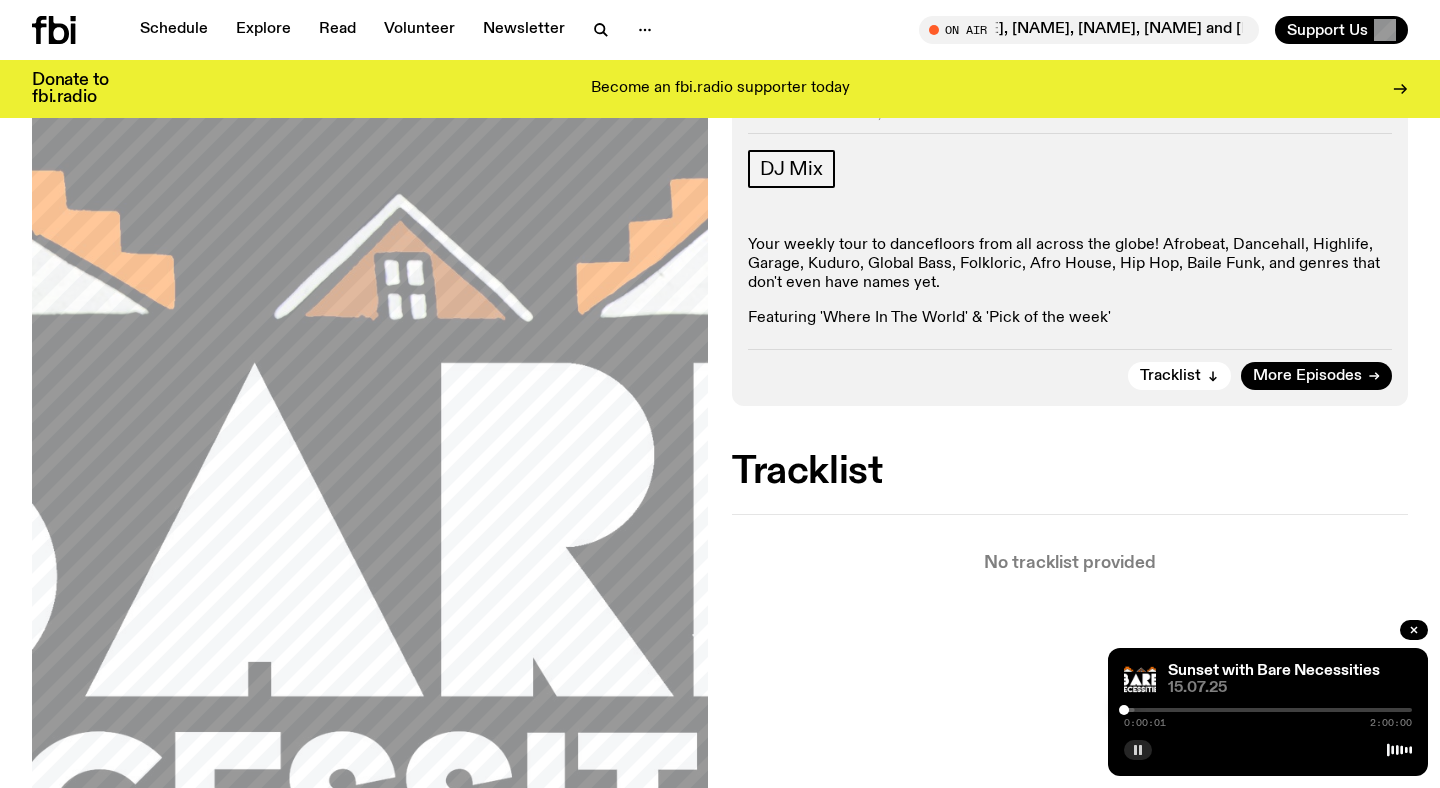 click on "Aired on  15.07.25 , 6:00pm DJ Mix Your weekly tour to dancefloors from all across the globe! Afrobeat, Dancehall, Highlife, Garage, Kuduro, Global Bass, Folkloric, Afro House, Hip Hop, Baile Funk, and genres that don't even have names yet. Featuring 'Where In The World' & 'Pick of the week' Tracklist More Episodes" at bounding box center [1070, 249] 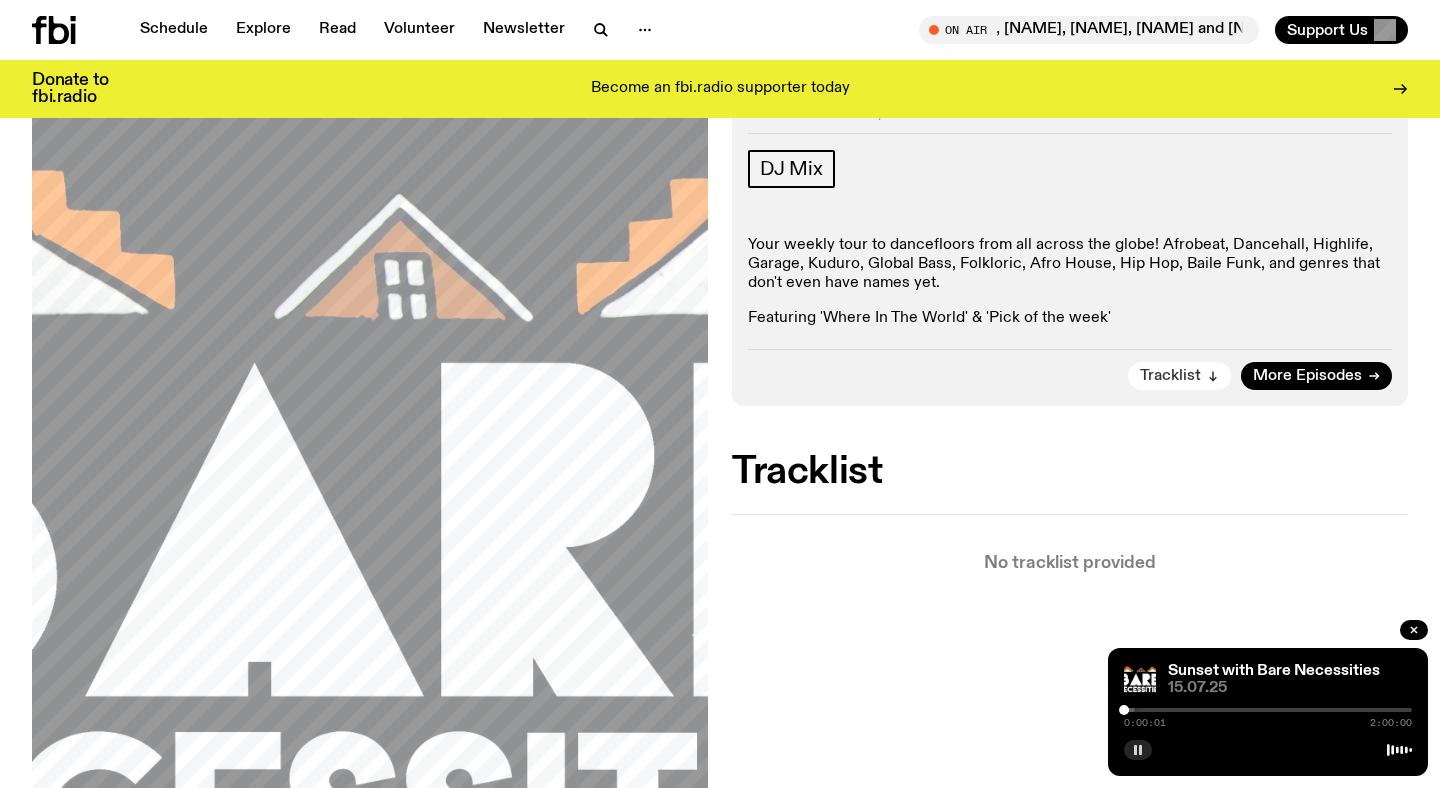 click on "Tracklist" 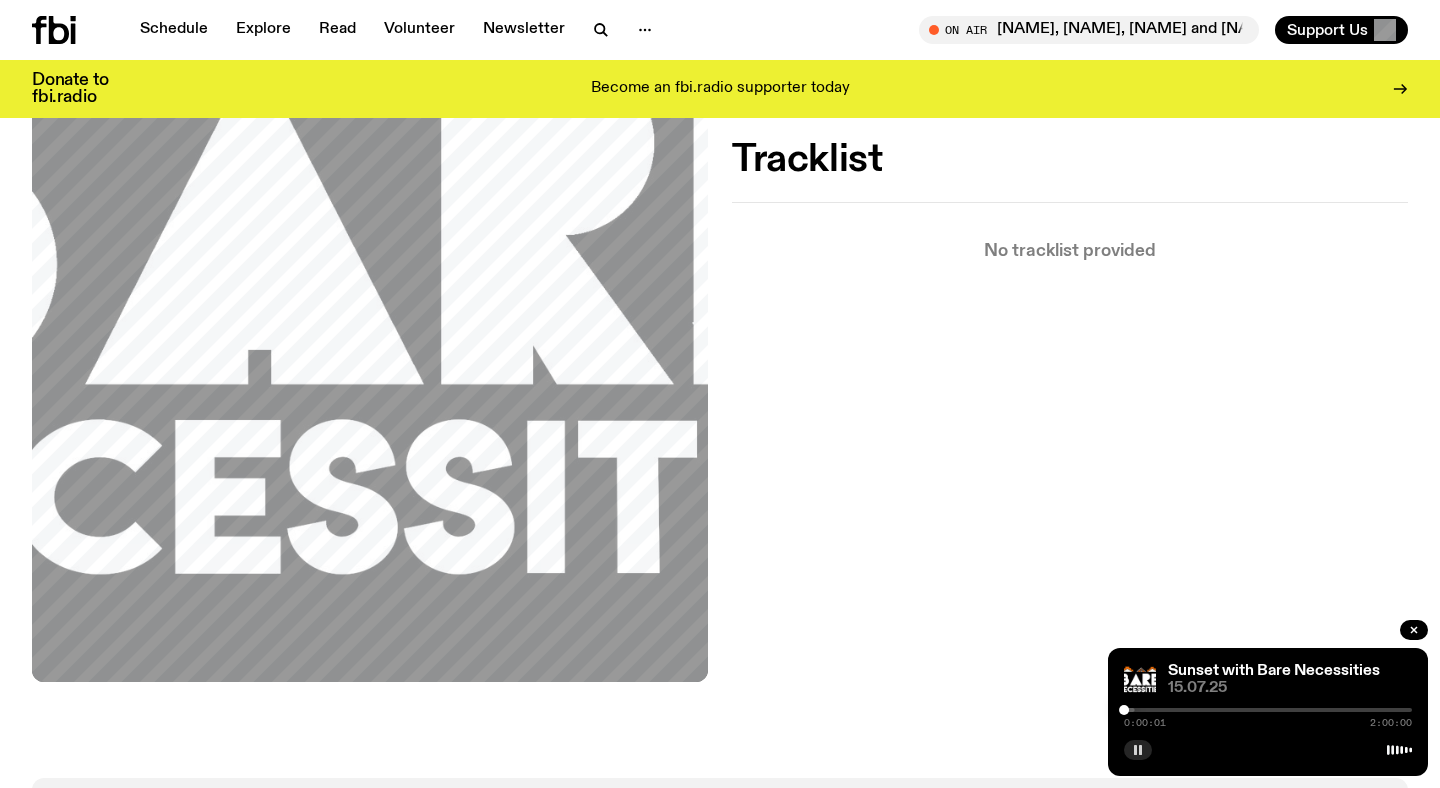 scroll, scrollTop: 629, scrollLeft: 0, axis: vertical 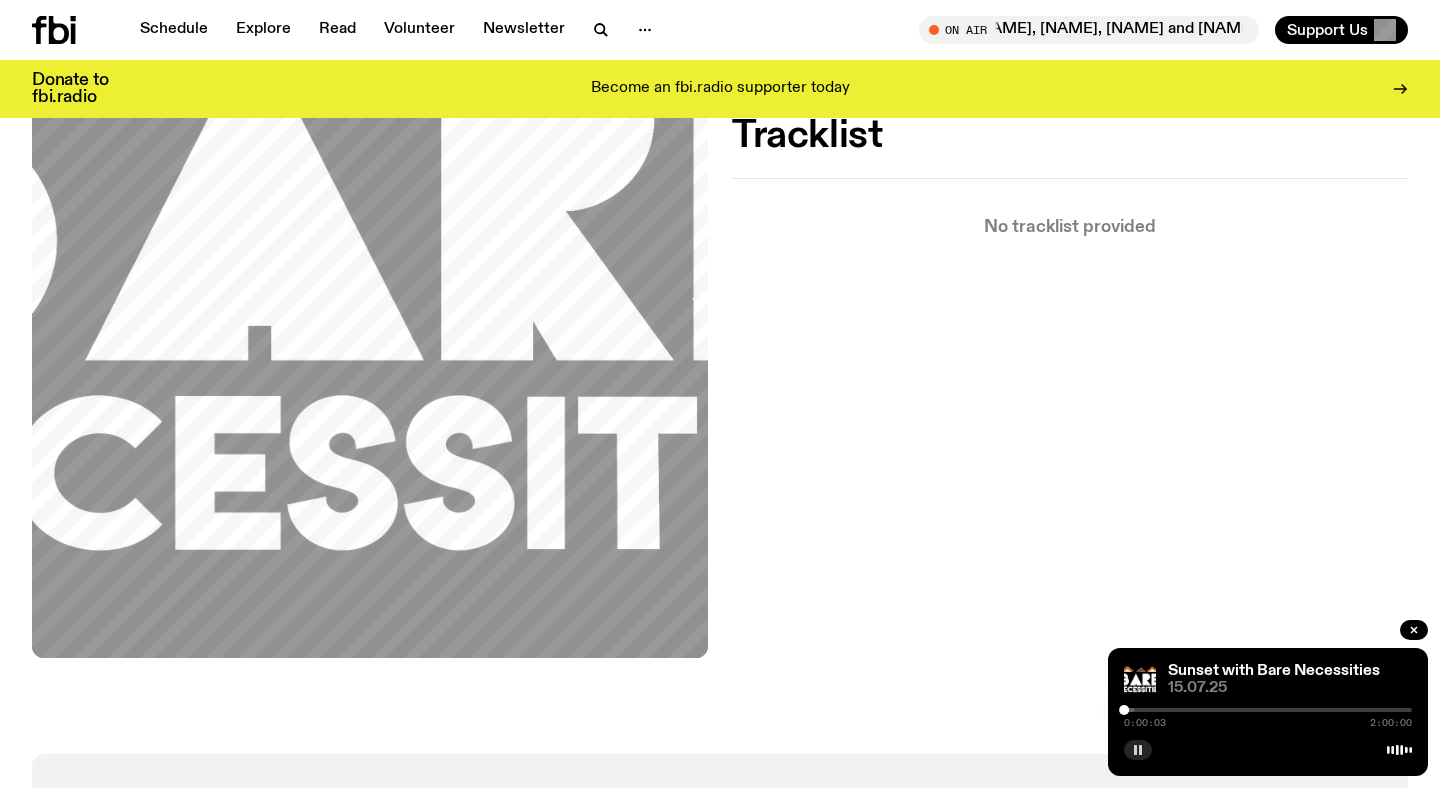 click at bounding box center (1268, 710) 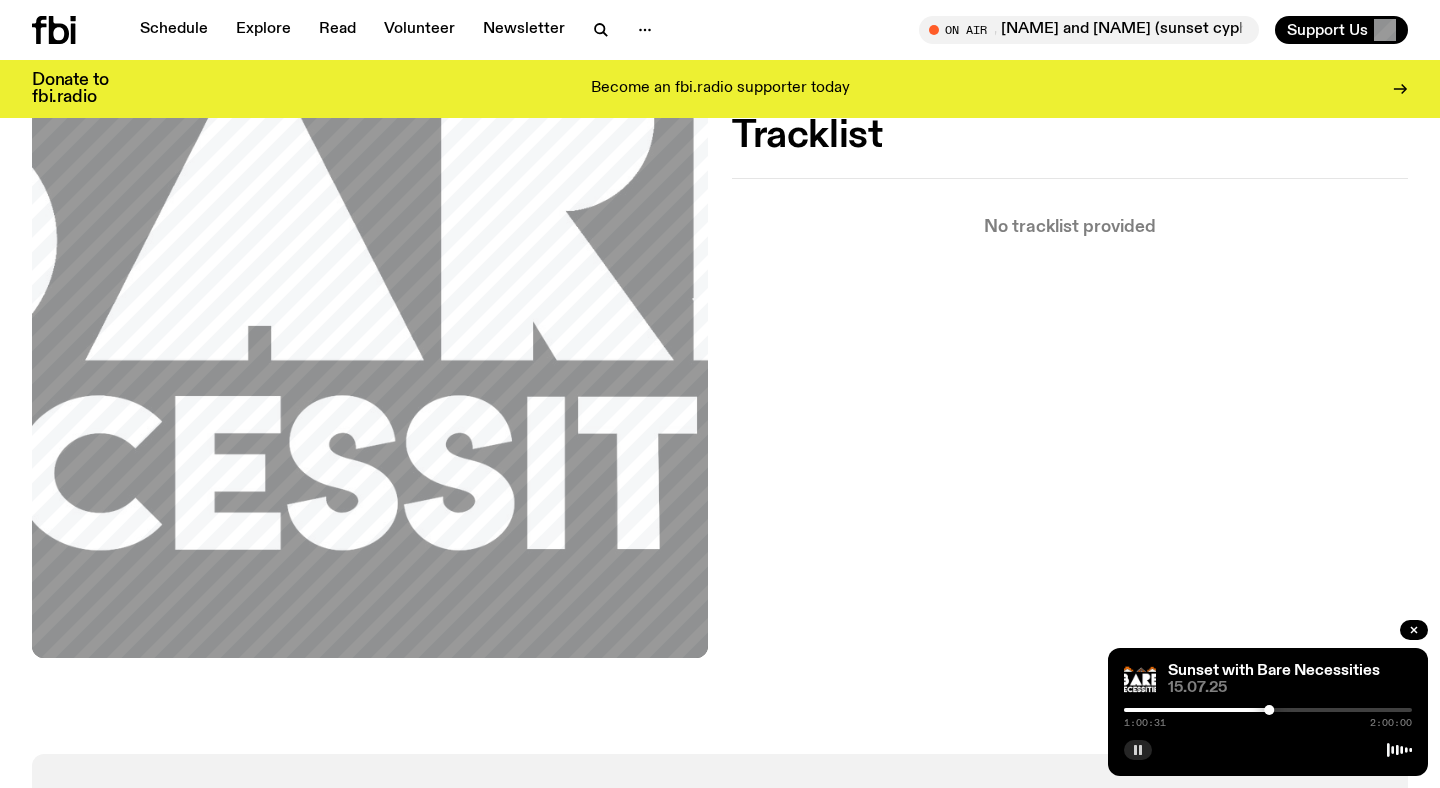 click at bounding box center [1125, 710] 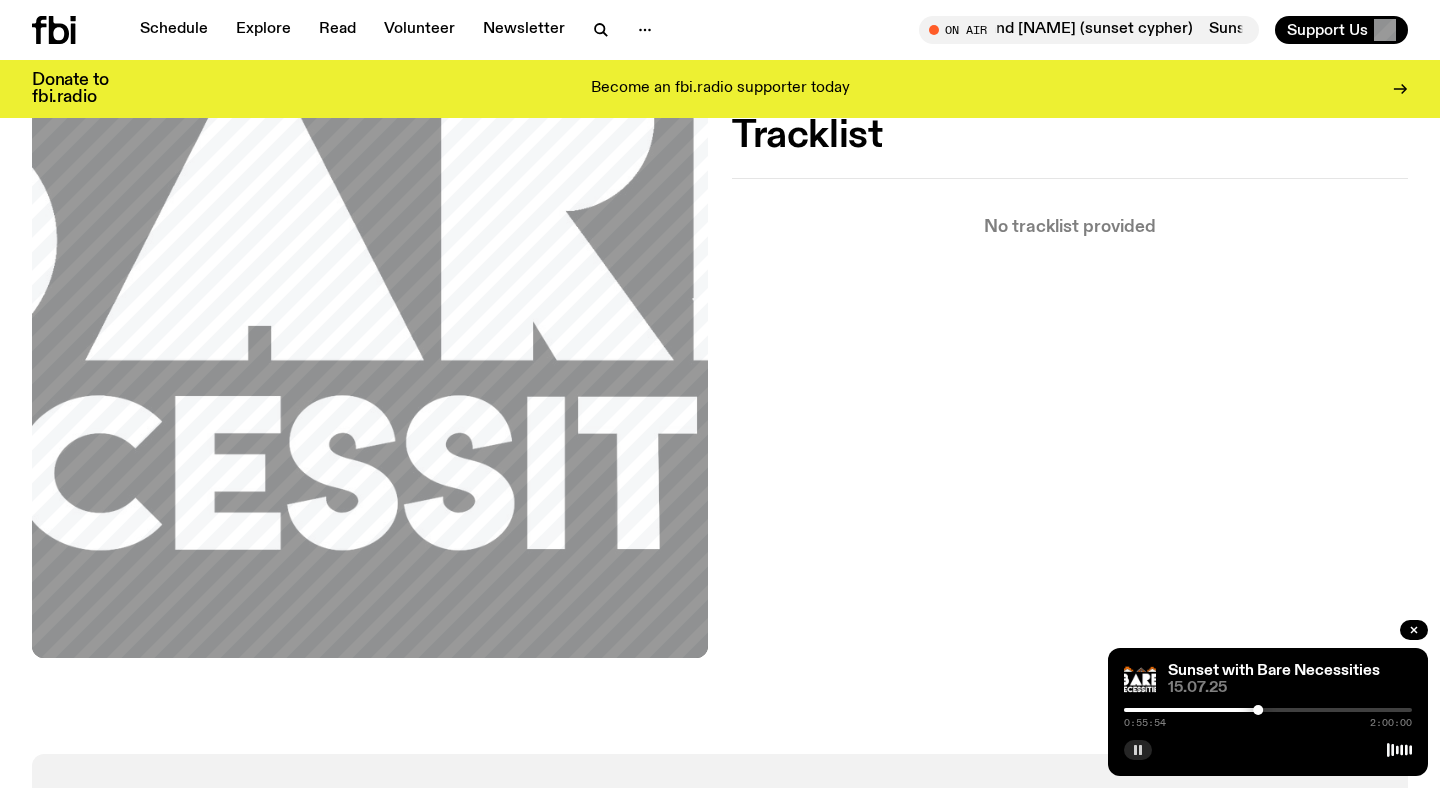 click at bounding box center [1114, 710] 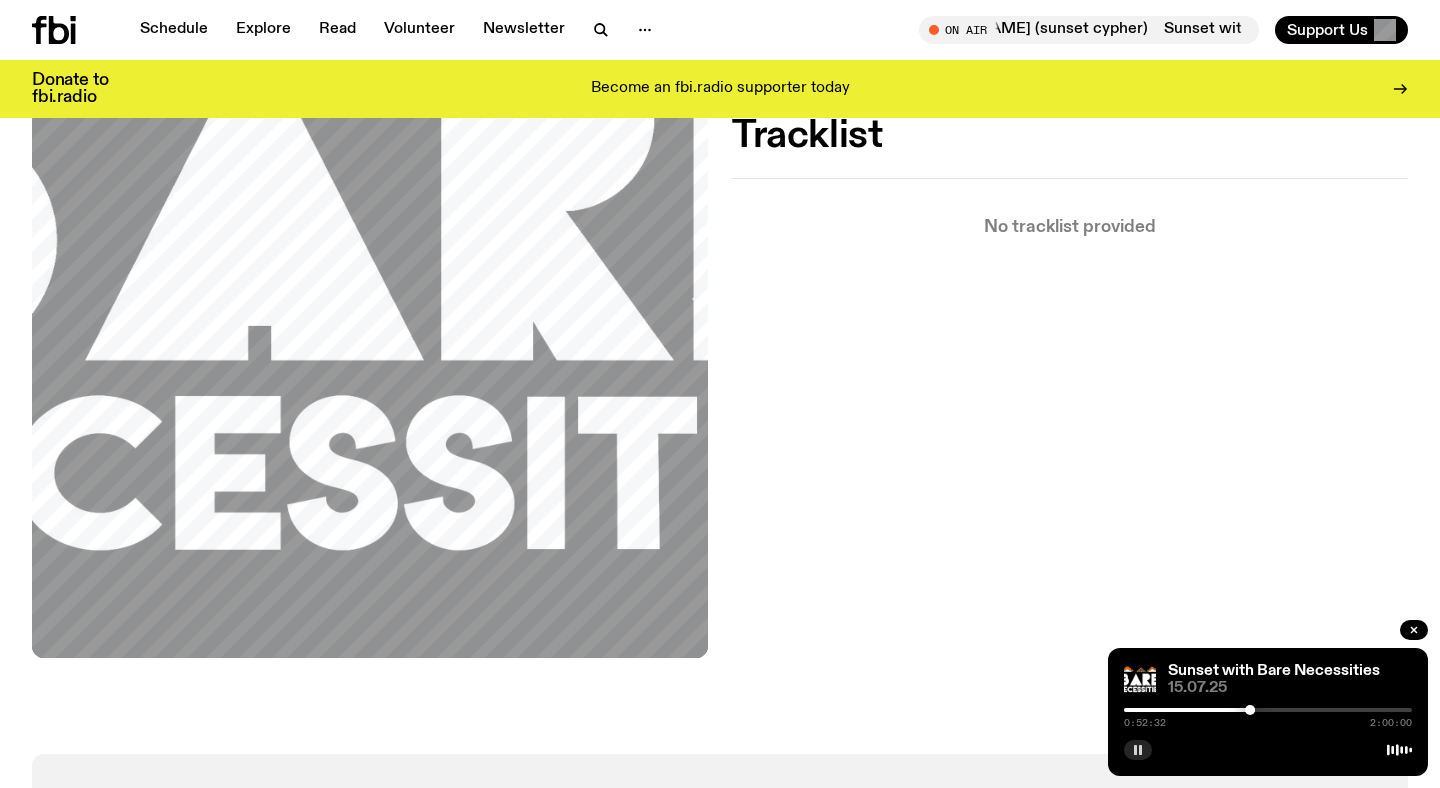 click at bounding box center [1268, 710] 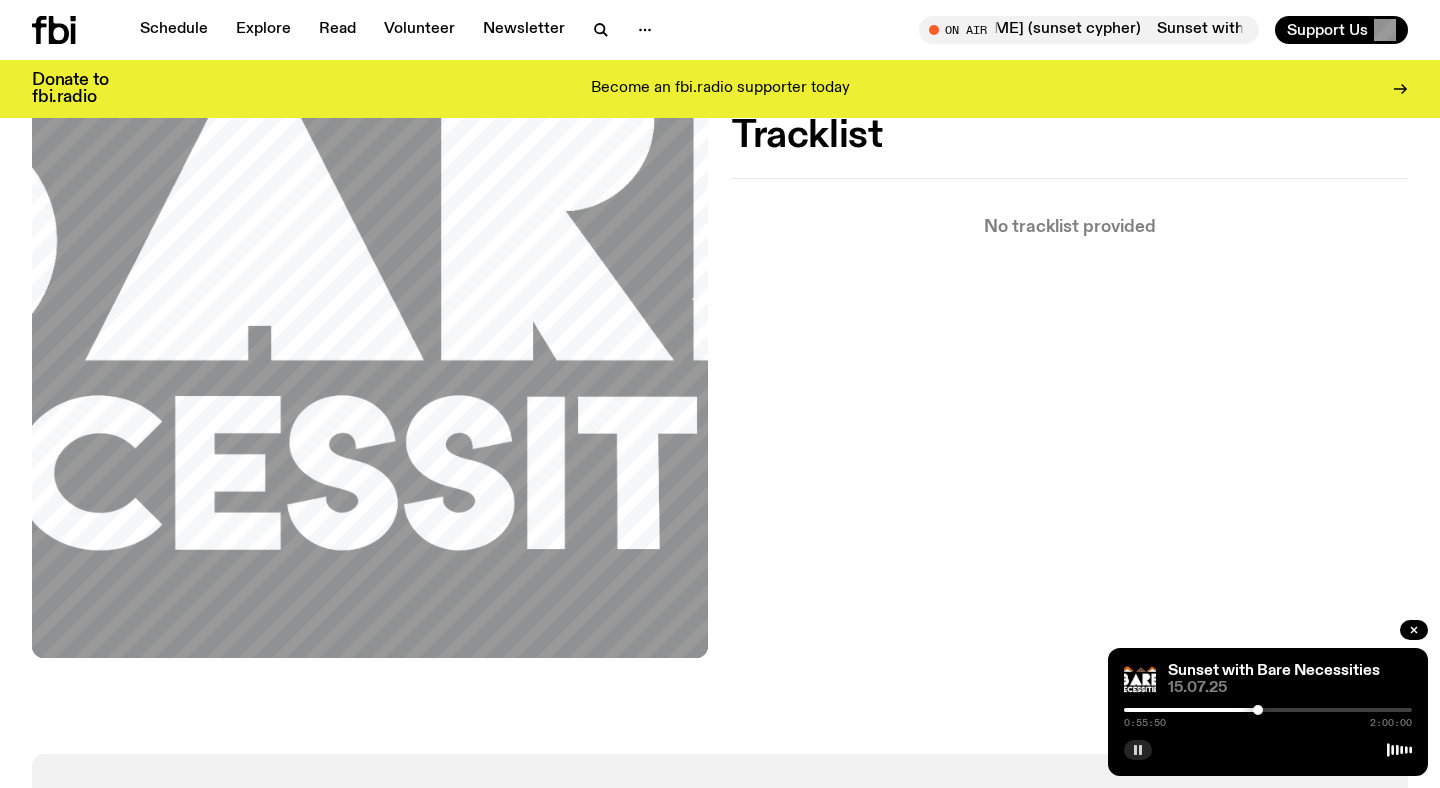 click at bounding box center (1268, 710) 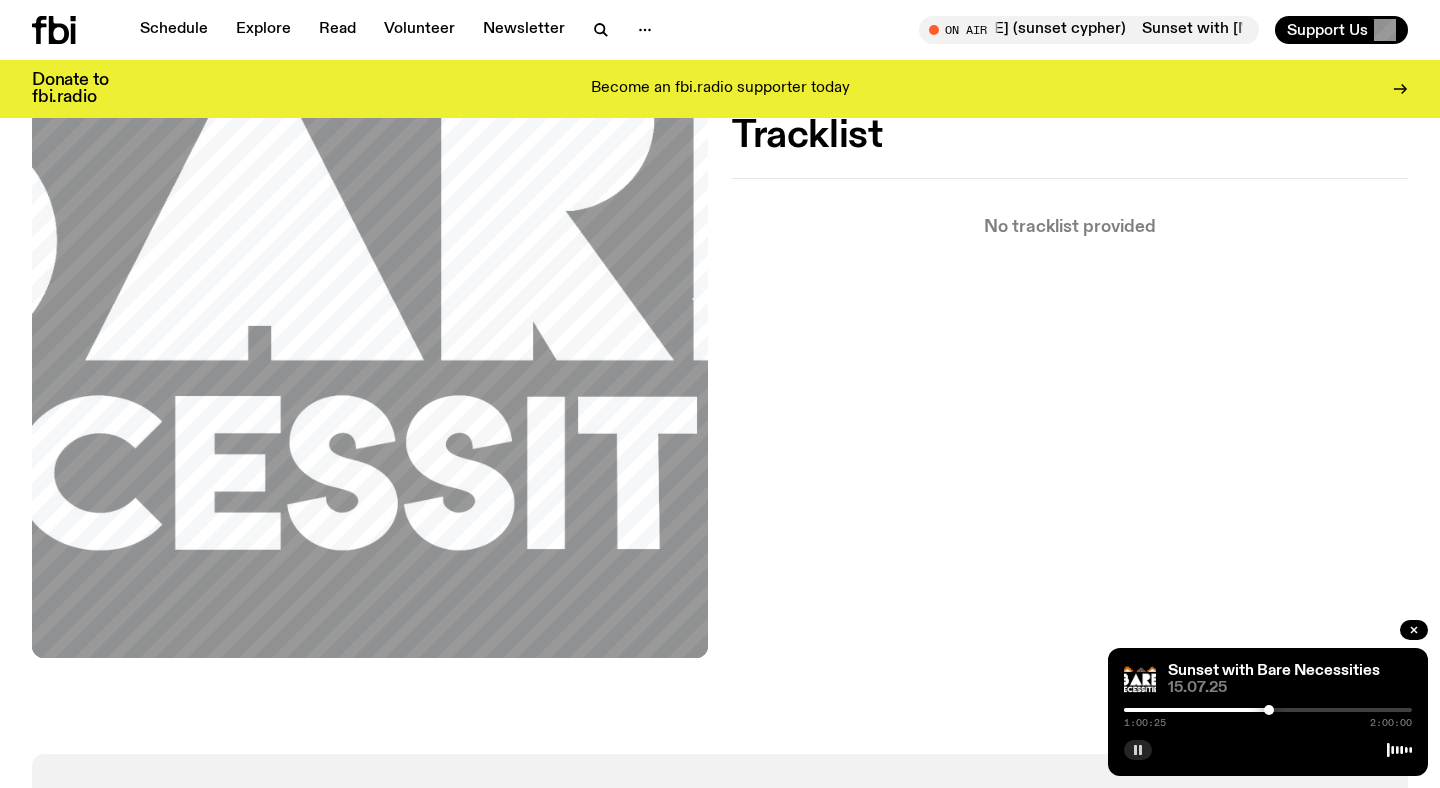 click at bounding box center [1268, 710] 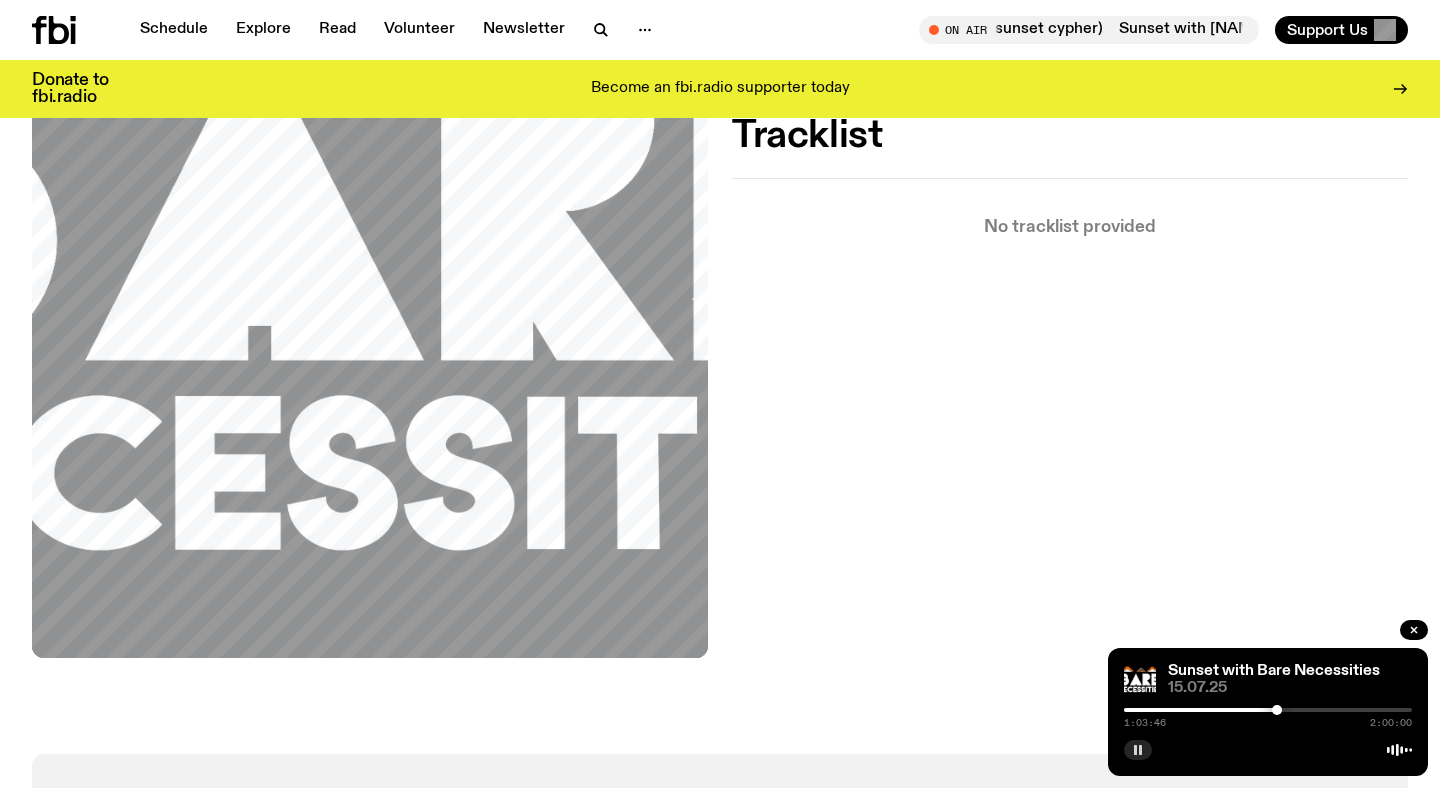 click at bounding box center [1268, 710] 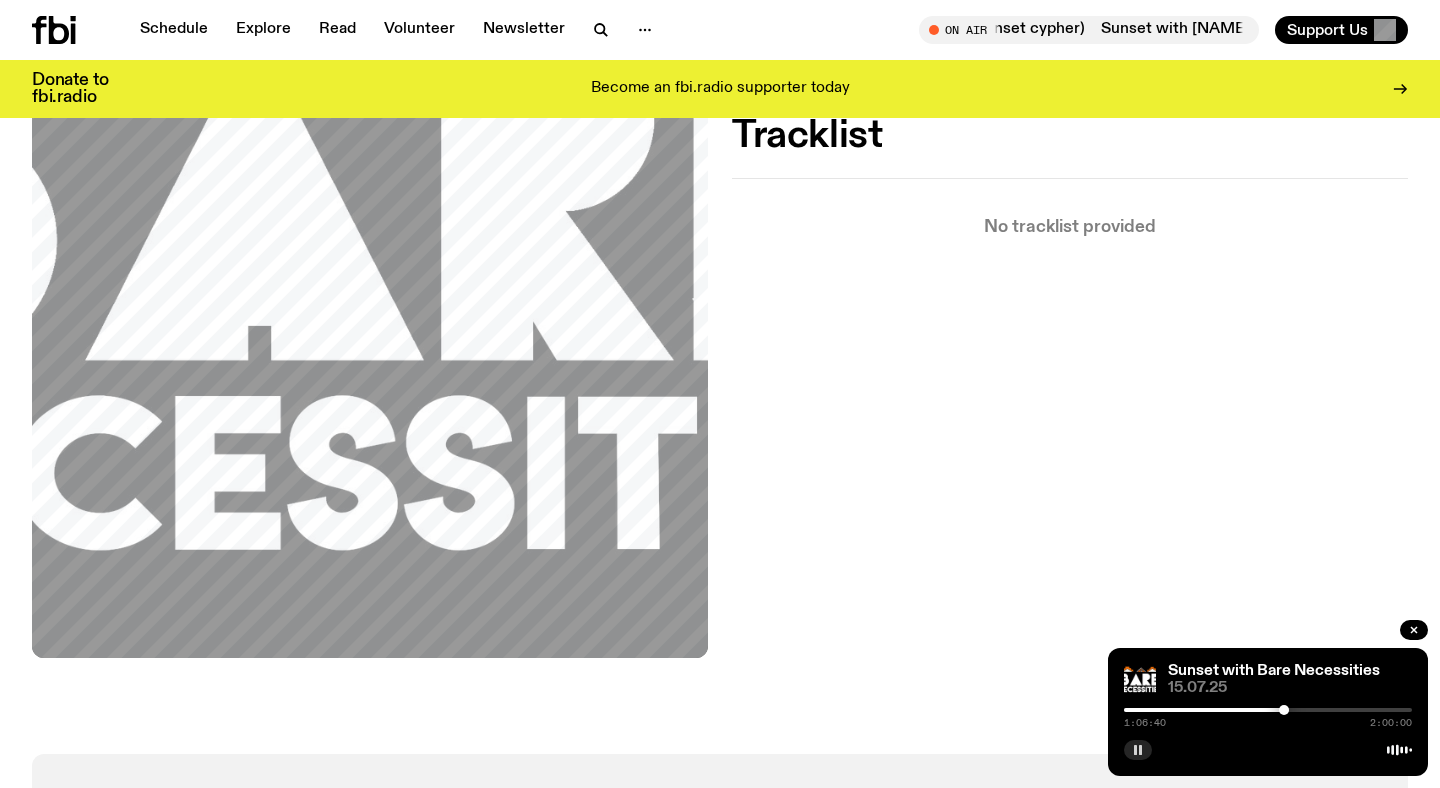 click at bounding box center [1268, 710] 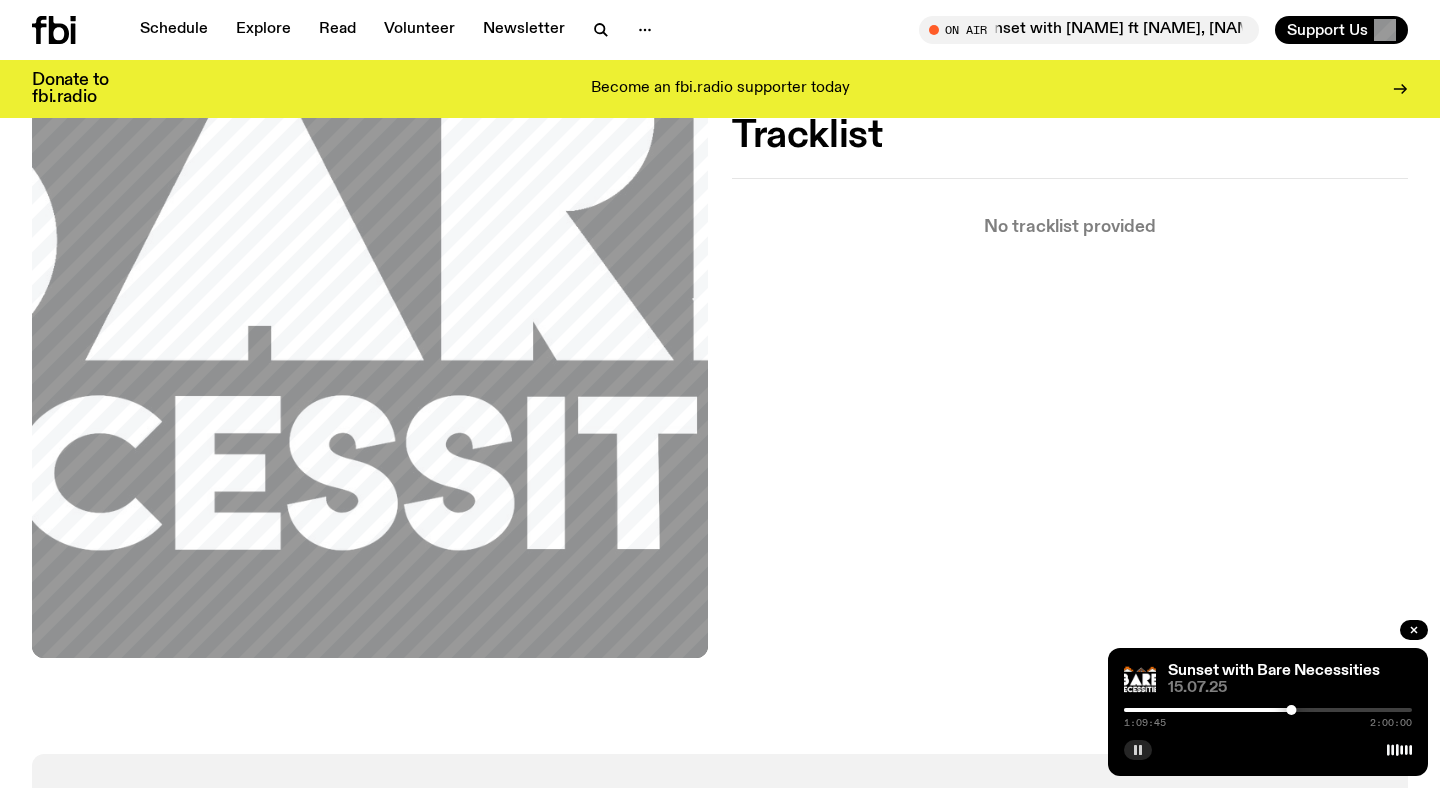 click at bounding box center [1291, 710] 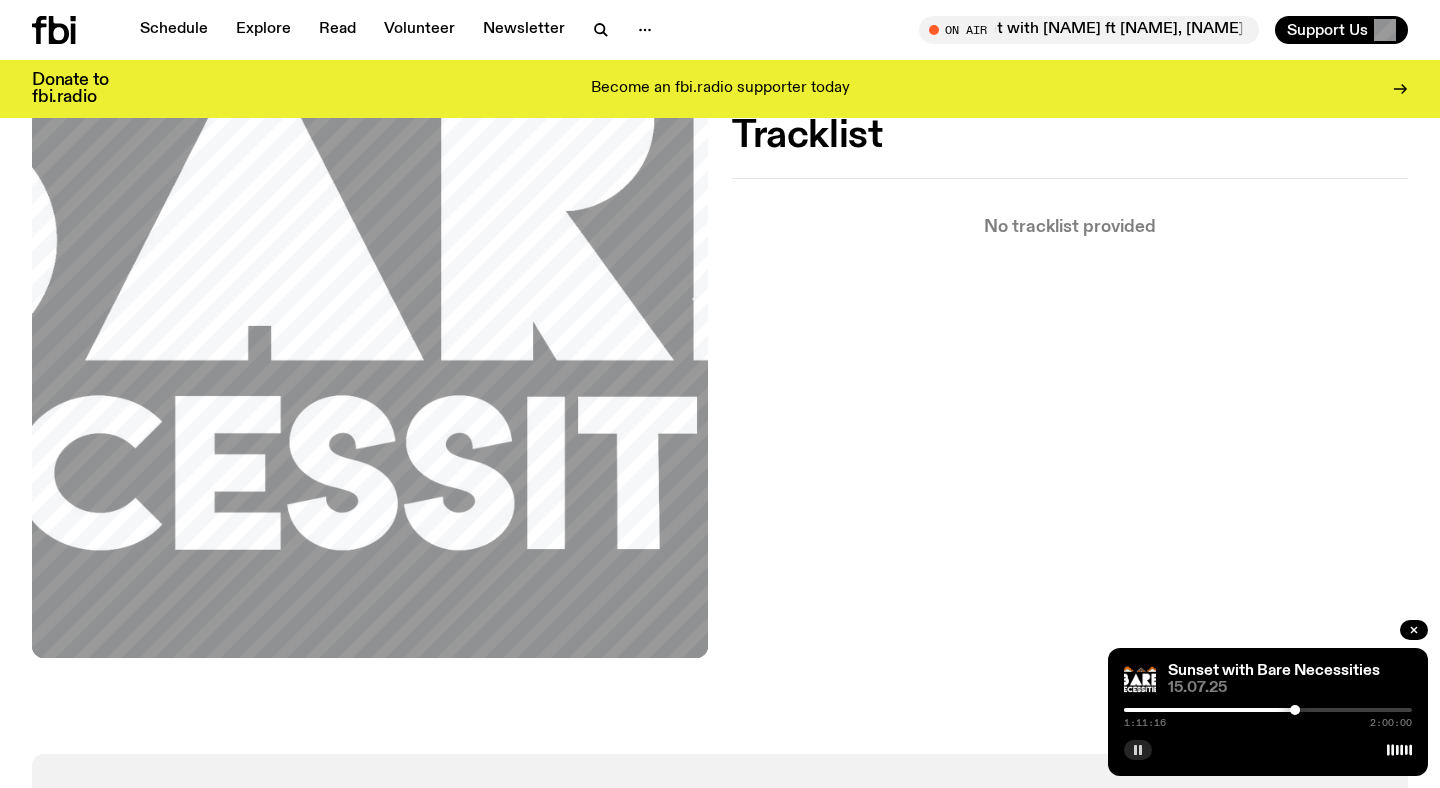 click at bounding box center [1268, 710] 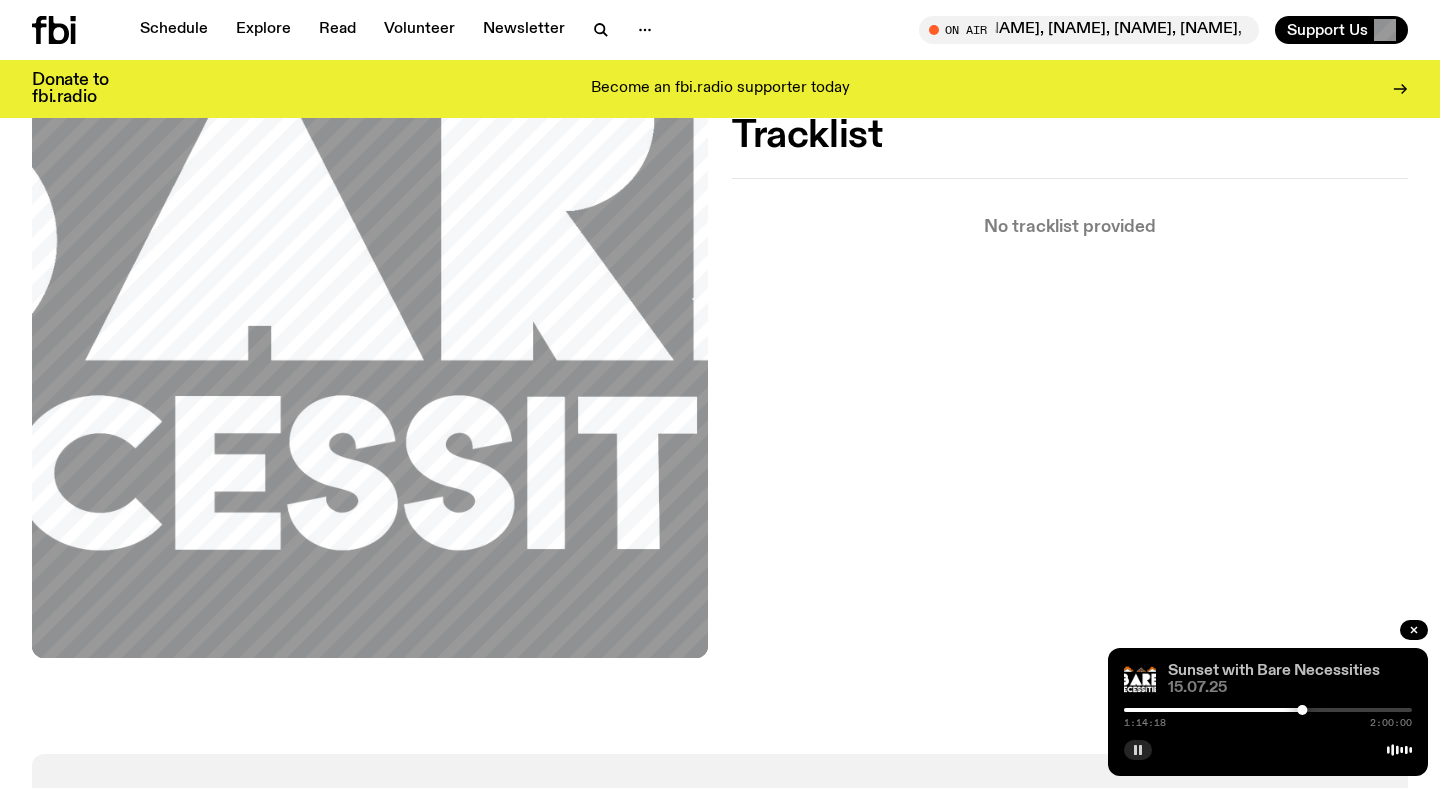 click on "Sunset with Bare Necessities" 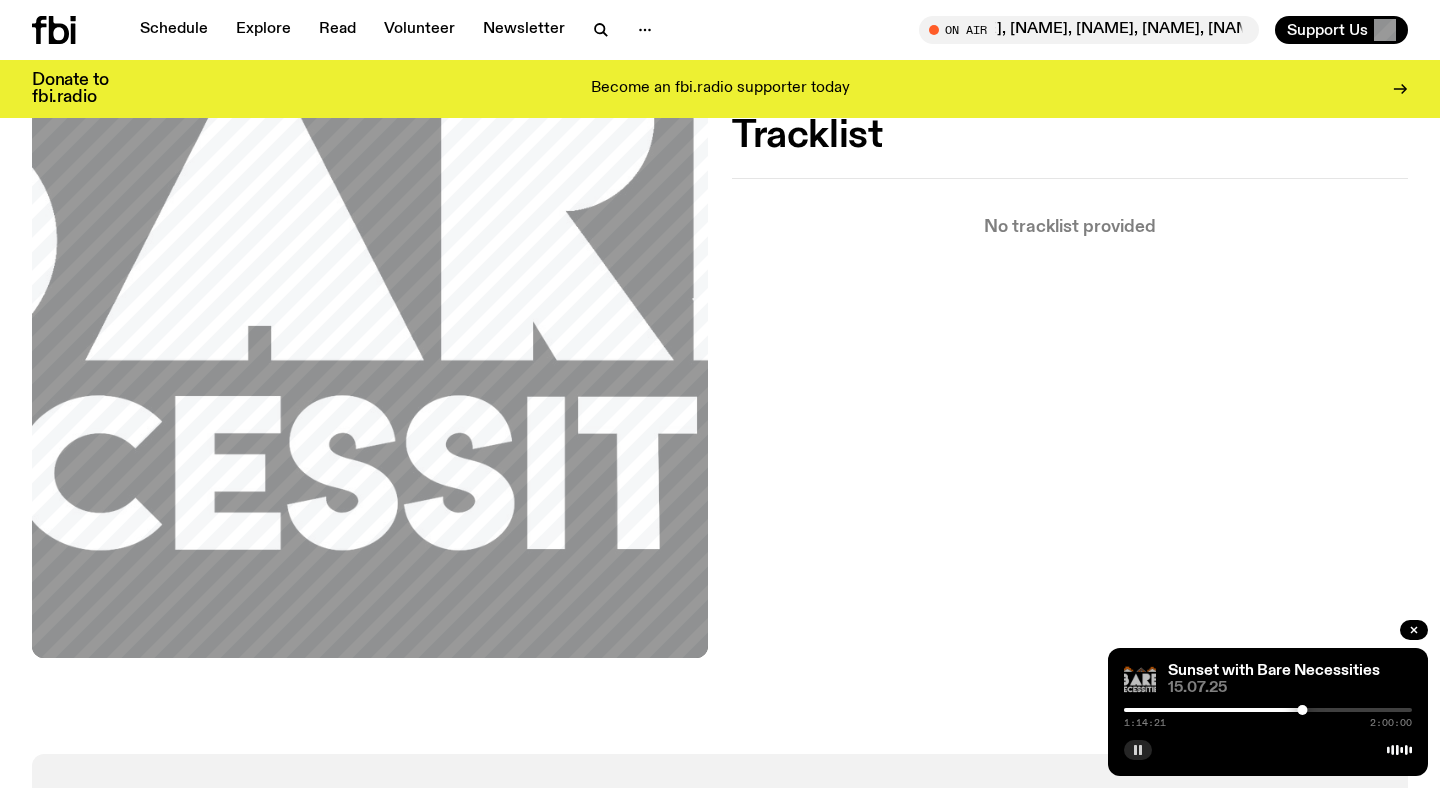 click at bounding box center (1140, 680) 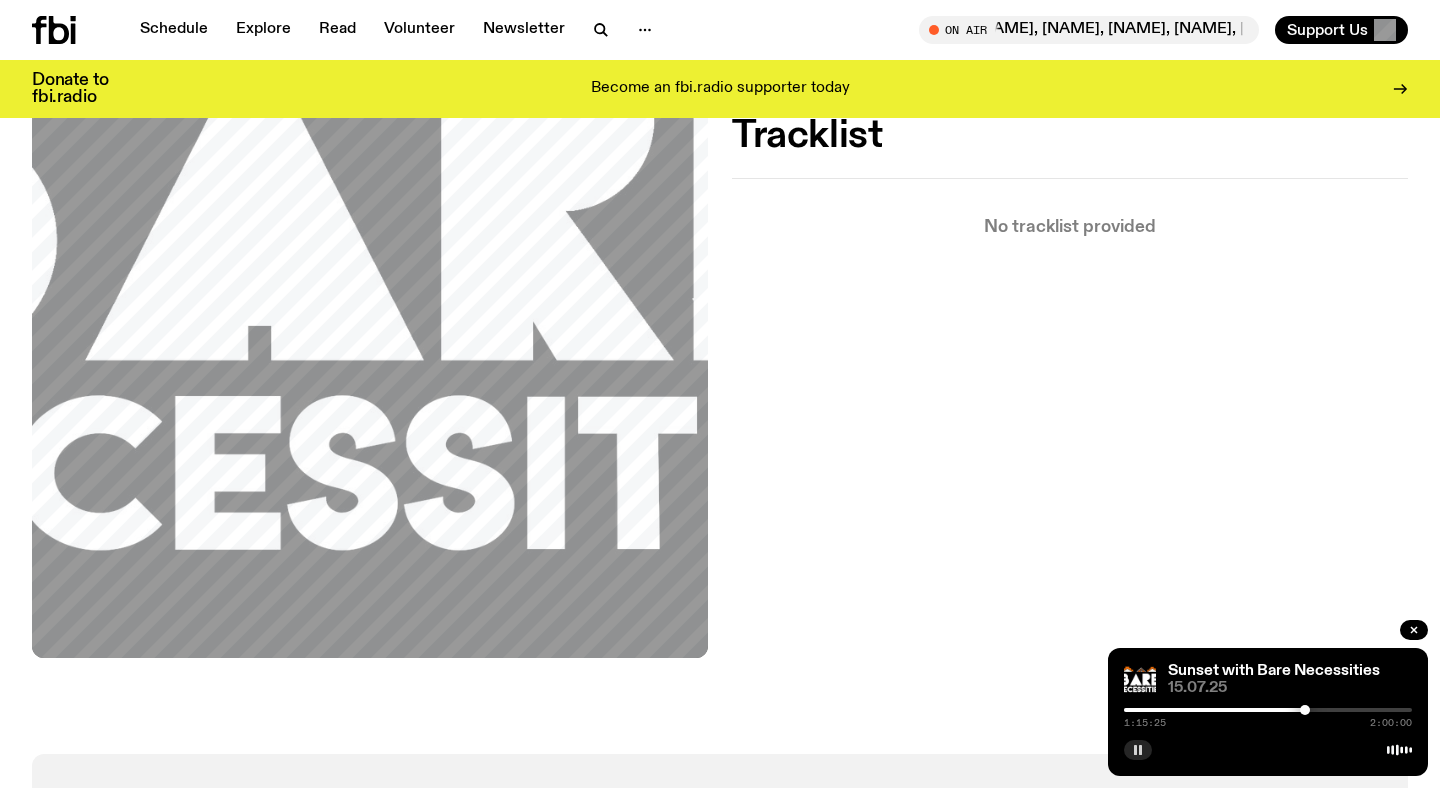 click at bounding box center [1305, 710] 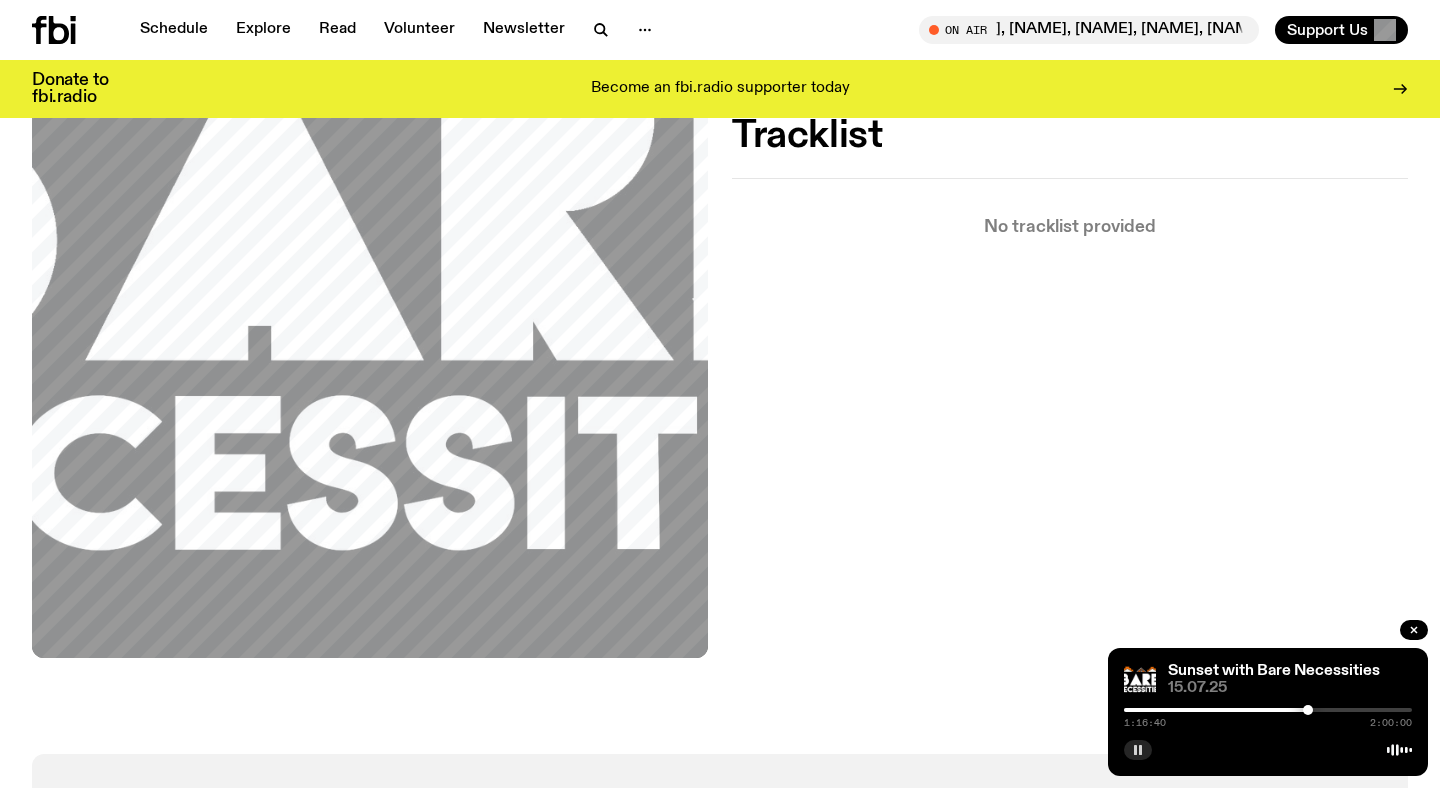 click at bounding box center [1308, 710] 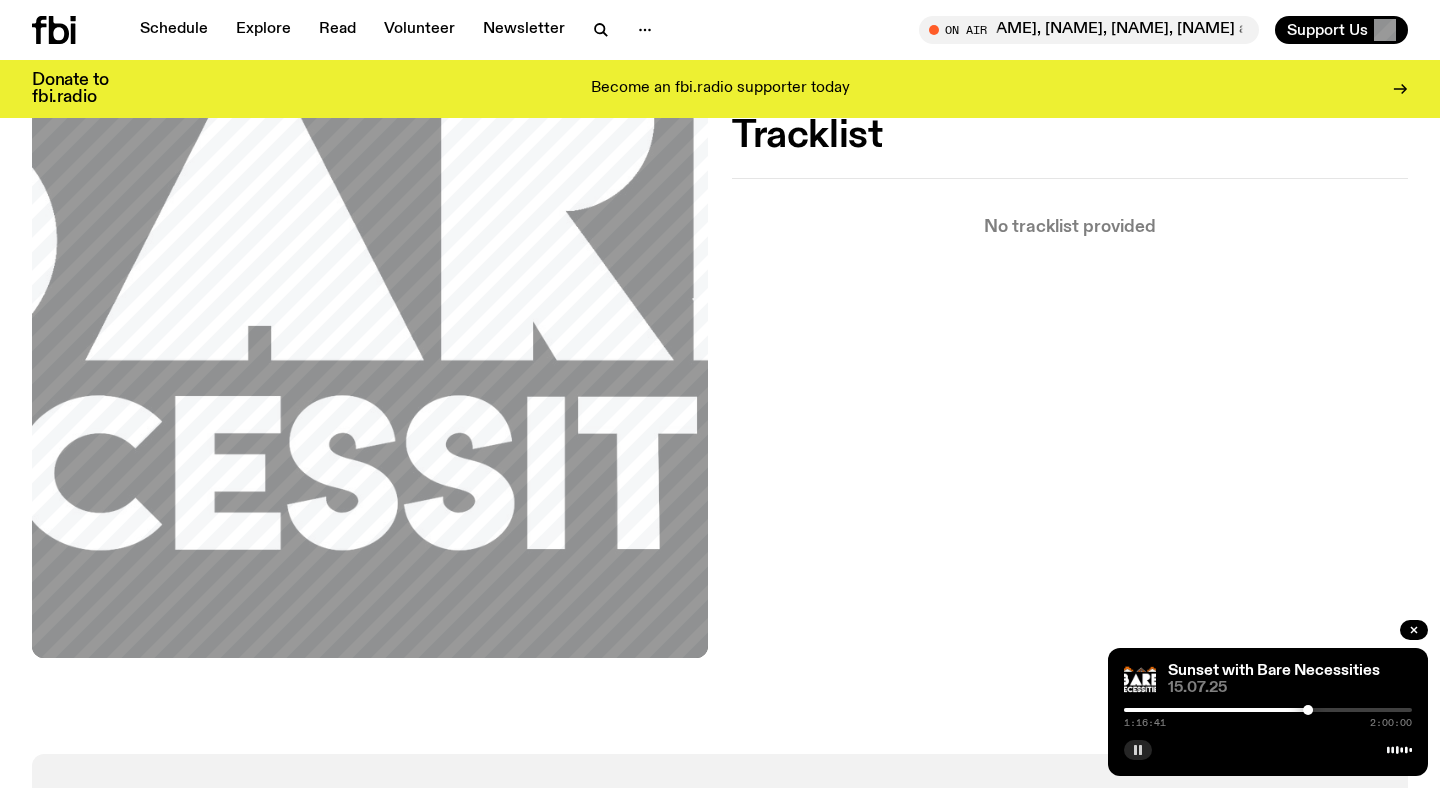click at bounding box center [1268, 710] 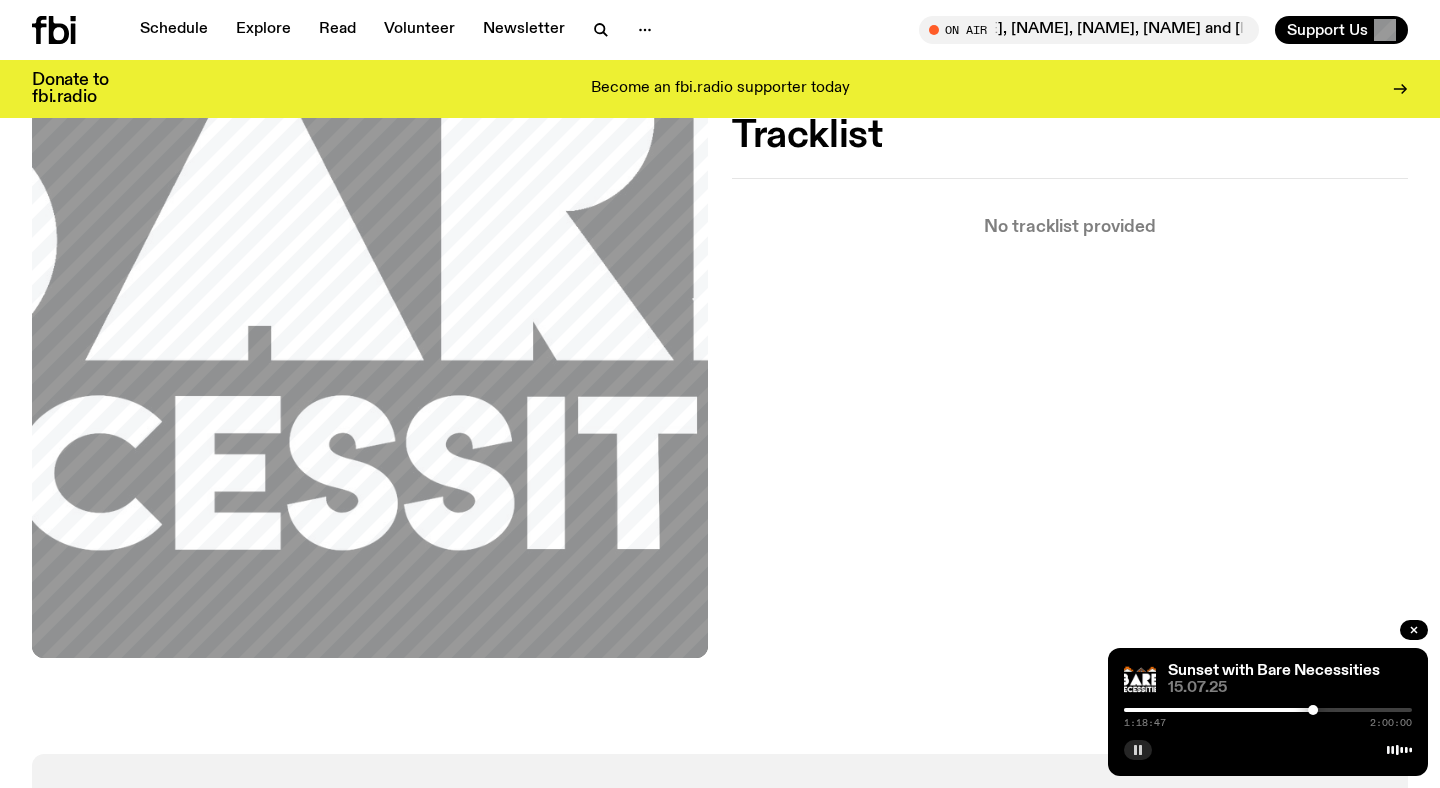 click at bounding box center [1268, 710] 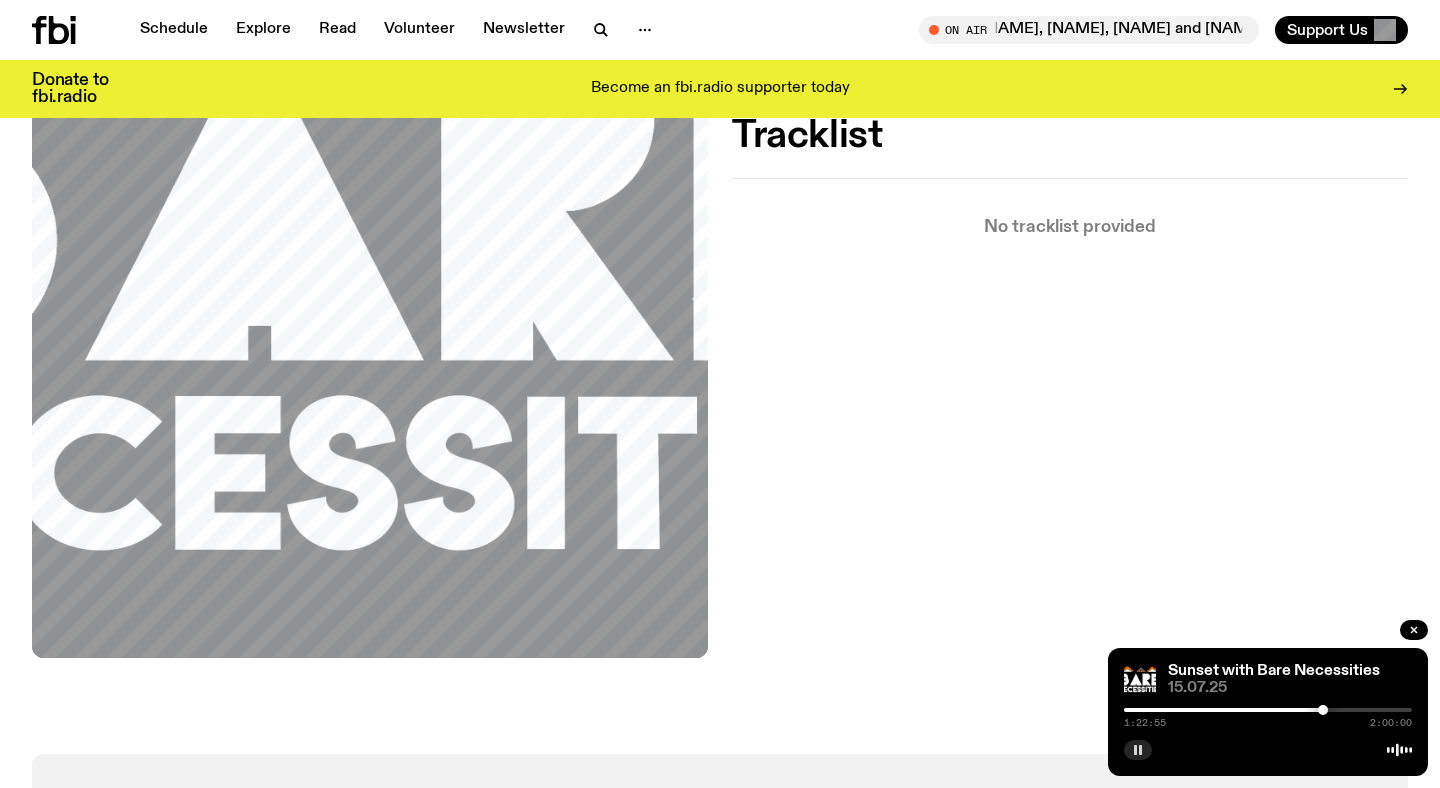 click at bounding box center (1323, 710) 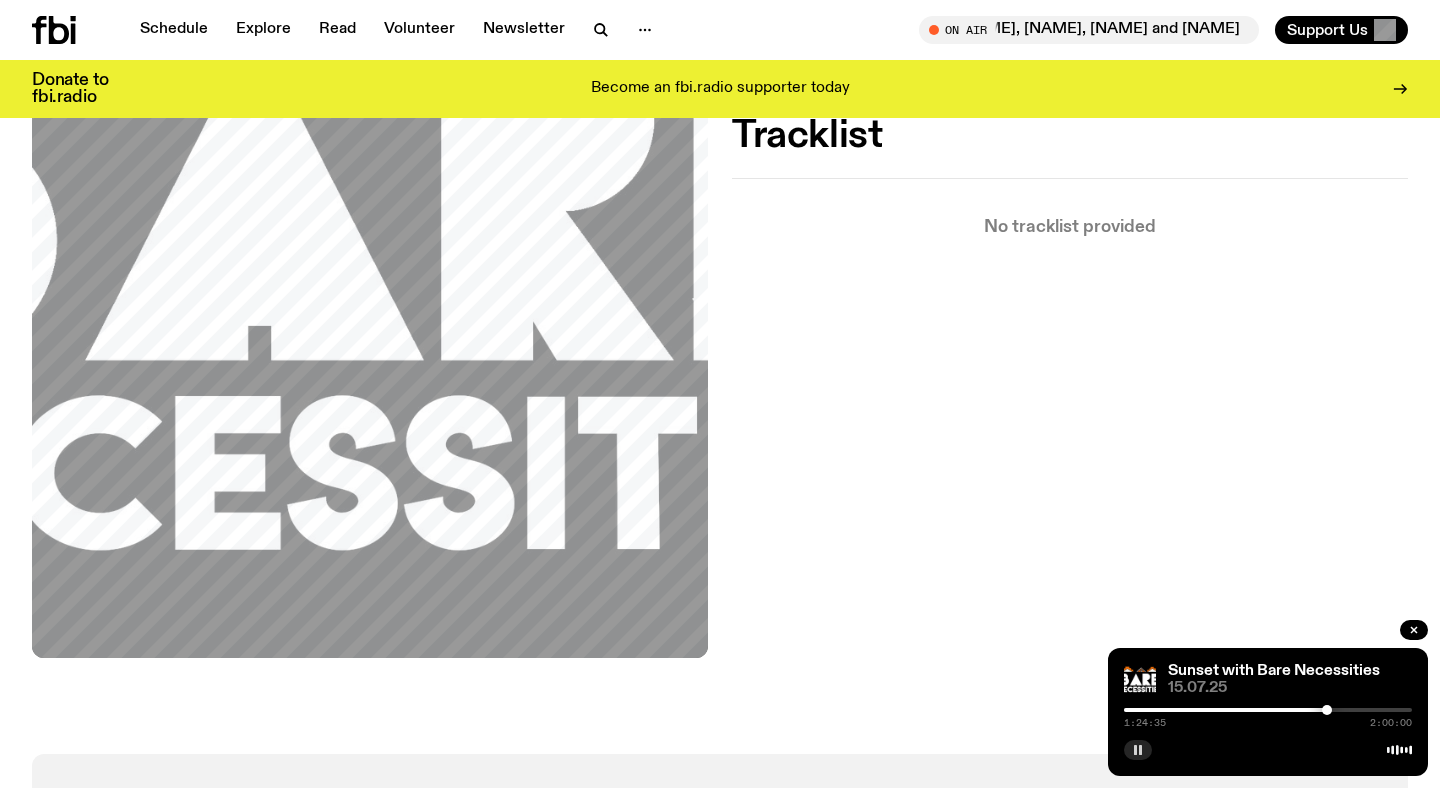 click at bounding box center [1327, 710] 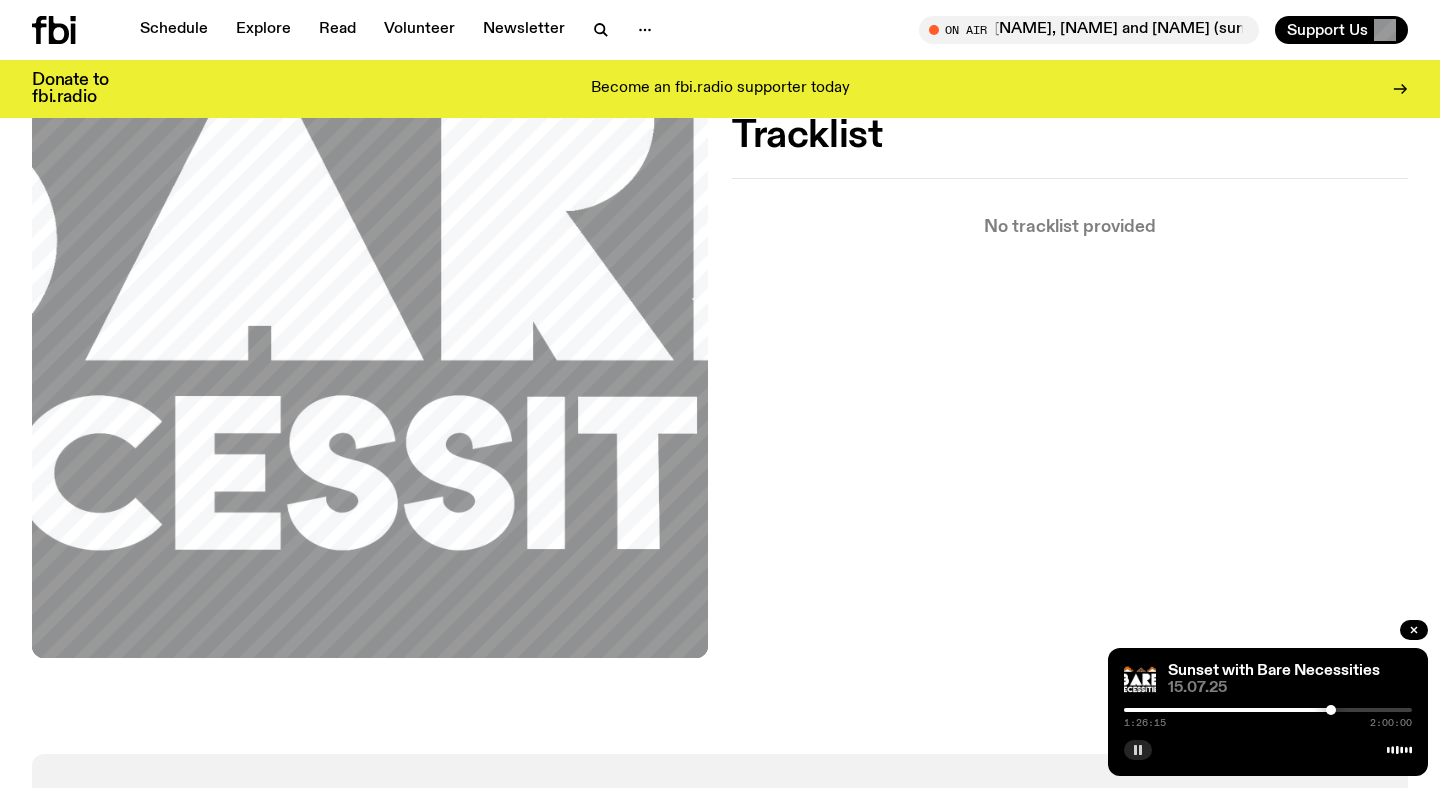 click at bounding box center (1331, 710) 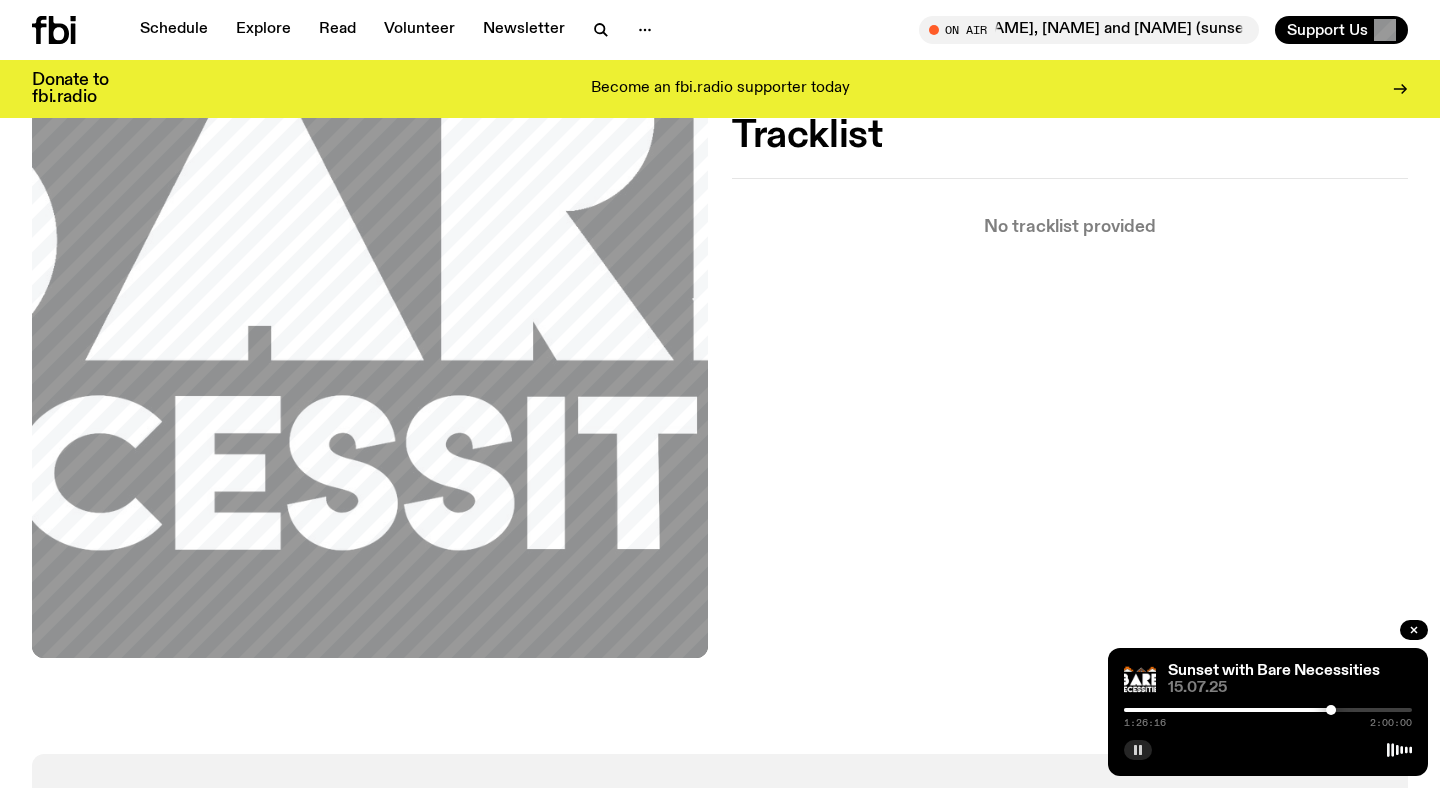 click at bounding box center (1331, 710) 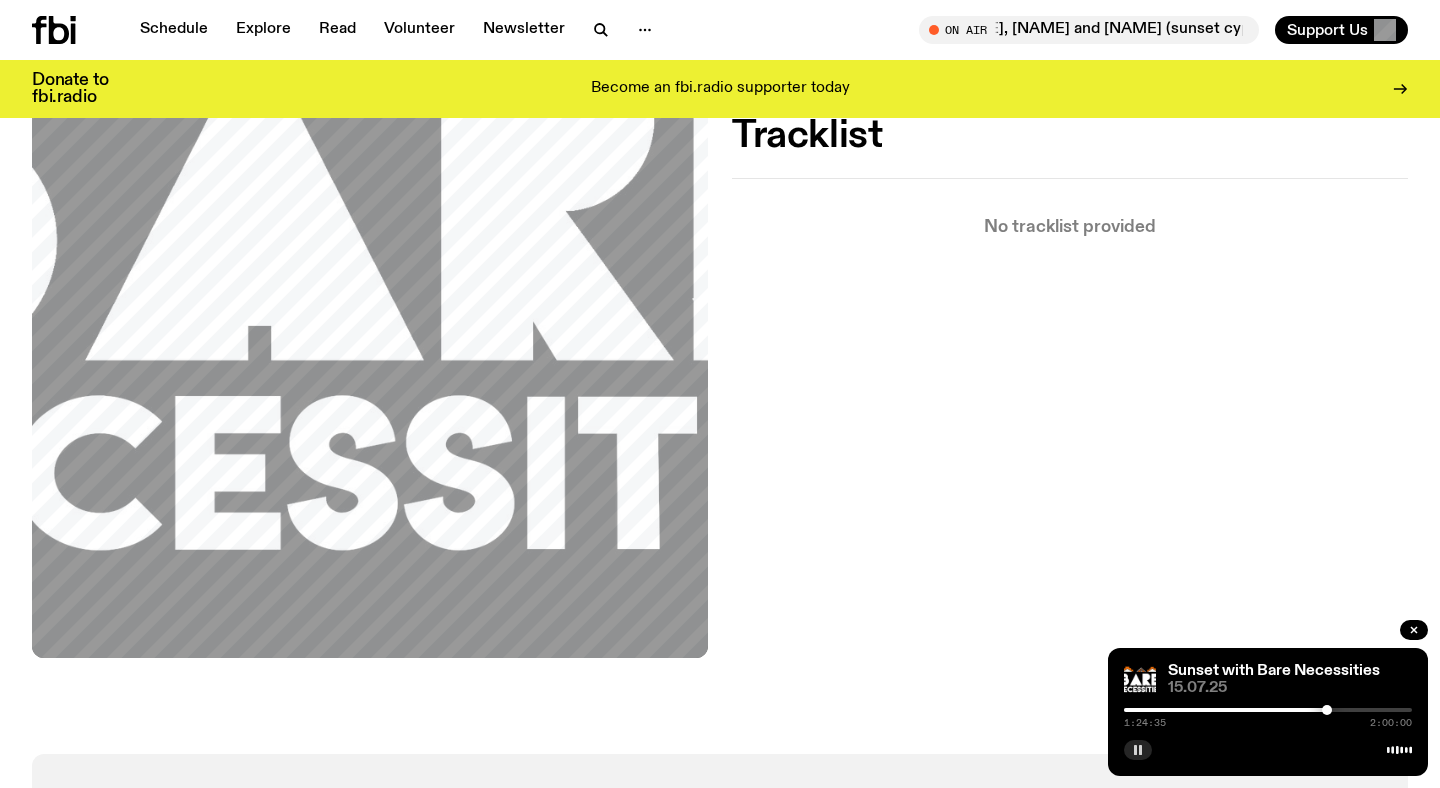 click at bounding box center [1327, 710] 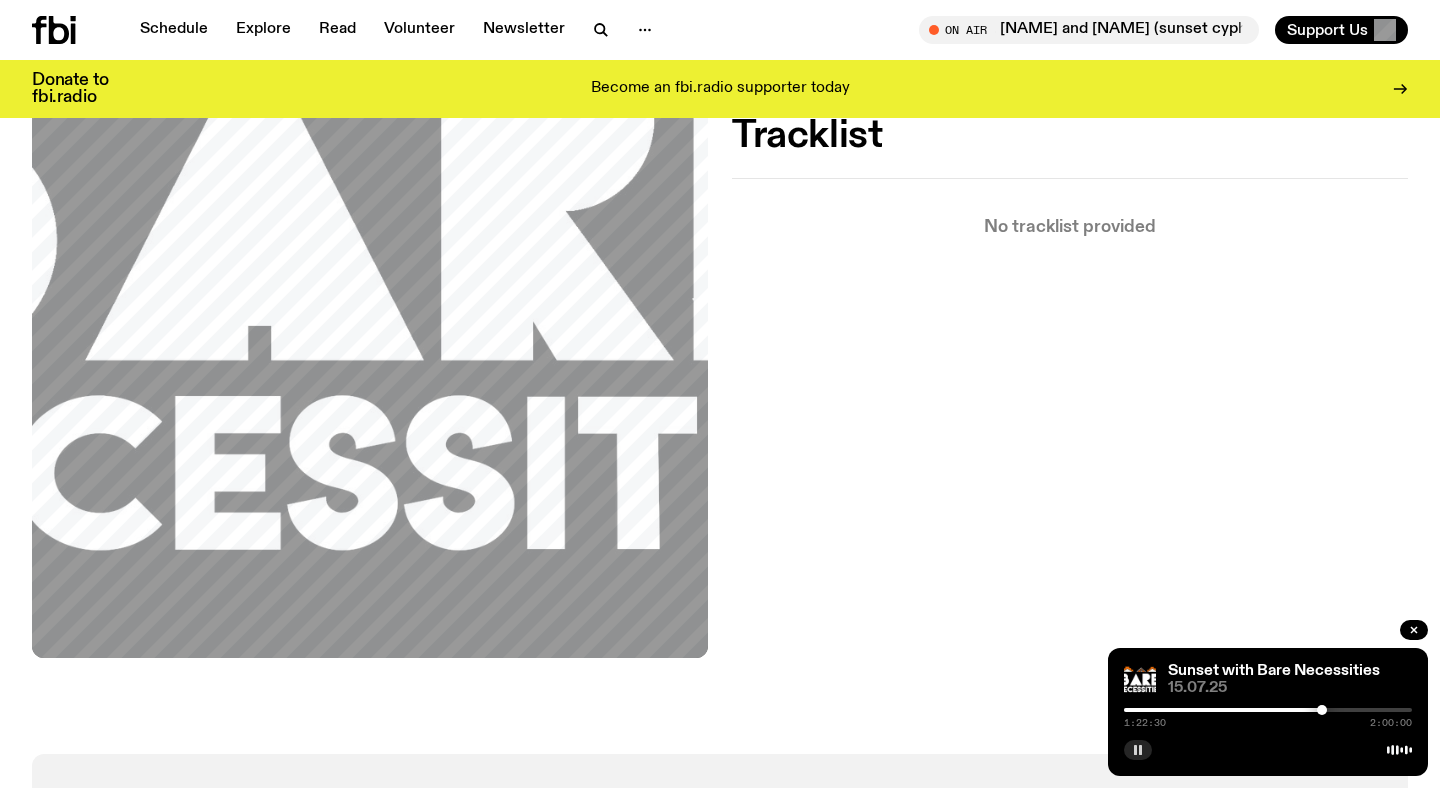 click at bounding box center (1322, 710) 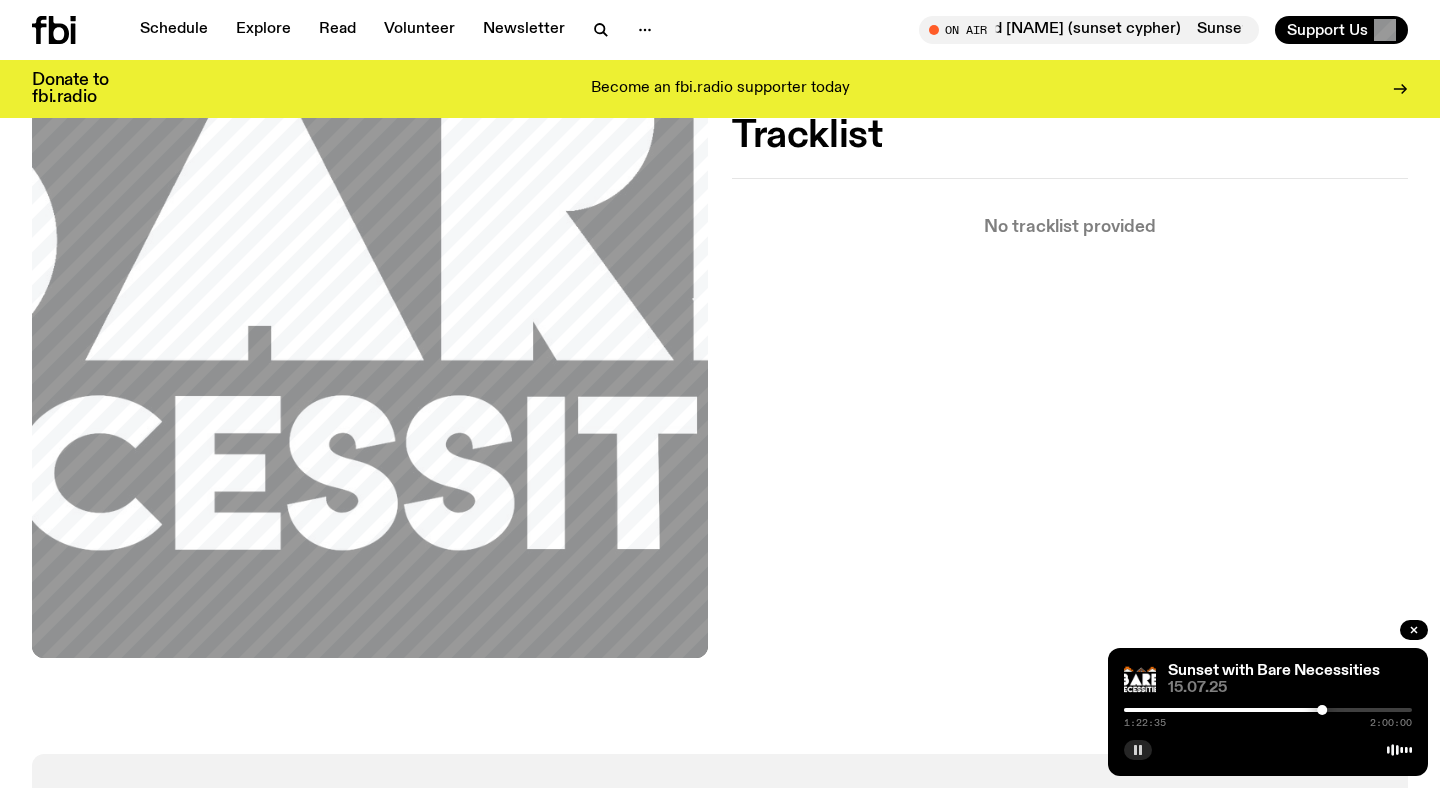 click 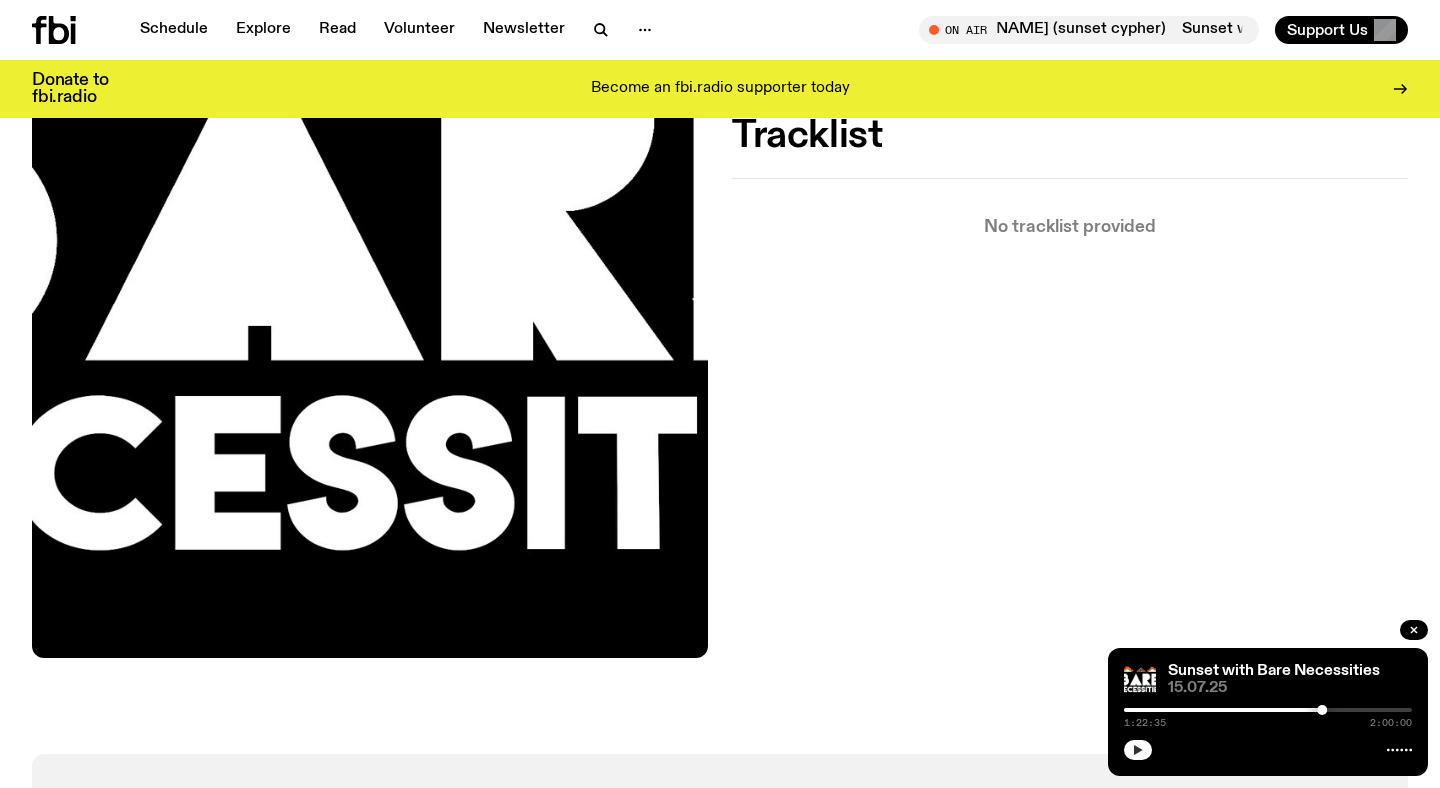click at bounding box center [1178, 710] 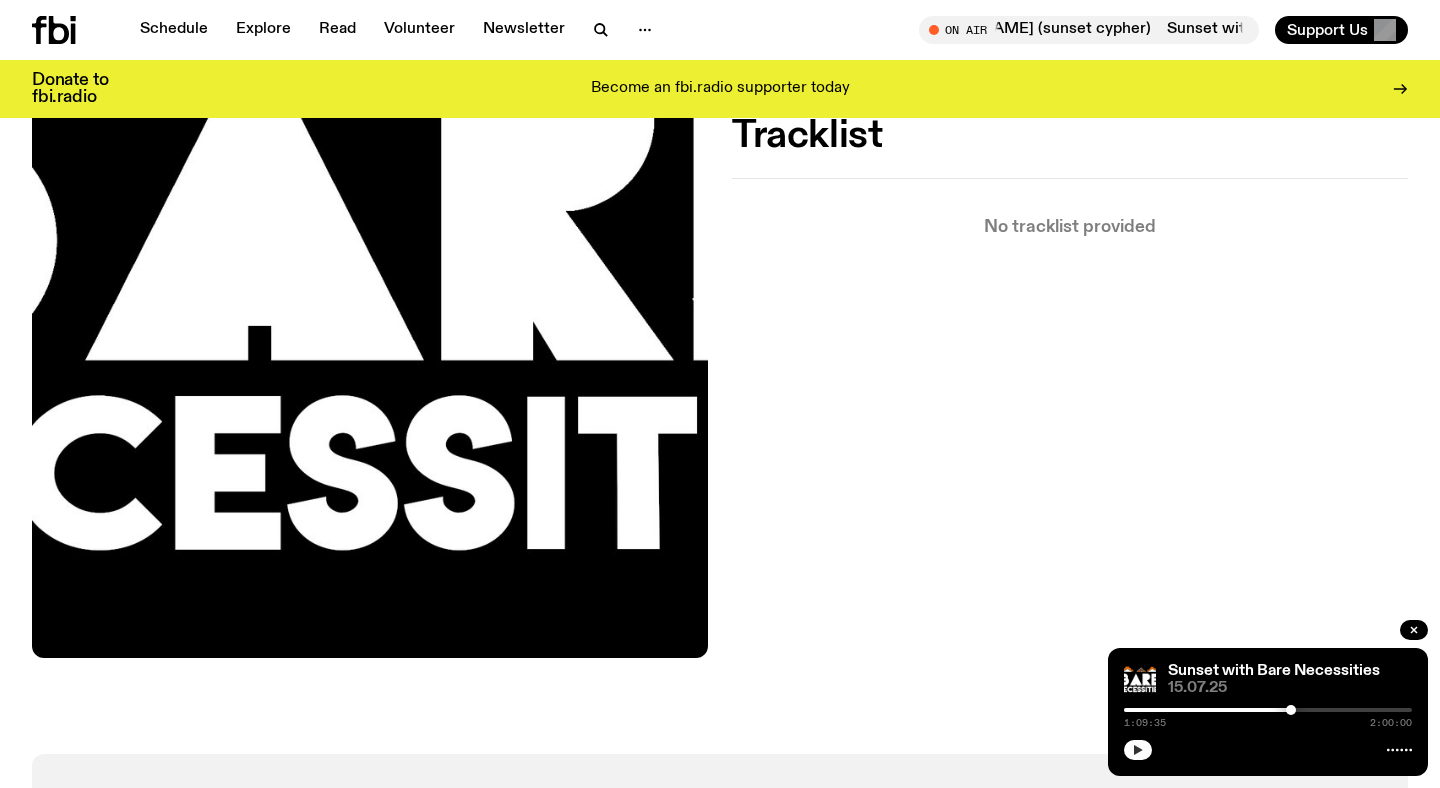 click 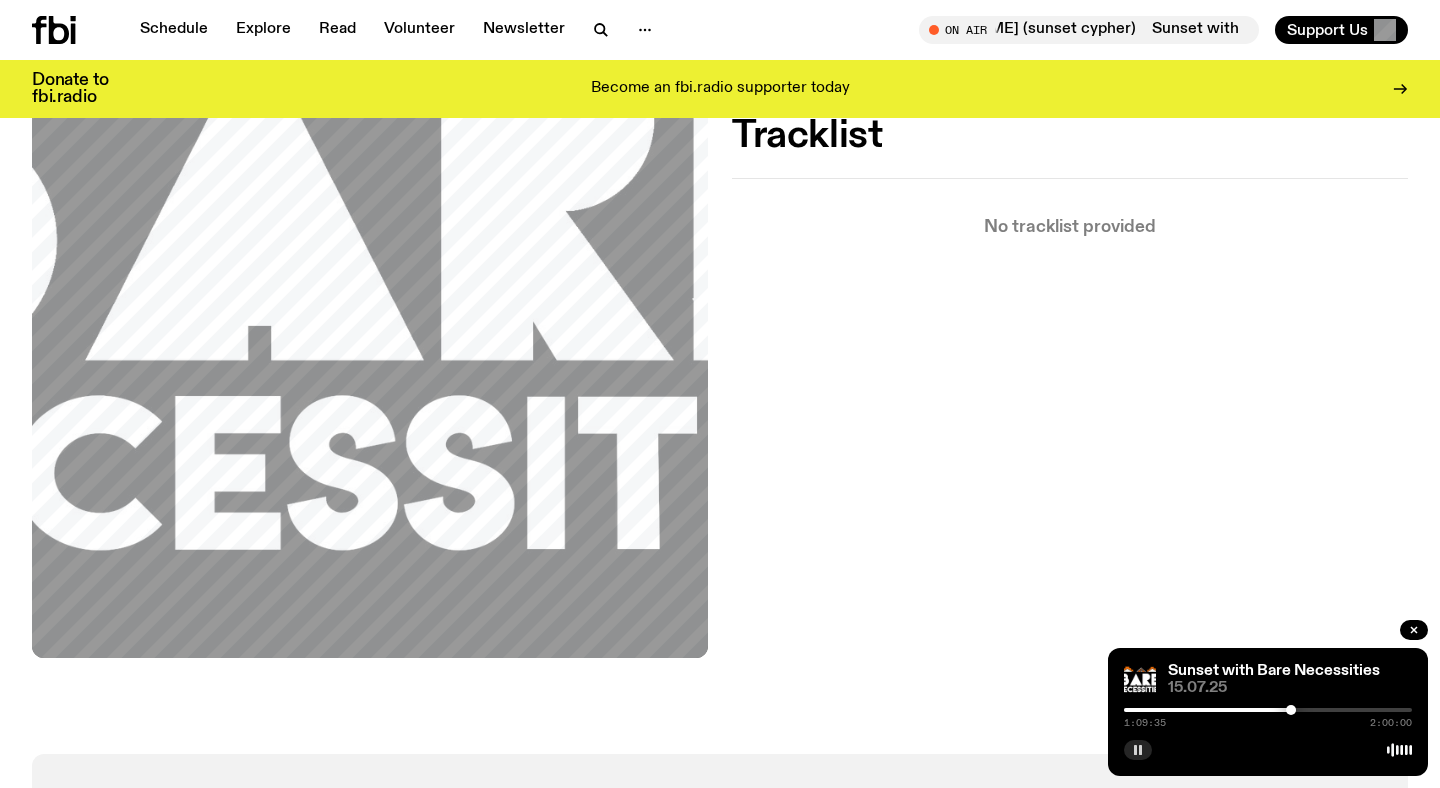 click 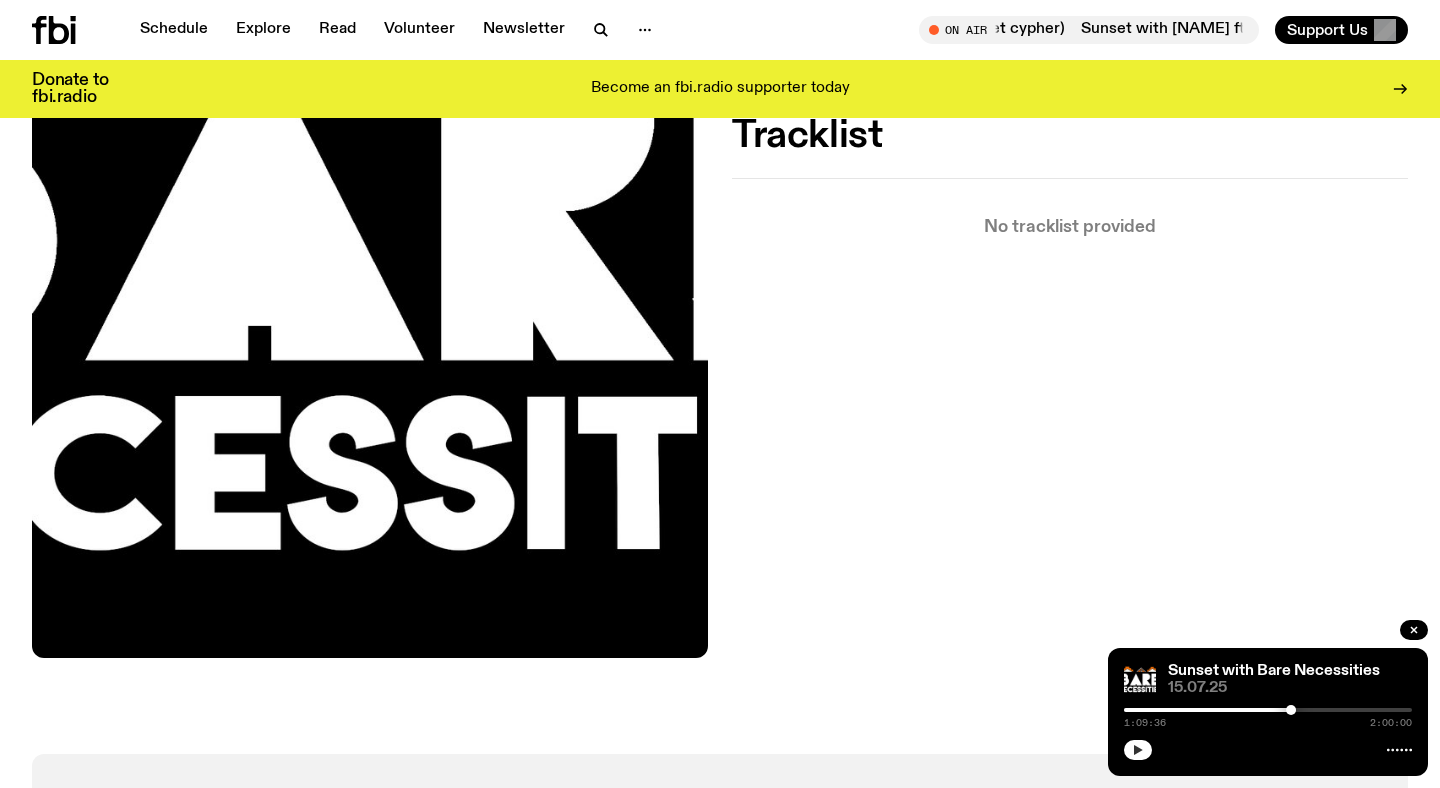 click 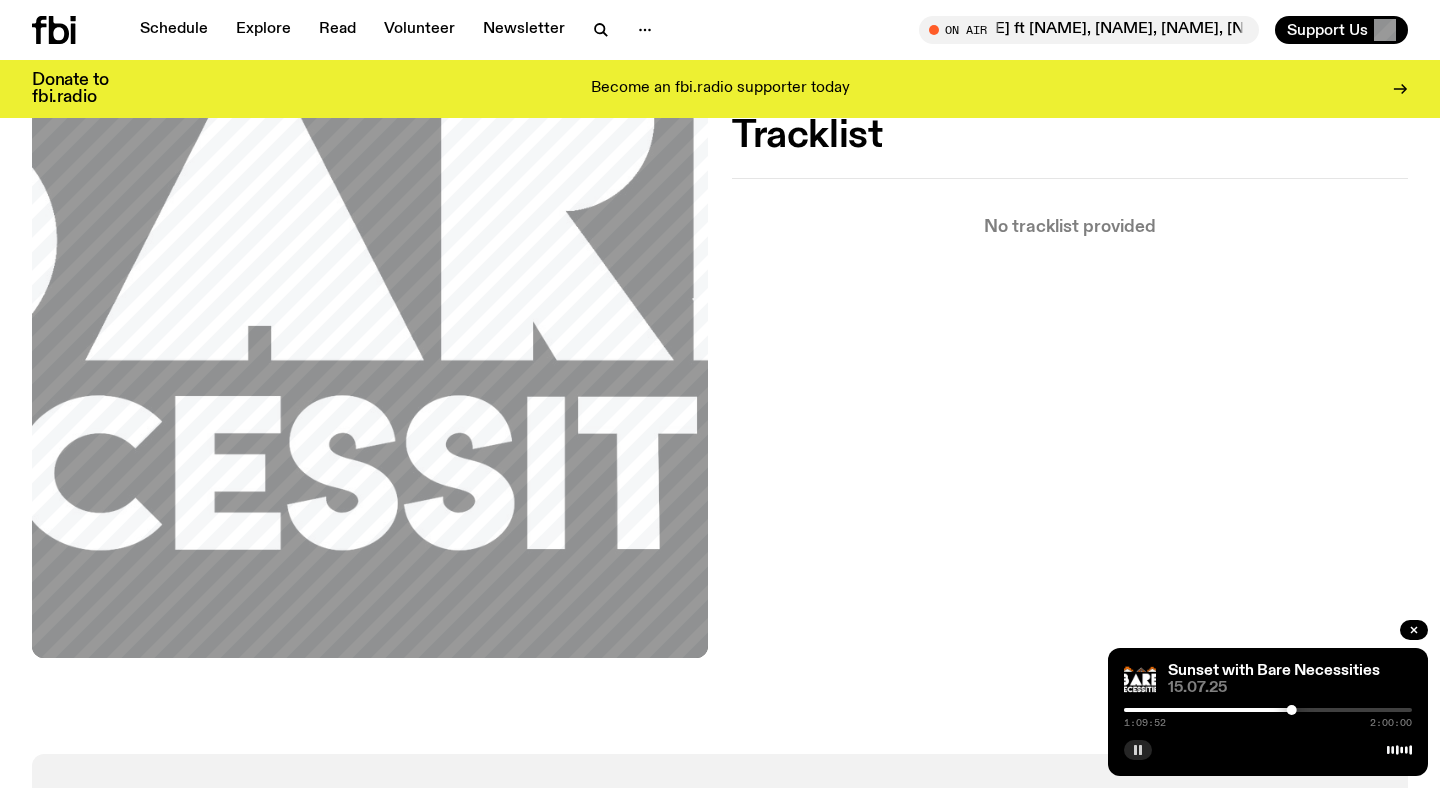 click 